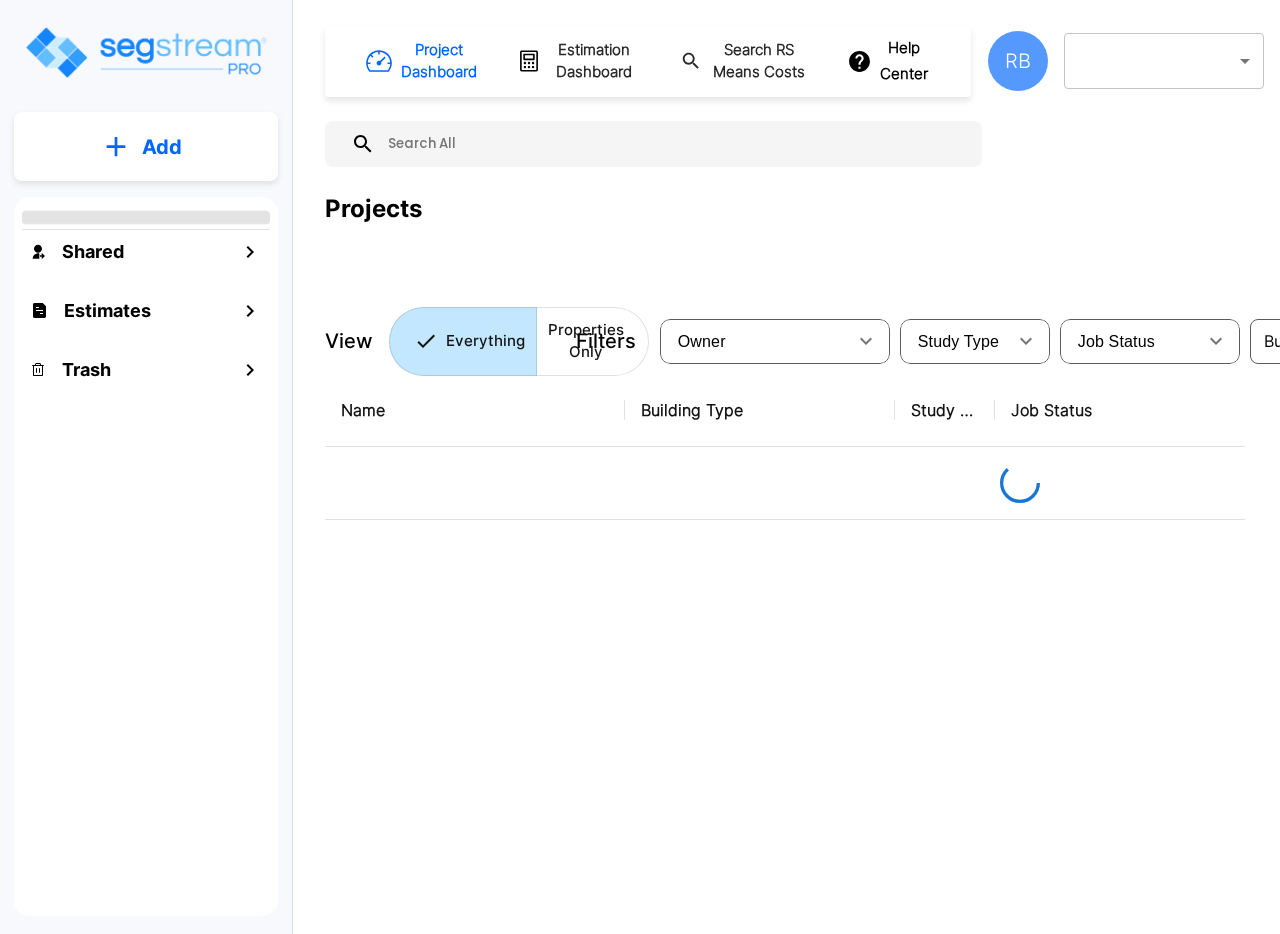 scroll, scrollTop: 0, scrollLeft: 0, axis: both 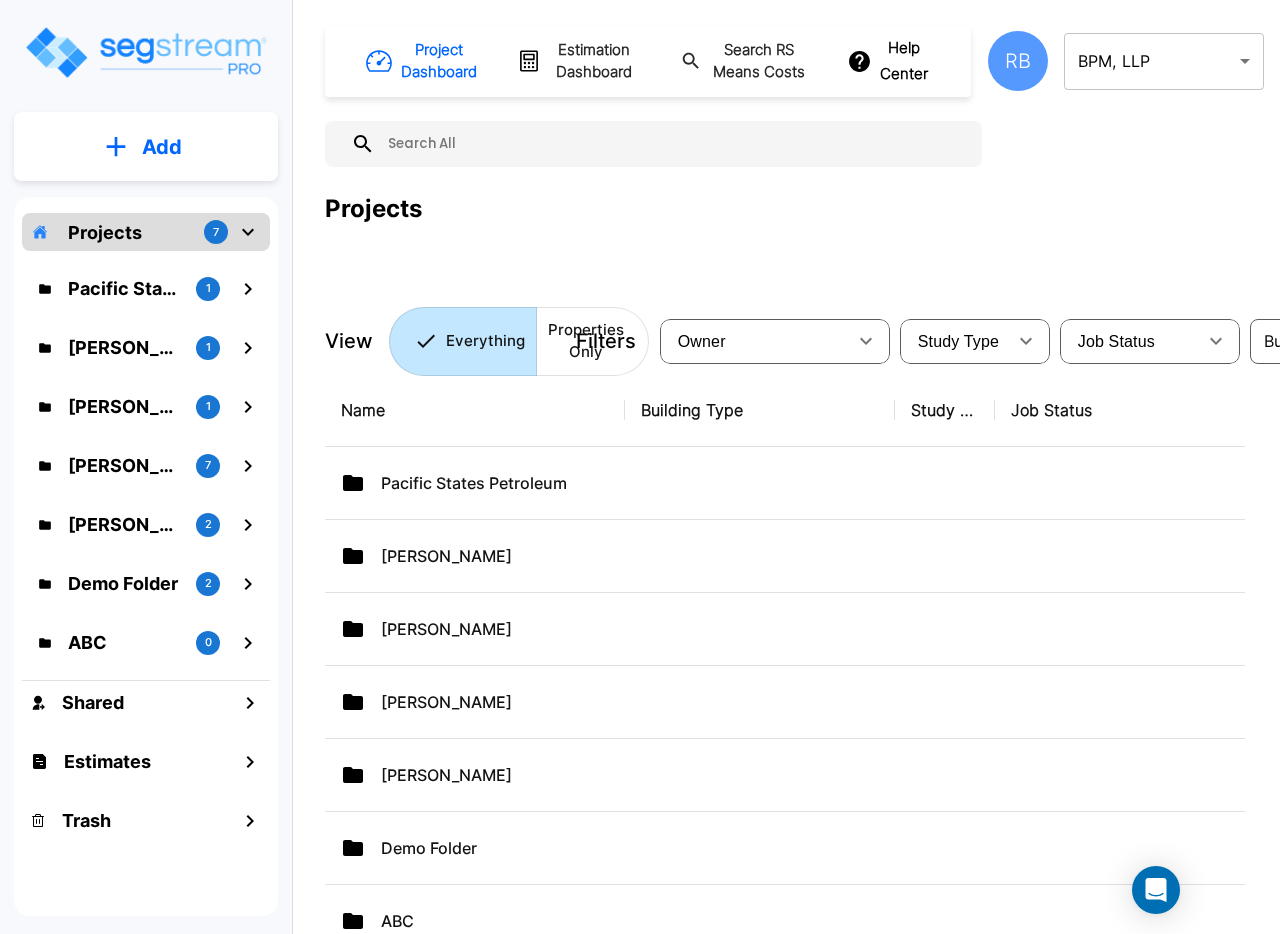 click on "×
Your report is being generated. Be patient!
×
We're working on your Modification, we will begin displaying your Worksheet as soon as we're done processing it...
Add Projects 7 Pacific States Petroleum 1 [PERSON_NAME] 1 [PERSON_NAME] 1 [PERSON_NAME] 7 [PERSON_NAME] 2 Demo Folder 2 ABC 0 Shared Estimates Trash Project Dashboard Estimation Dashboard Search RS Means Costs Help Center RB BPM, LLP 126 ​ Projects View Everything Properties Only Filters Owner ​ Study Type ​ Job Status ​ ​ Clear Filters Name Building Type Study Type Job Status Owner Last Modified Action Pacific States Petroleum AS [DATE] 04:41 pm [PERSON_NAME] AC [DATE] 04:13 pm [PERSON_NAME] AC [DATE] 02:24 pm [PERSON_NAME] AS [DATE] 02:56 pm [PERSON_NAME] AS [DATE] 02:18 pm Demo Folder AS [DATE] 12:42 pm ABC AS [DATE] 12:27 pm
7" at bounding box center (640, 467) 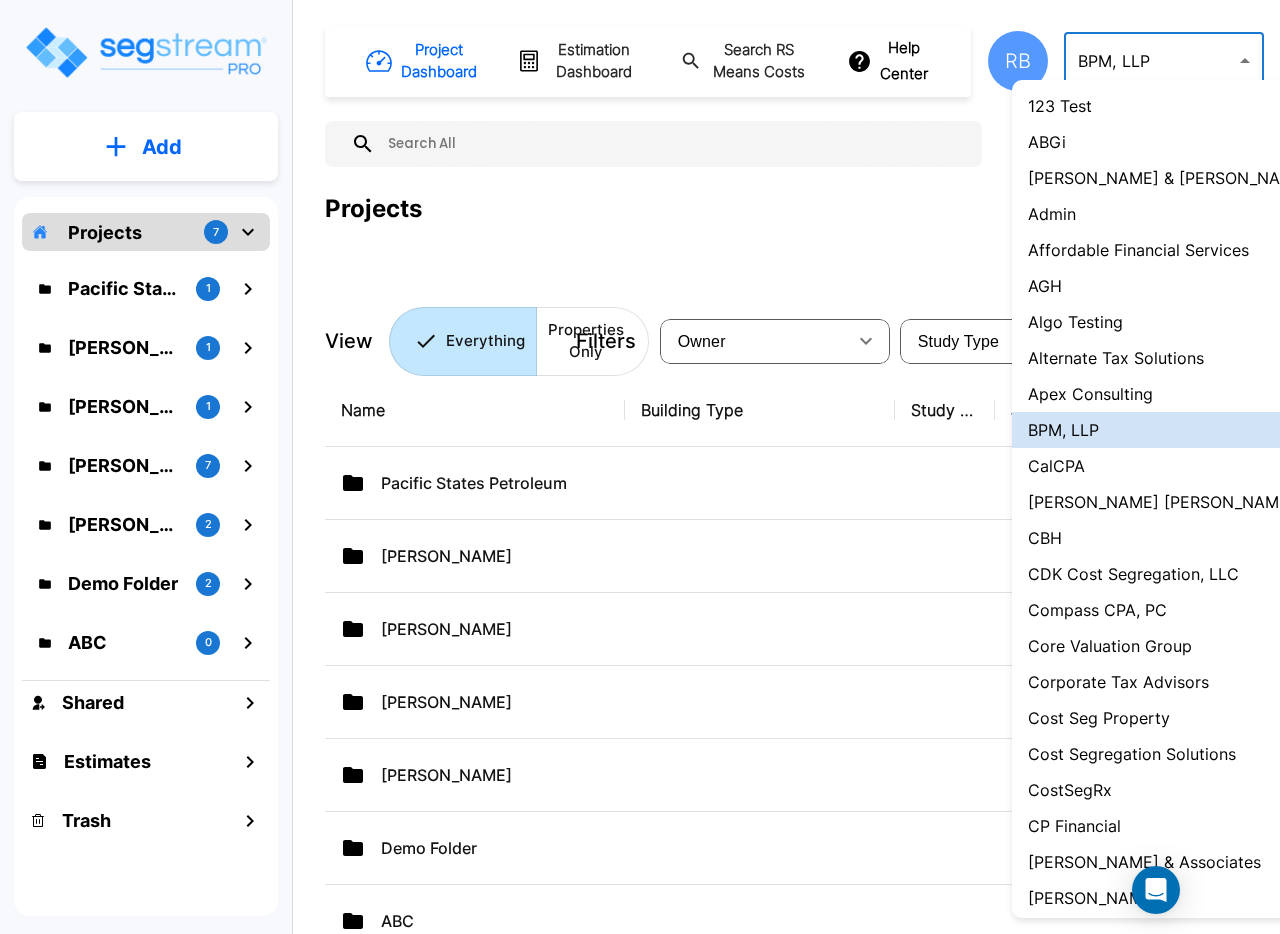 type 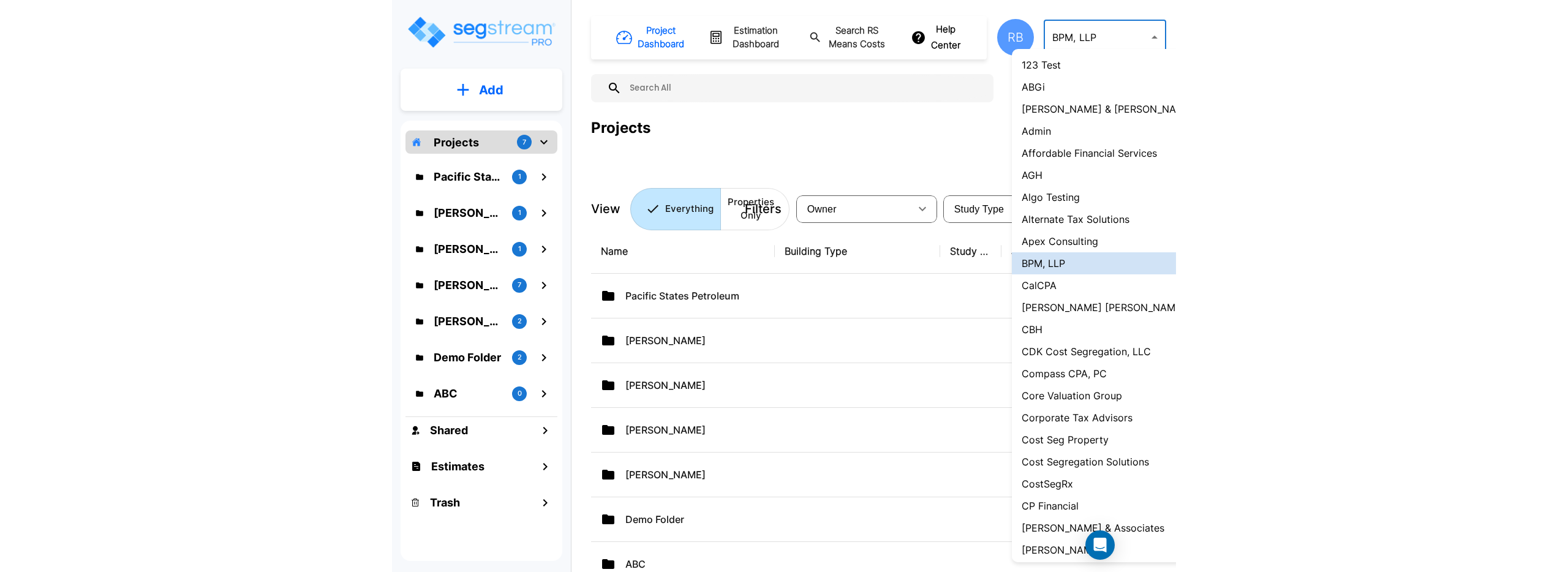 scroll, scrollTop: 731, scrollLeft: 0, axis: vertical 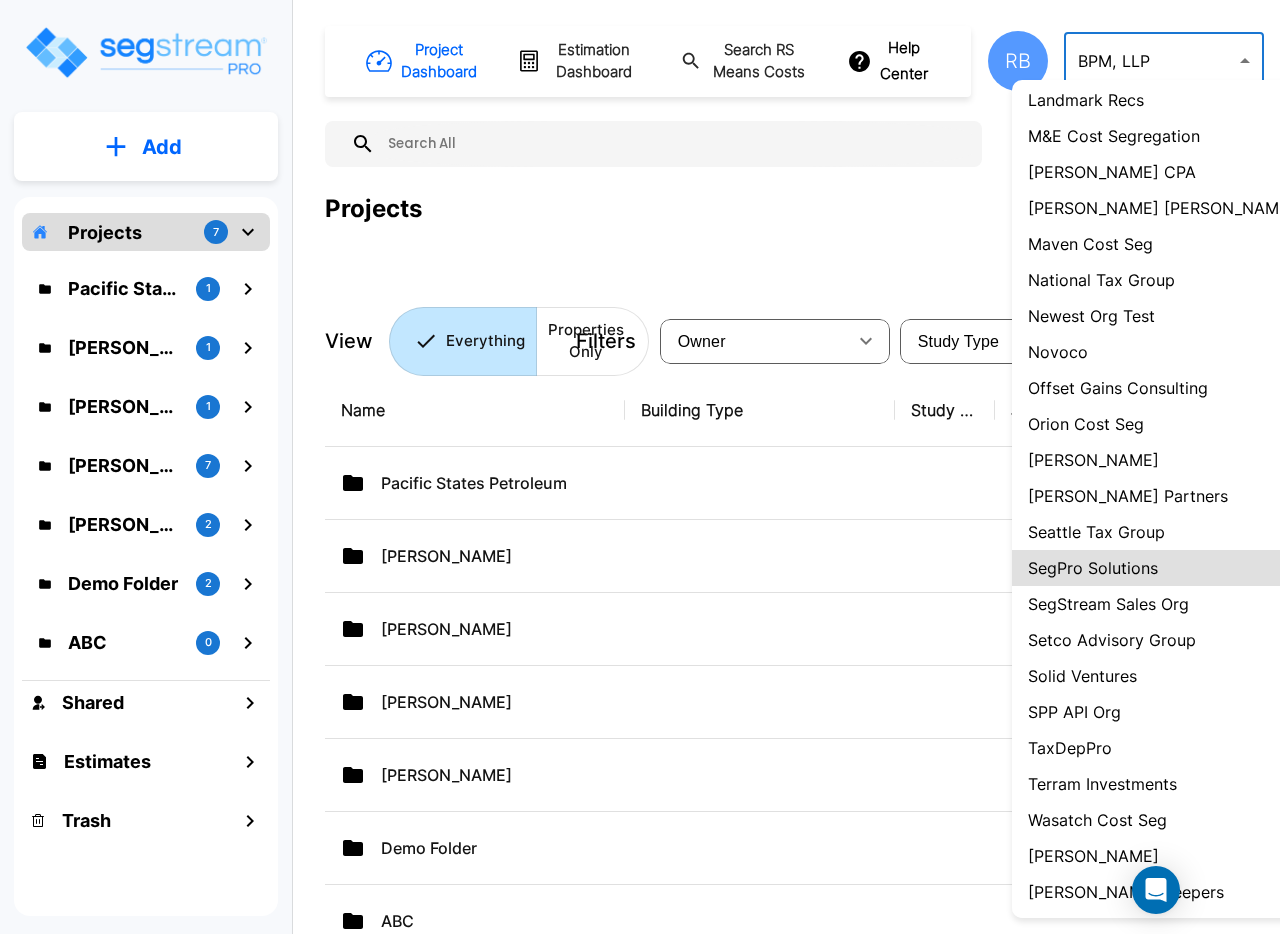 type 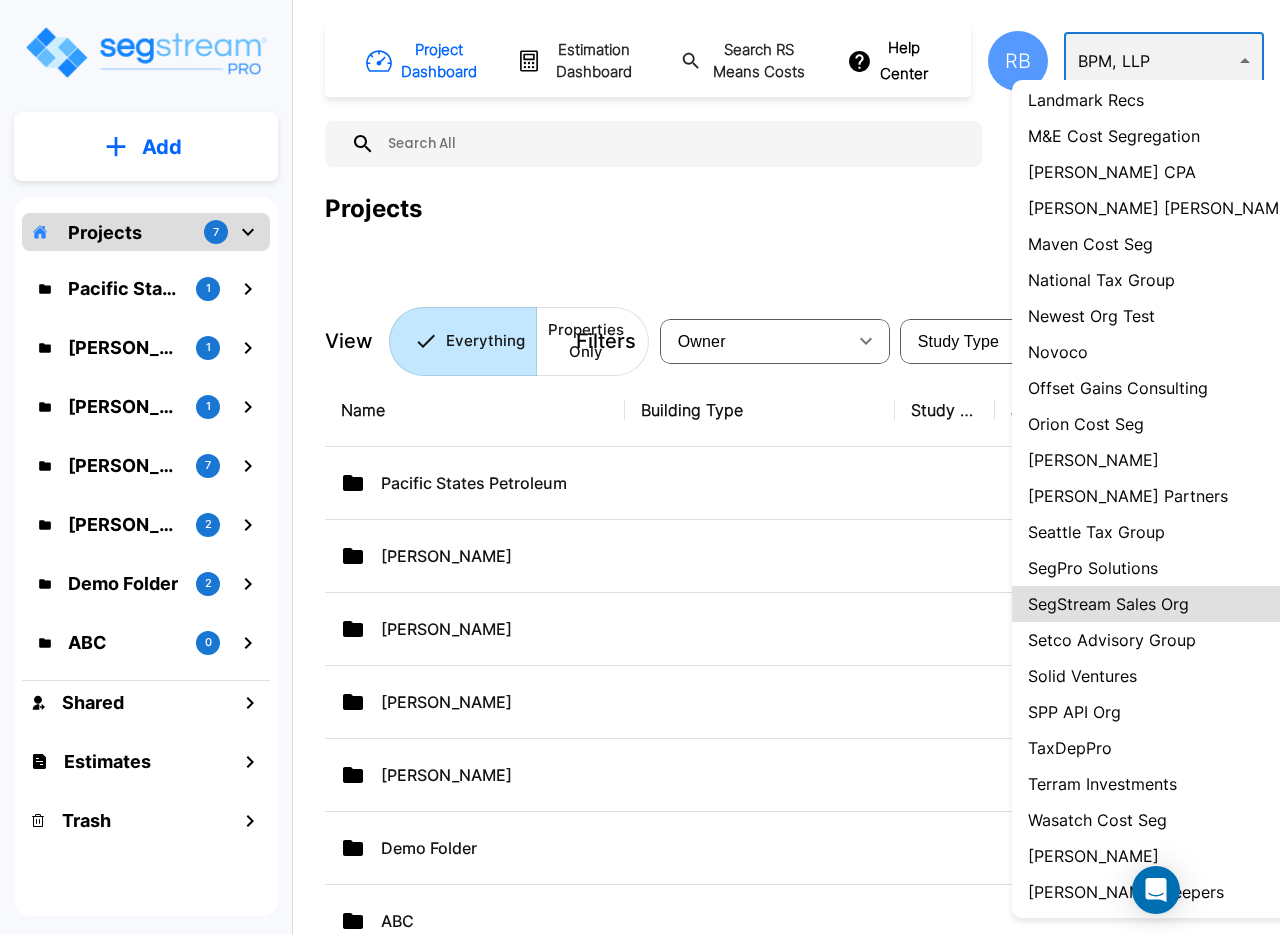 type on "119" 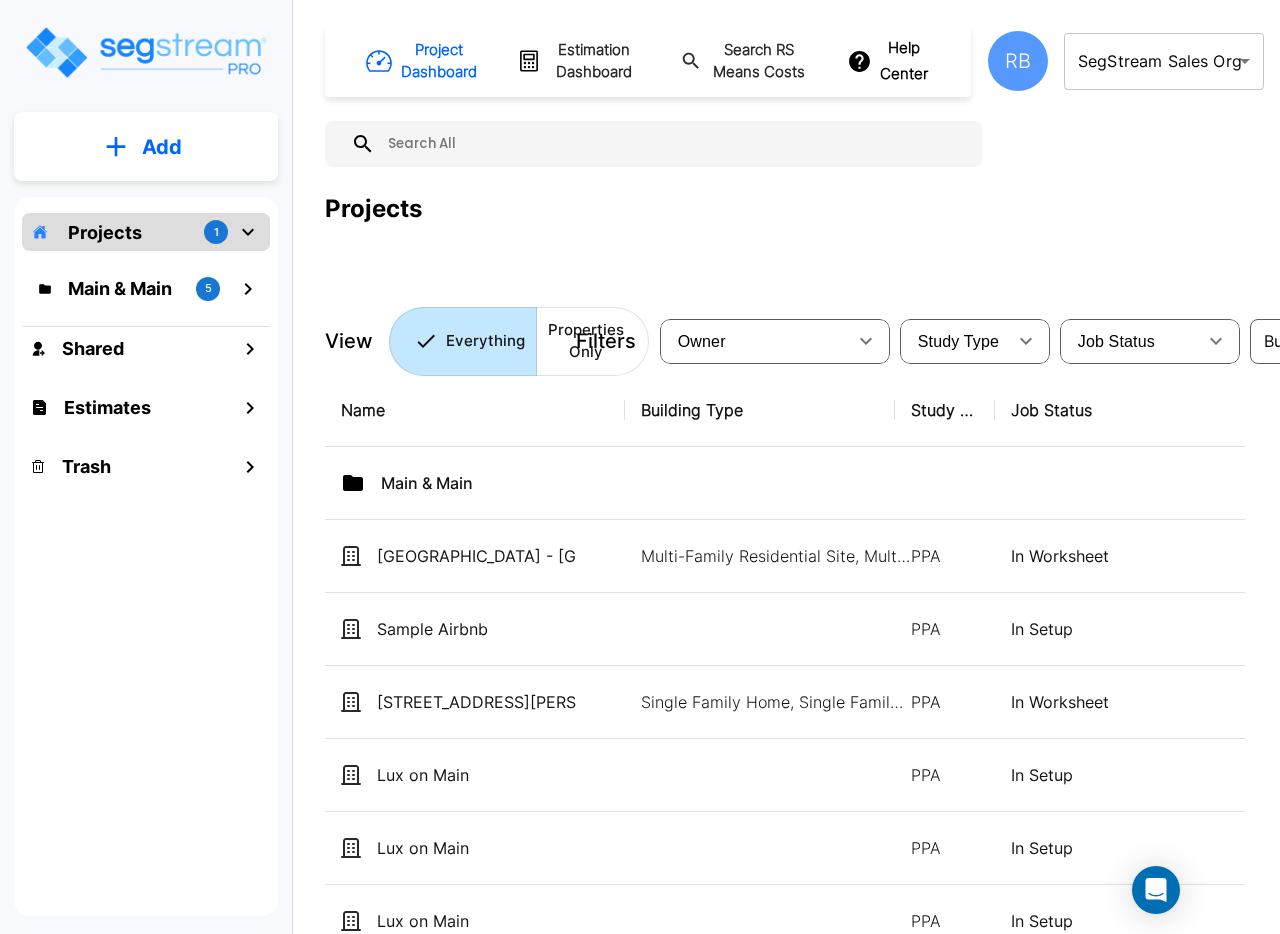 click on "Projects" at bounding box center [794, 209] 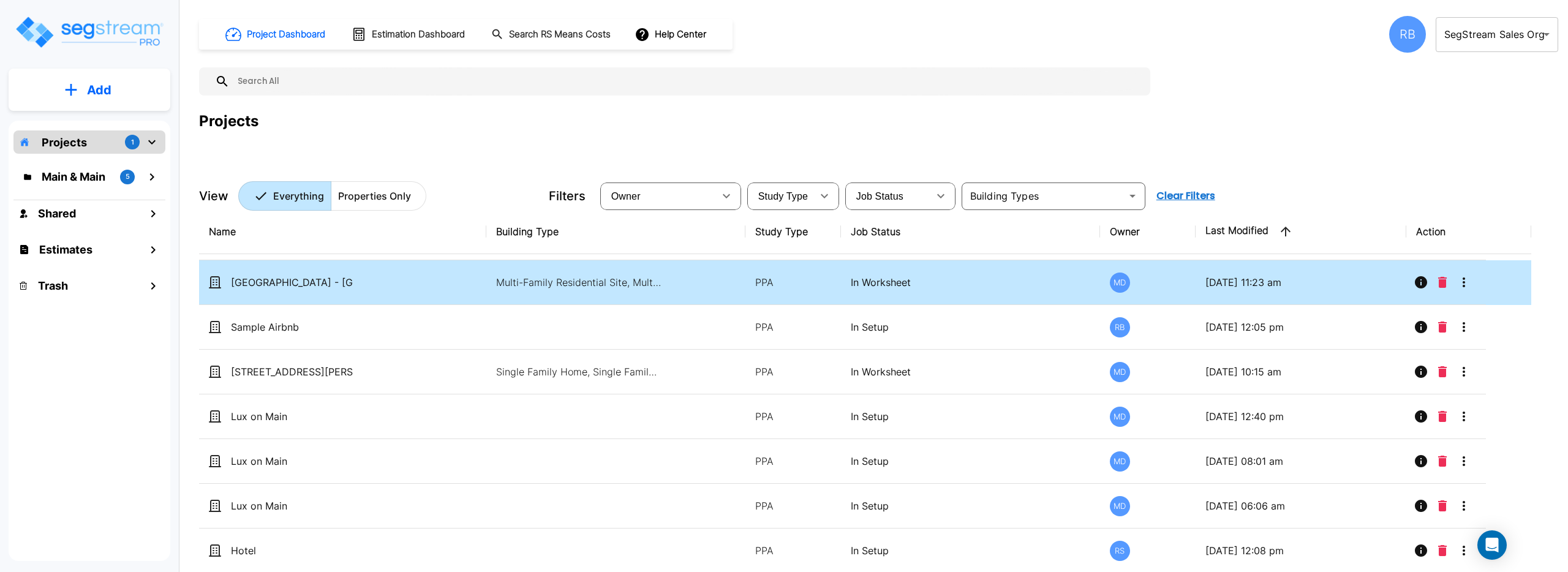 scroll, scrollTop: 0, scrollLeft: 0, axis: both 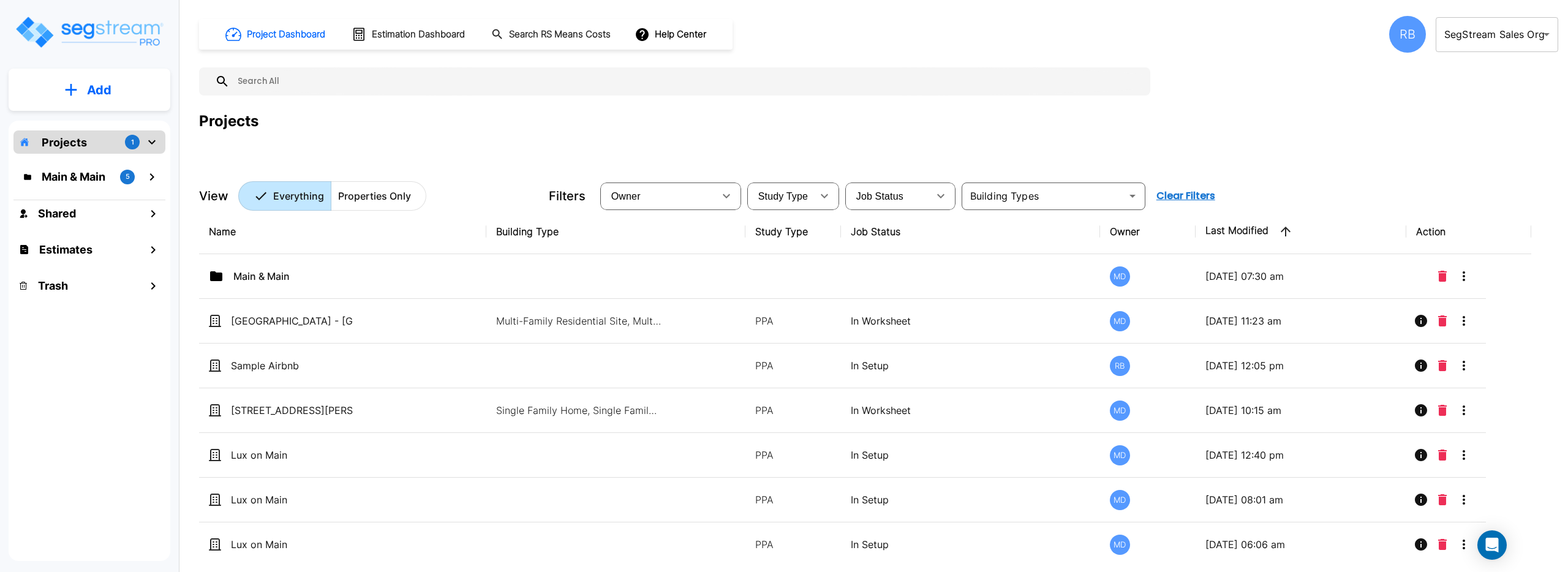 click on "Add" at bounding box center (89, 90) 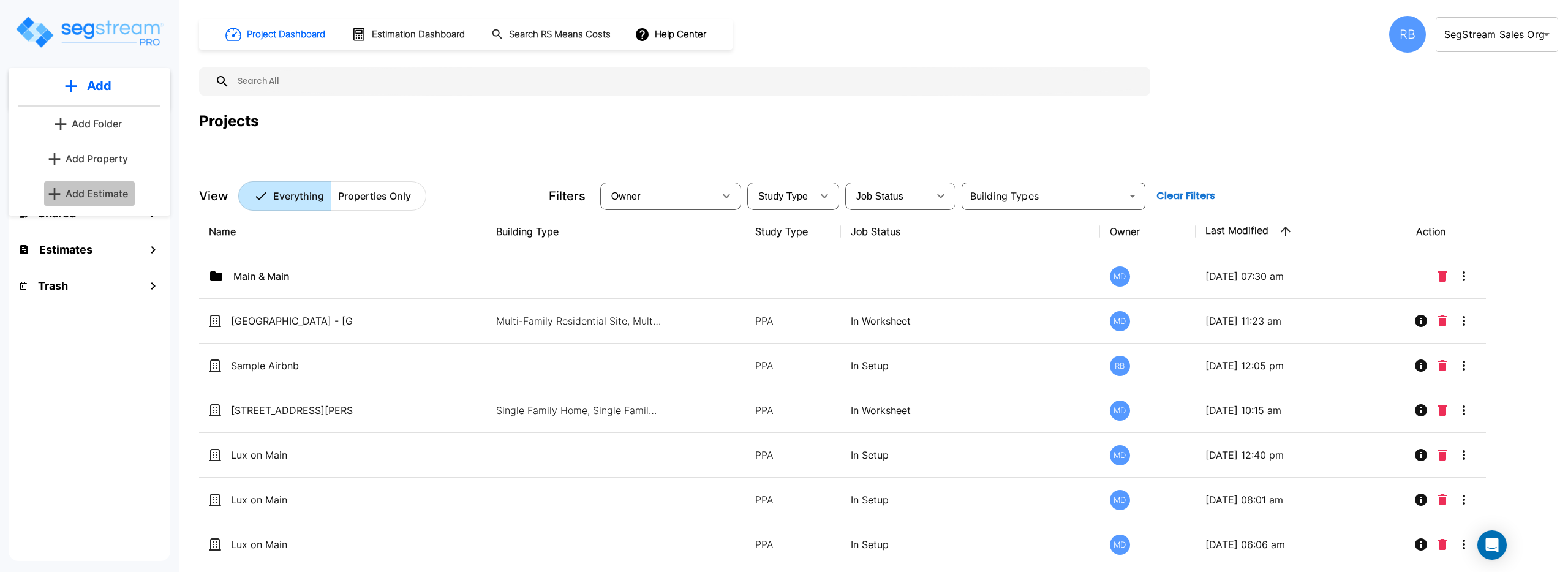 click on "Add Estimate" at bounding box center [97, 194] 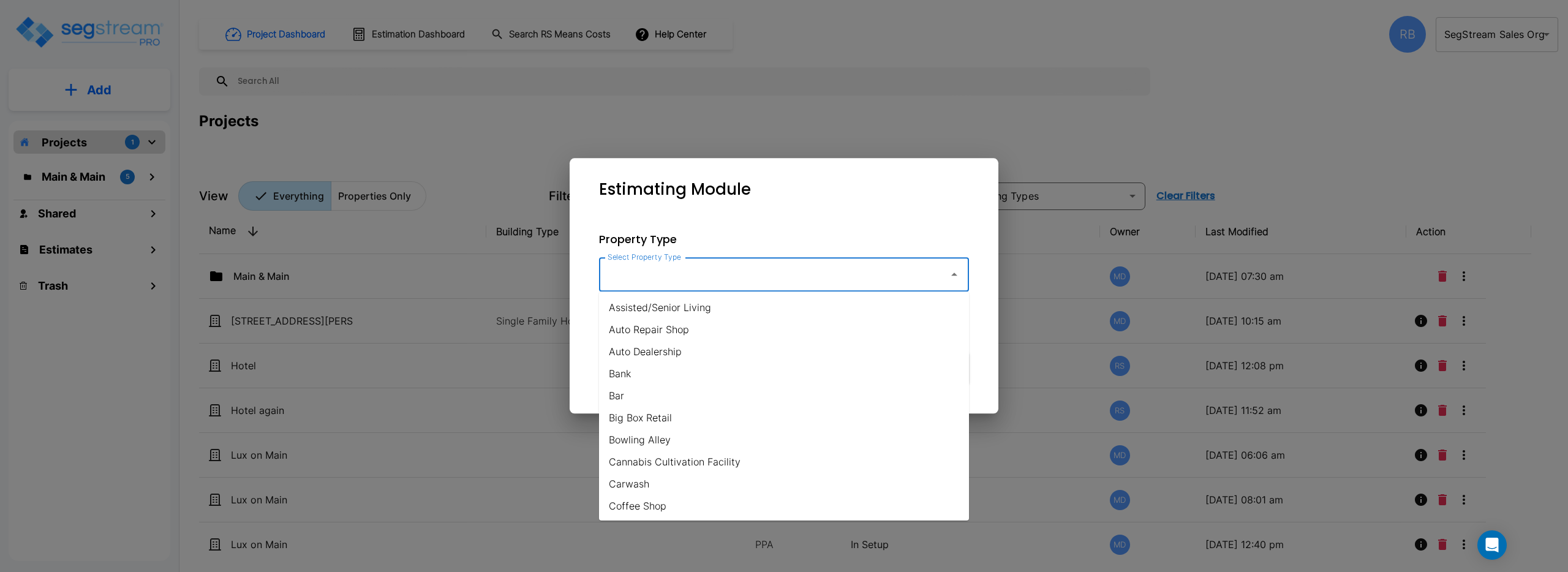 click on "Select Property Type" at bounding box center [771, 274] 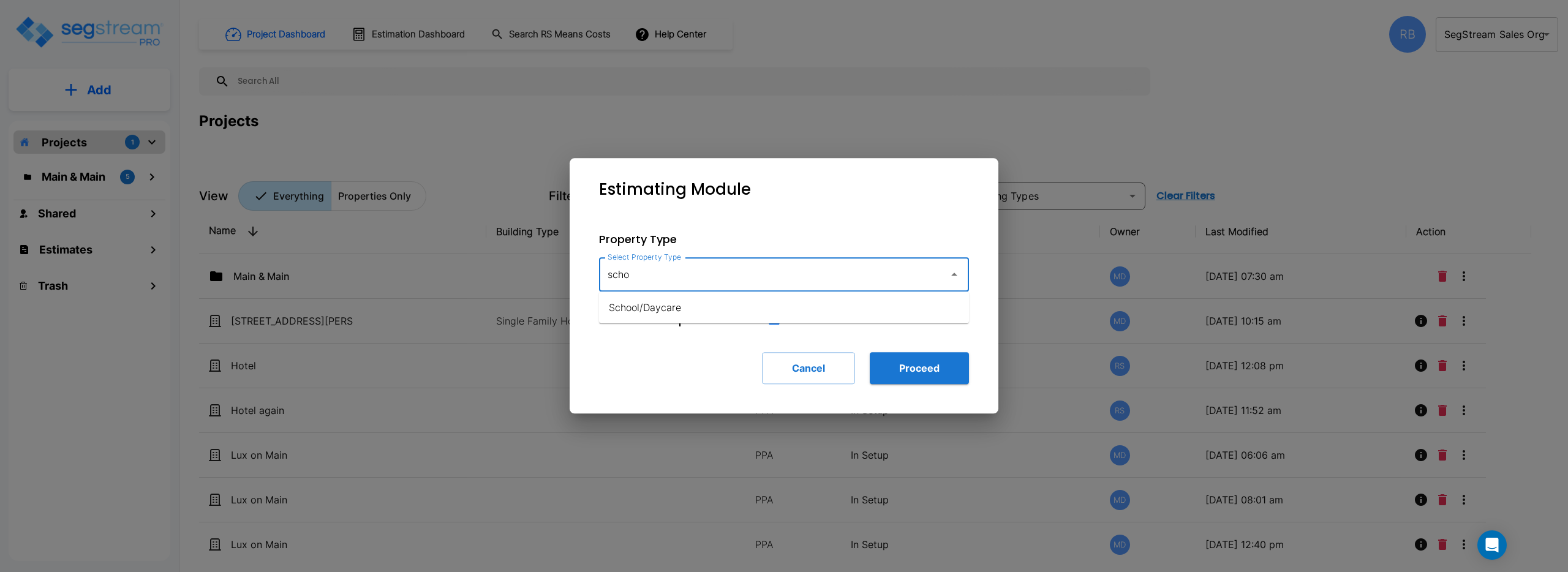 click on "School/Daycare" at bounding box center (784, 307) 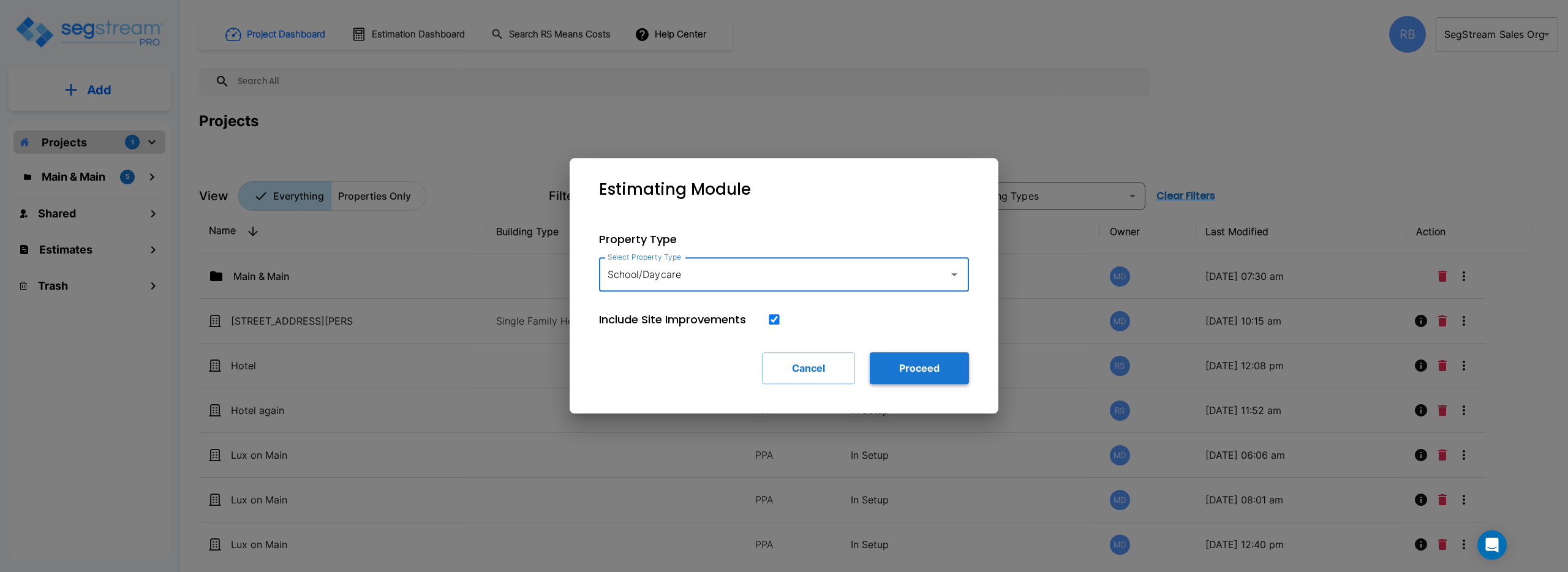 click on "Proceed" at bounding box center [919, 368] 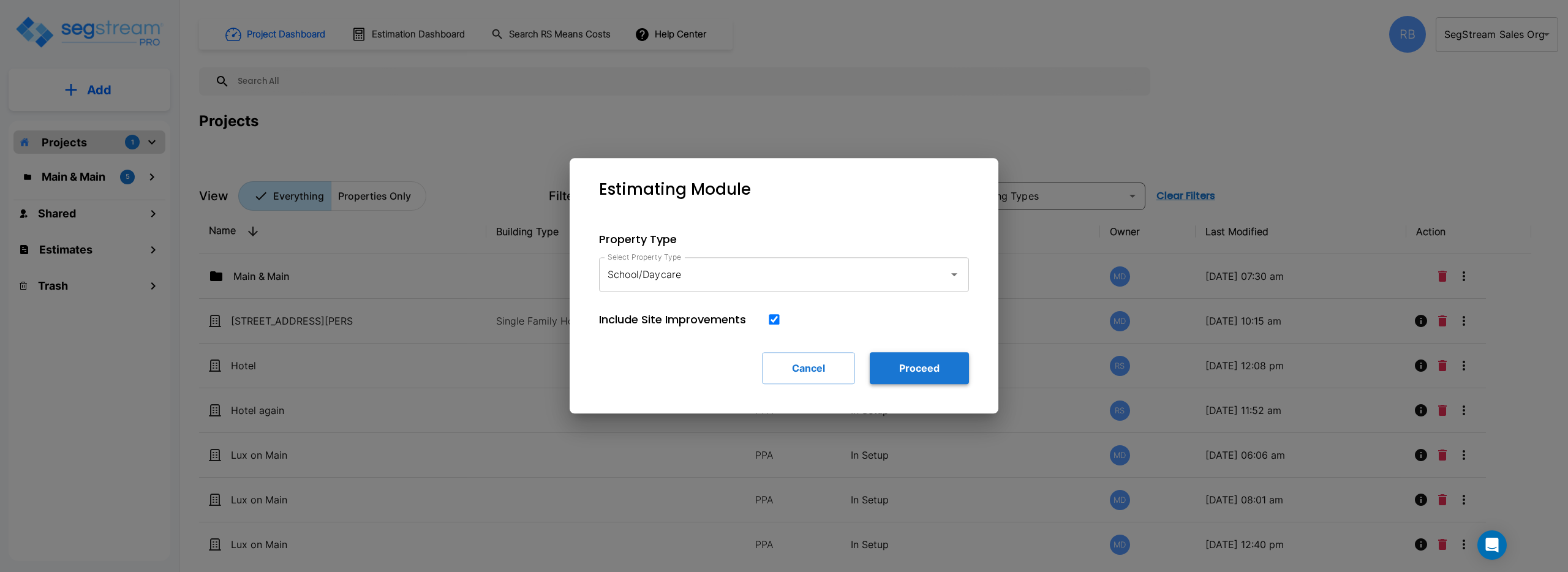 click on "Proceed" at bounding box center (919, 368) 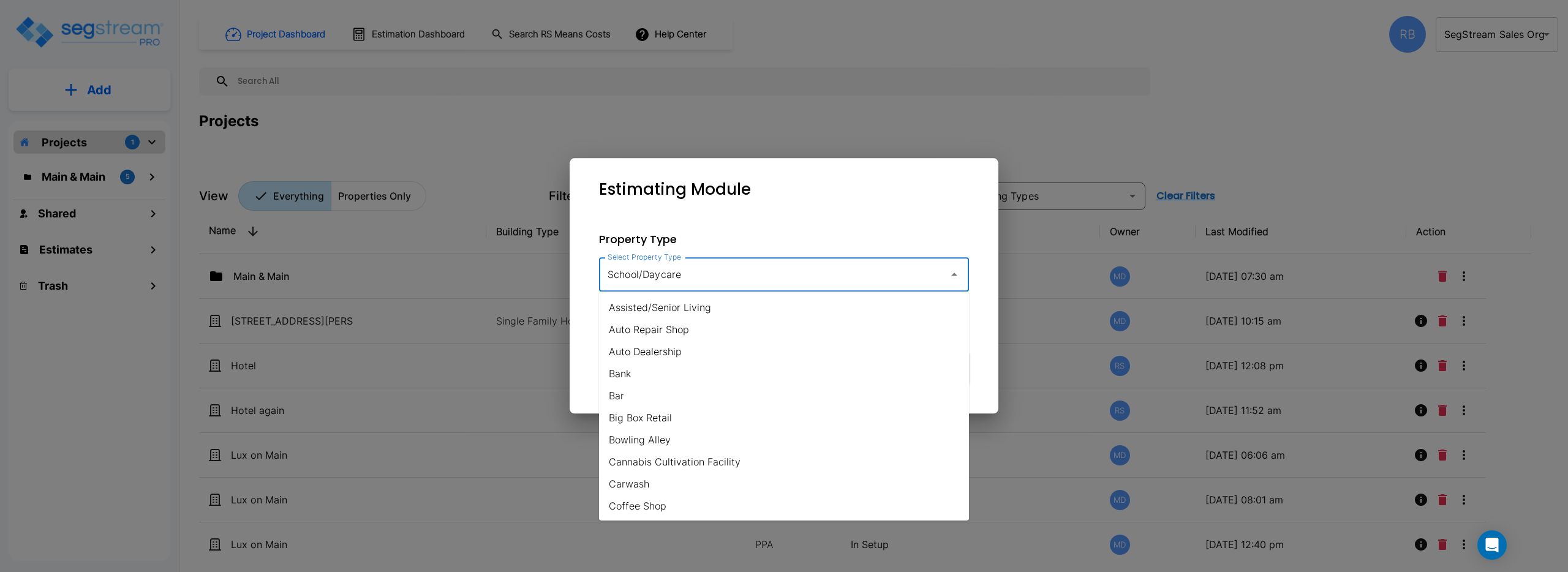 click on "School/Daycare" at bounding box center [771, 274] 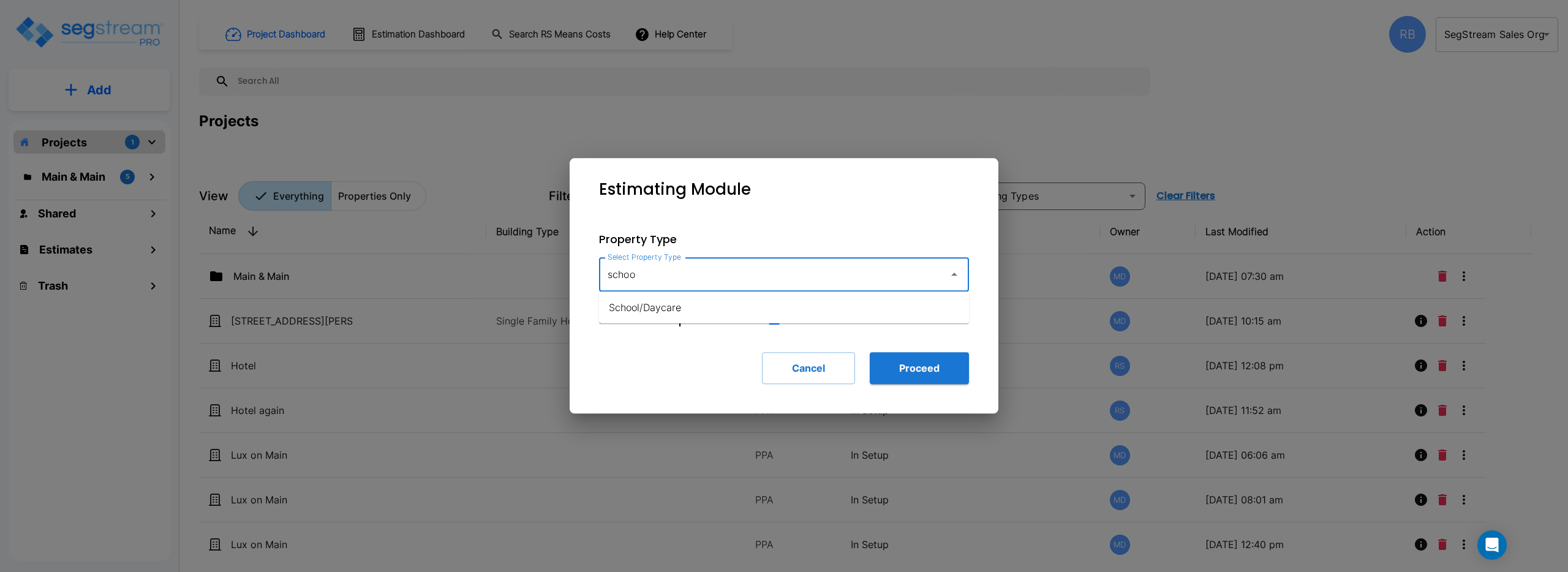 click on "School/Daycare" at bounding box center (784, 307) 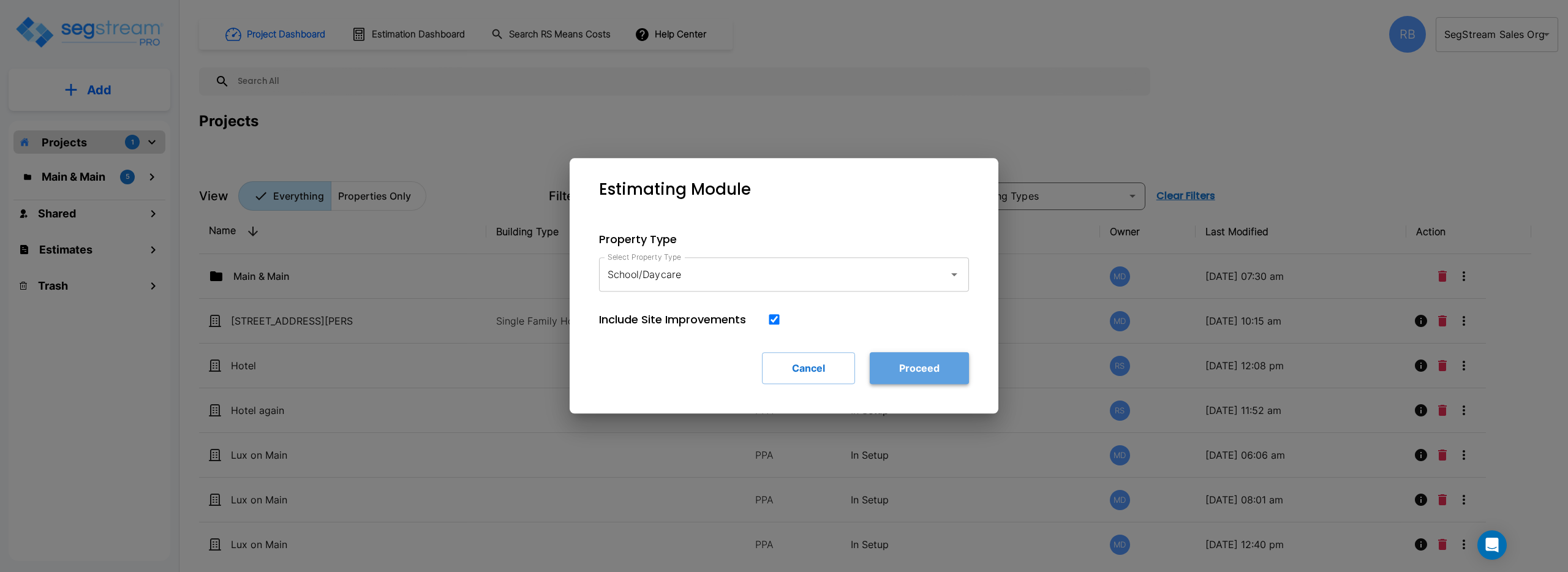 click on "Proceed" at bounding box center [919, 368] 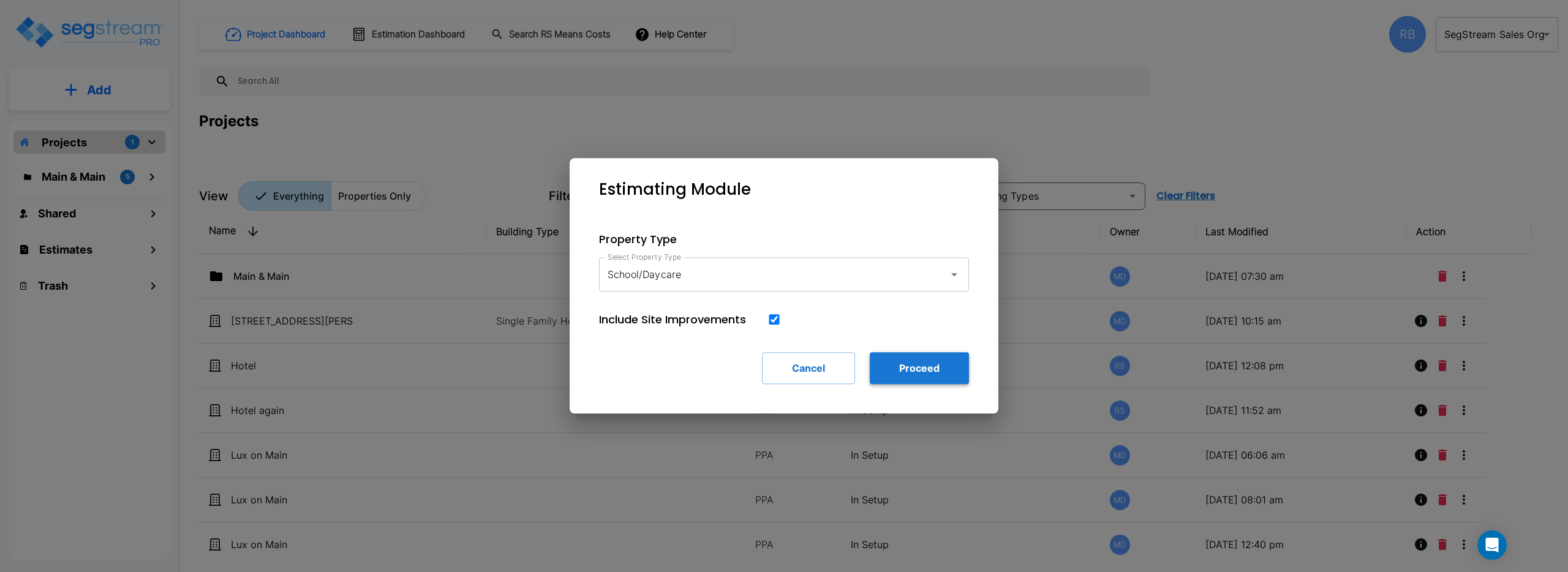 click on "Proceed" at bounding box center (919, 368) 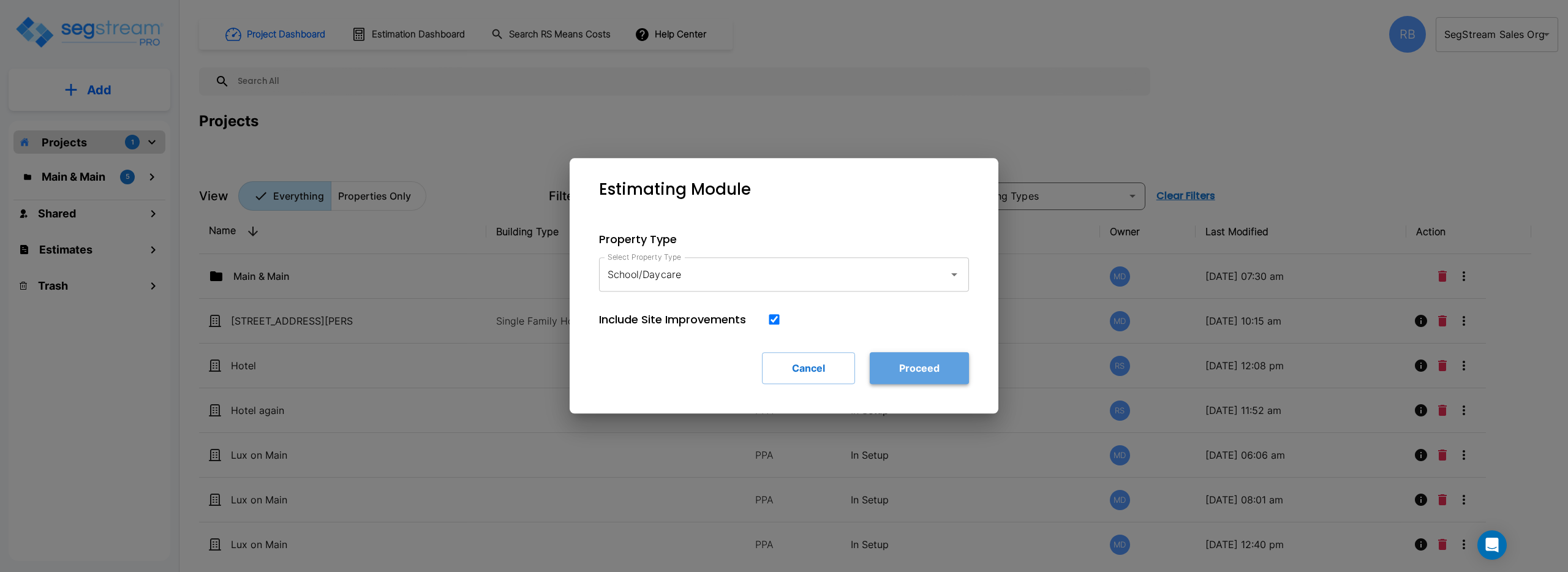 click on "Proceed" at bounding box center (919, 368) 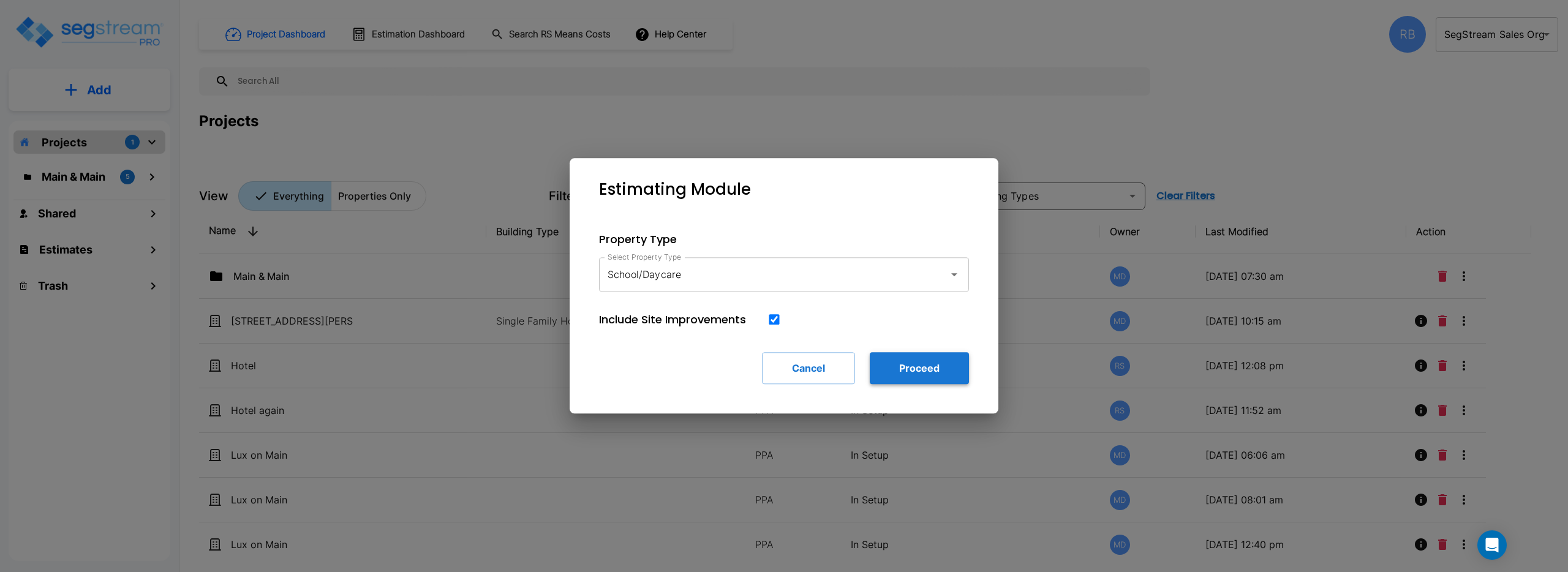 click on "Proceed" at bounding box center [919, 368] 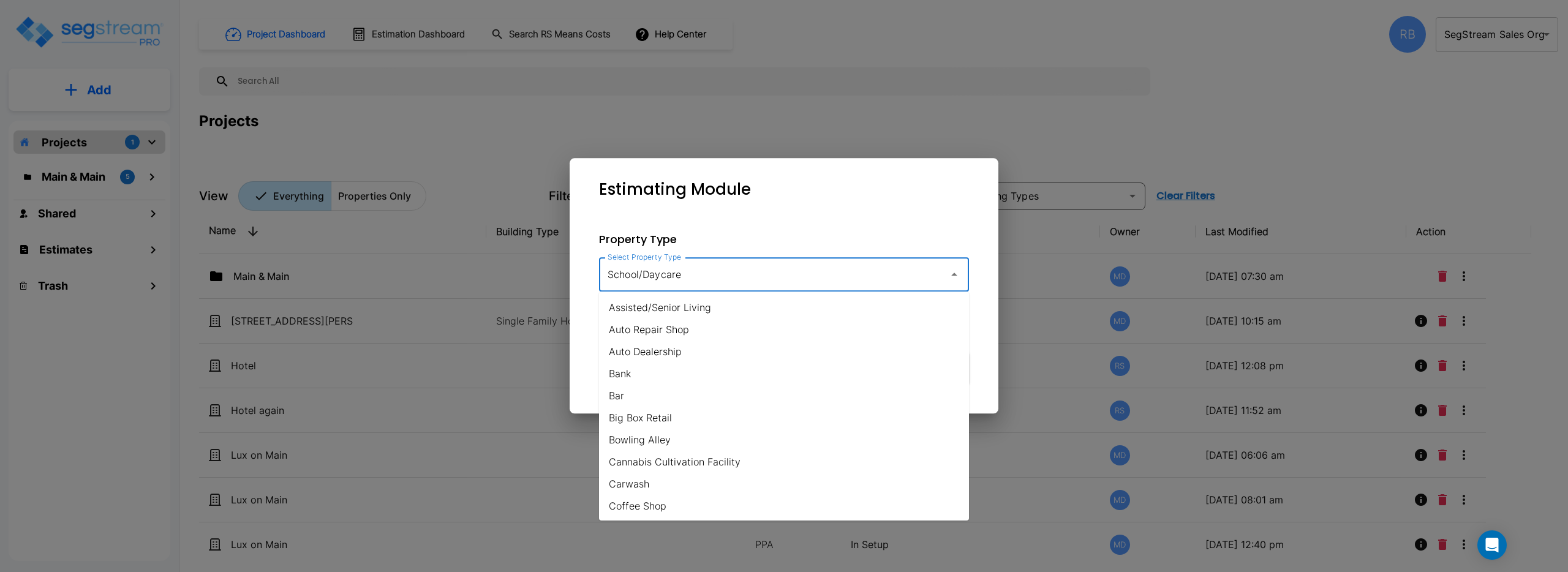 click on "School/Daycare" at bounding box center (771, 274) 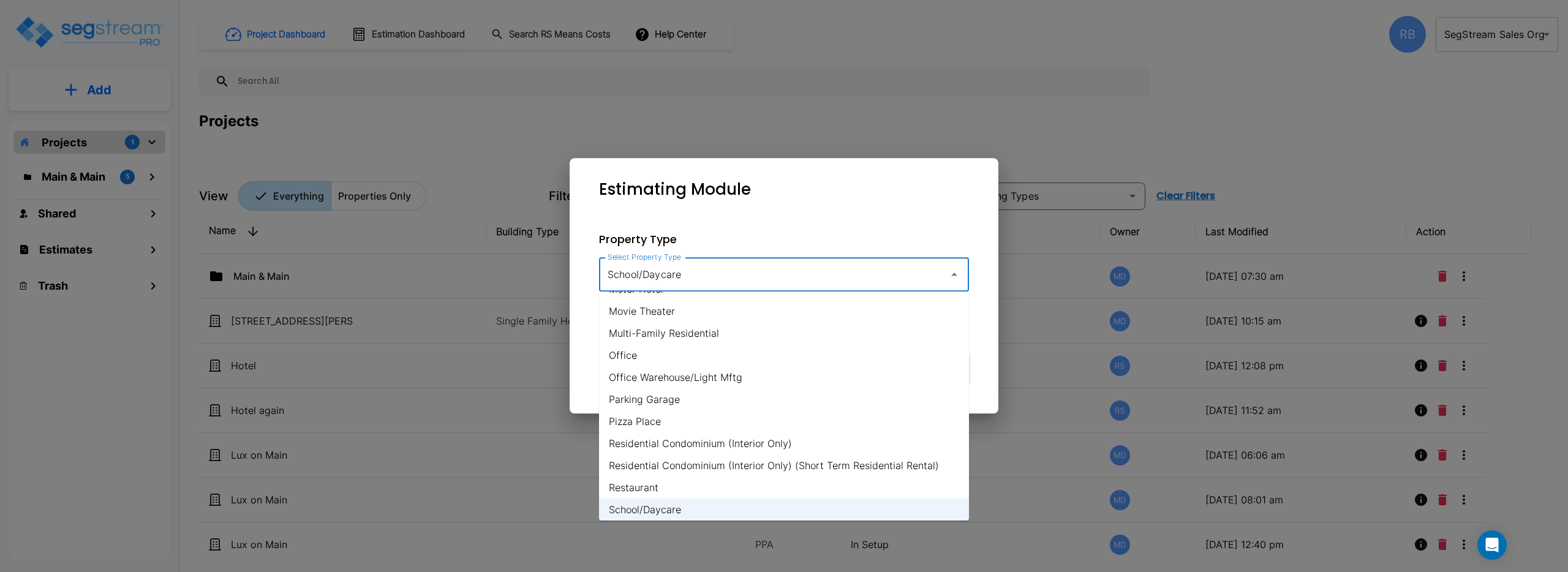 click on "Pizza Place" at bounding box center [784, 421] 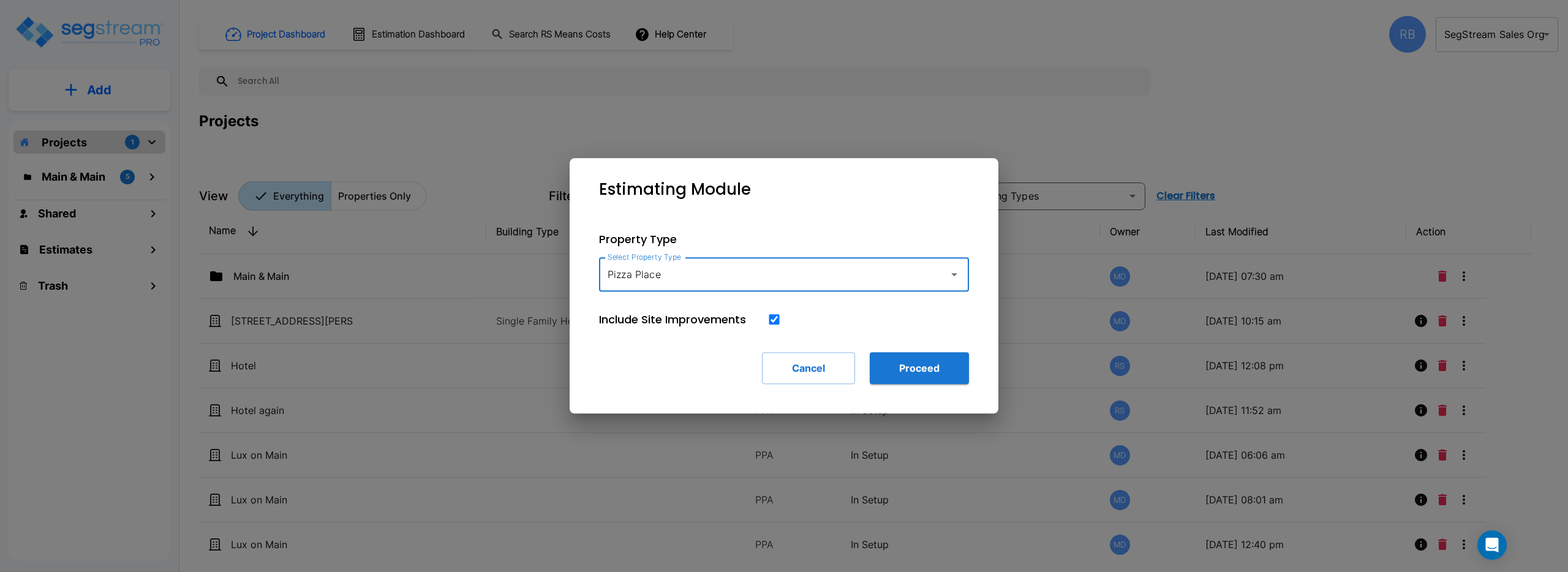 click on "Pizza Place" at bounding box center [771, 274] 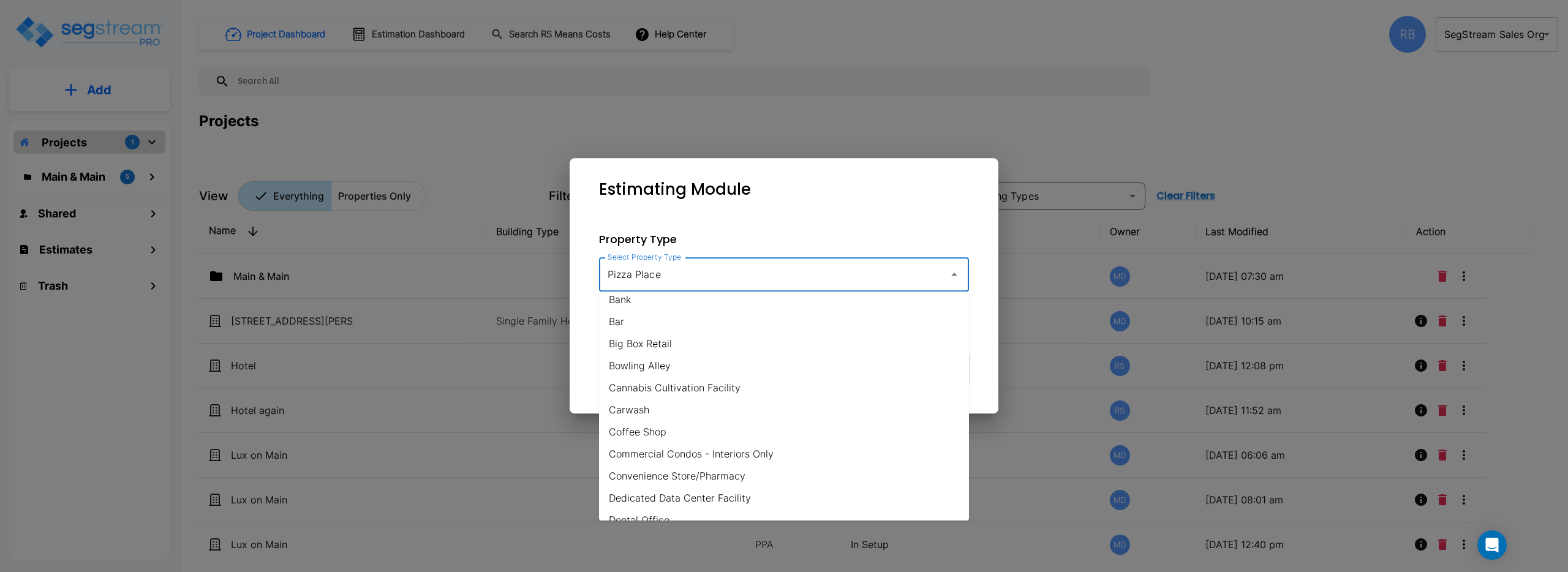 scroll, scrollTop: 0, scrollLeft: 0, axis: both 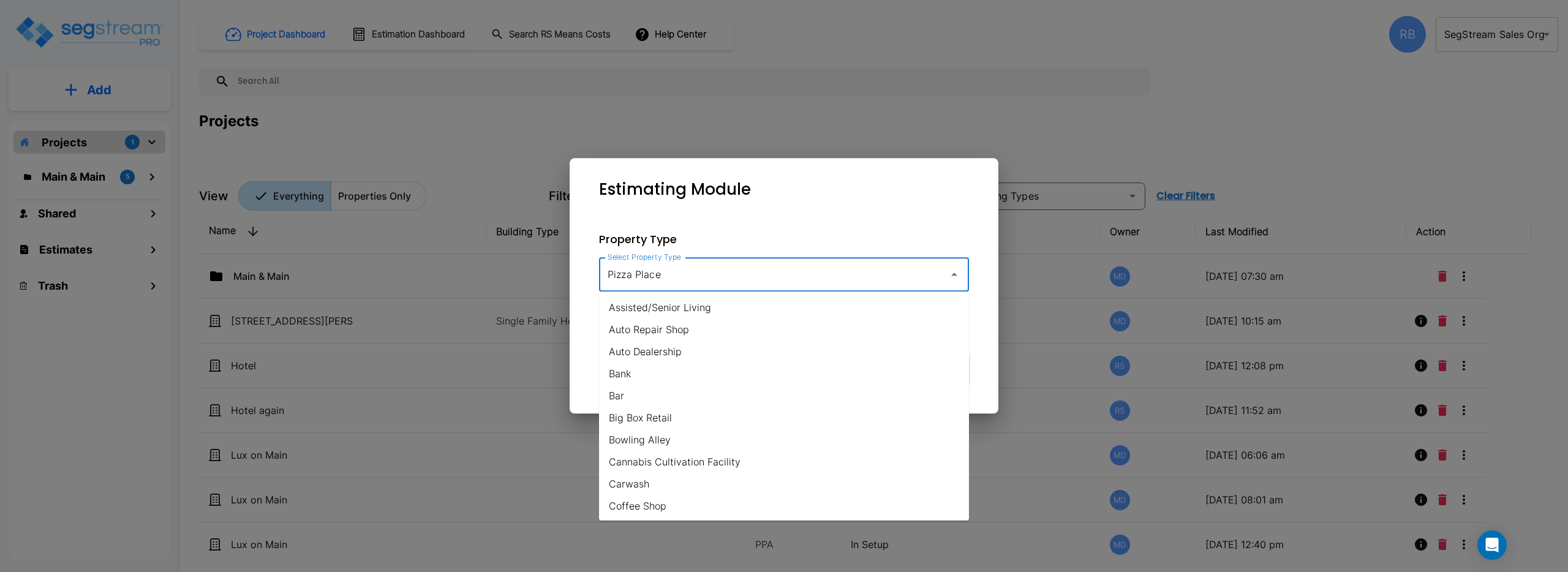 click on "Auto Repair Shop" at bounding box center (784, 329) 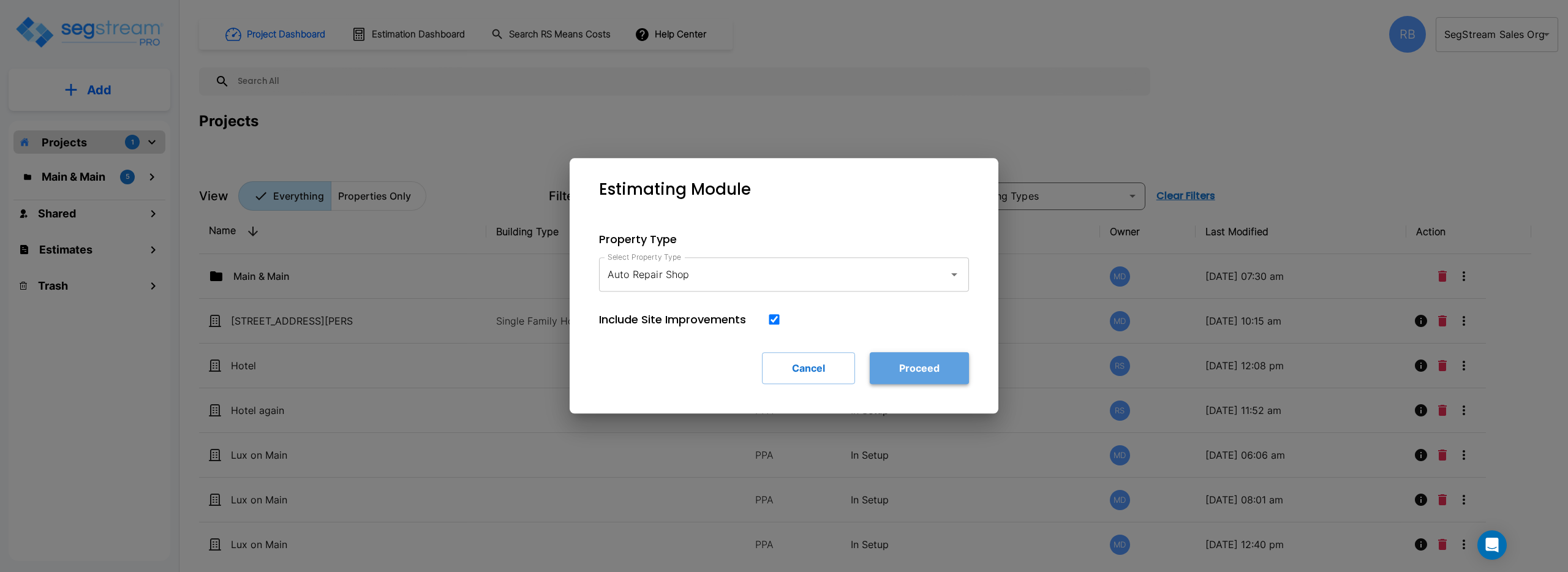 click on "Proceed" at bounding box center [919, 368] 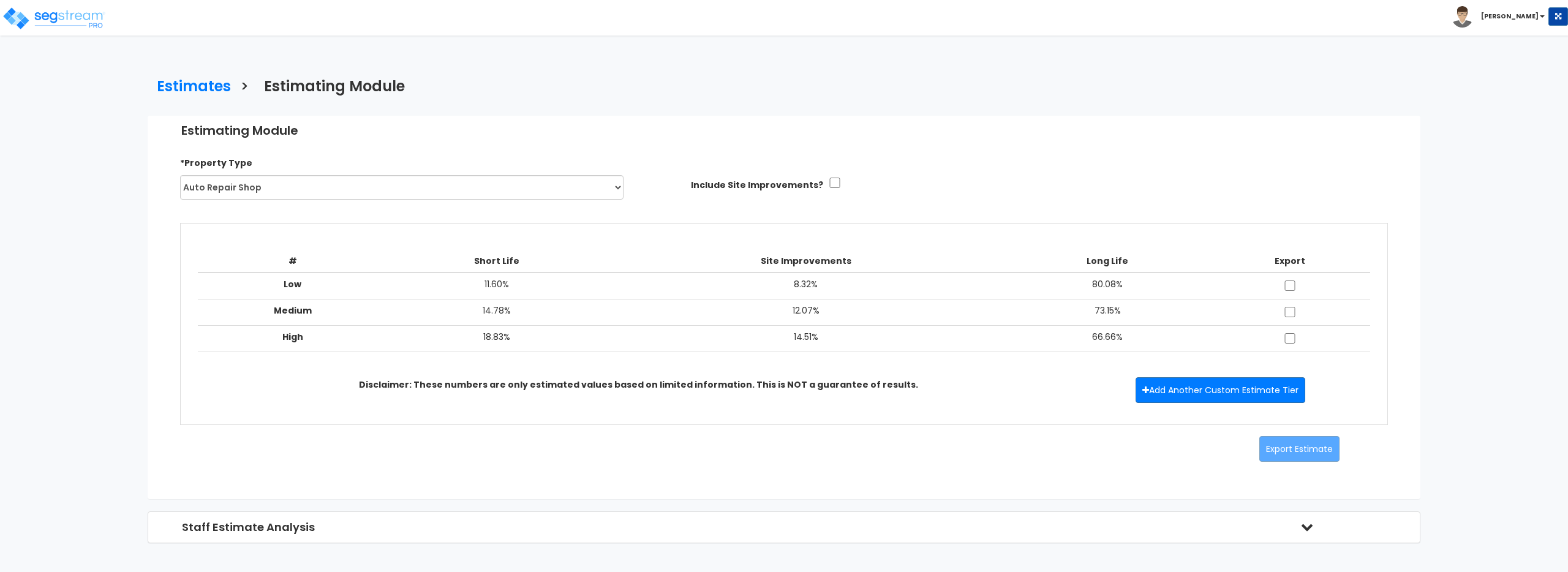 scroll, scrollTop: 0, scrollLeft: 0, axis: both 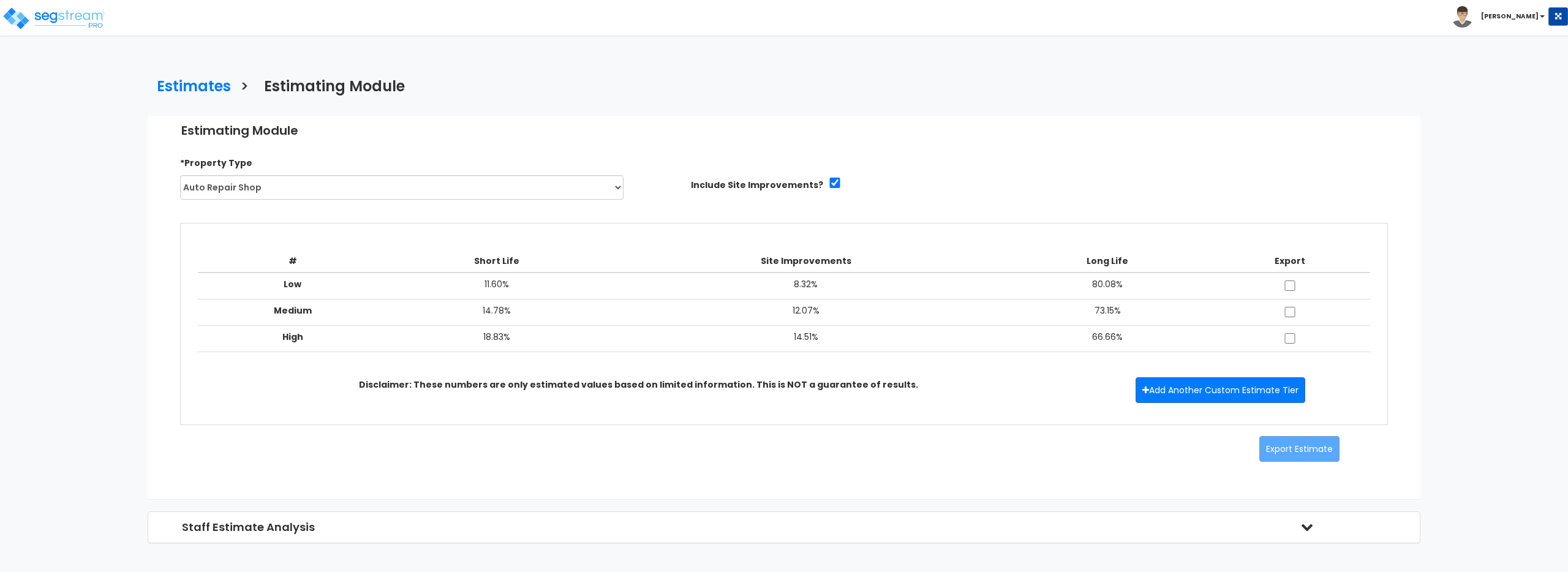 checkbox on "true" 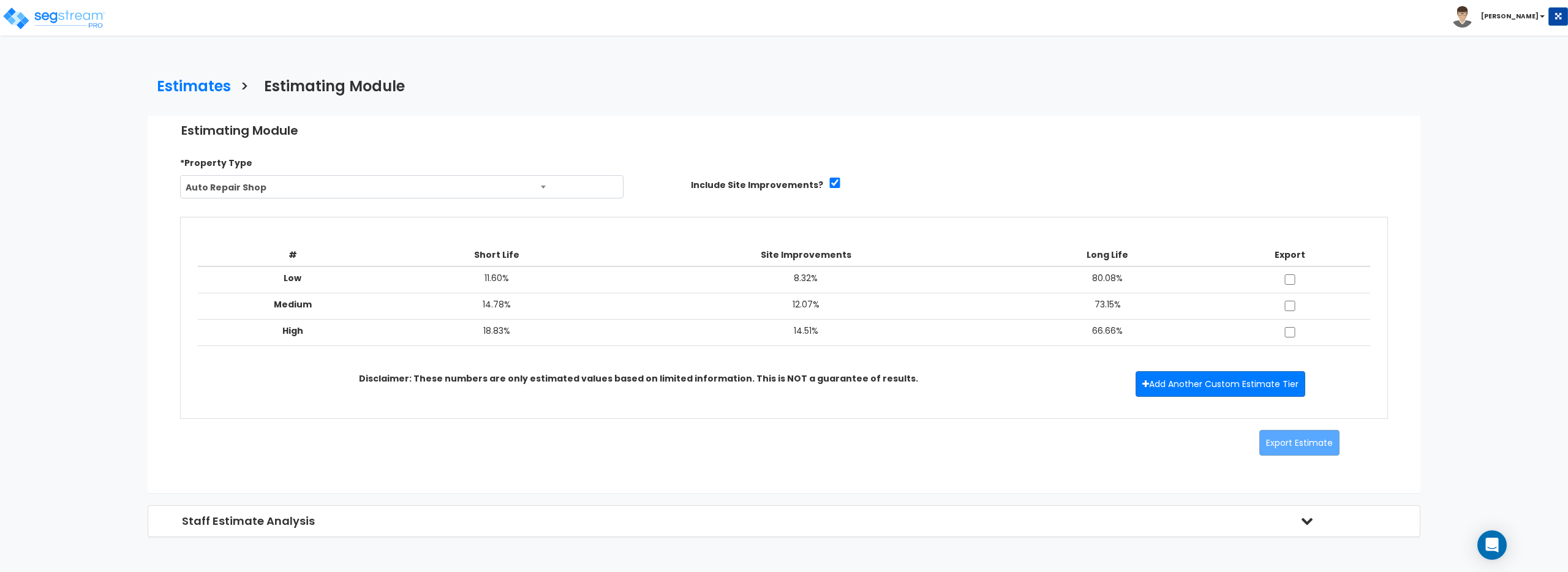 click on "Auto Repair Shop" at bounding box center [402, 187] 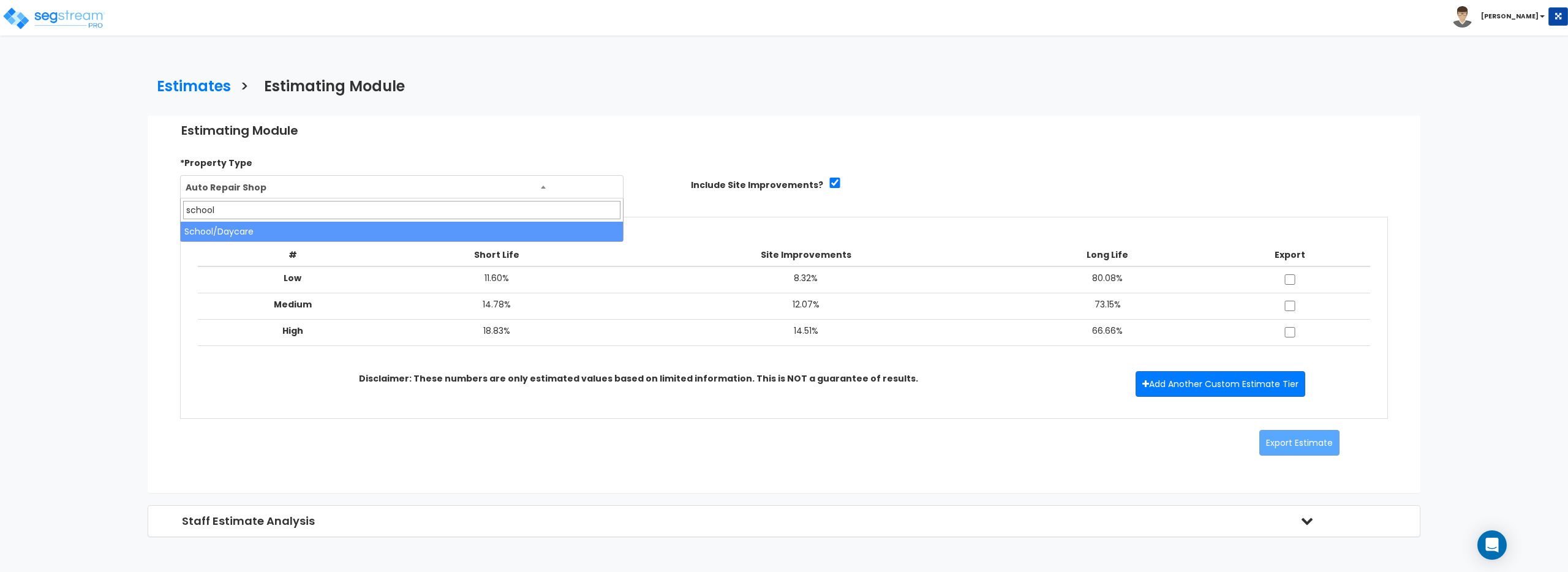type on "school" 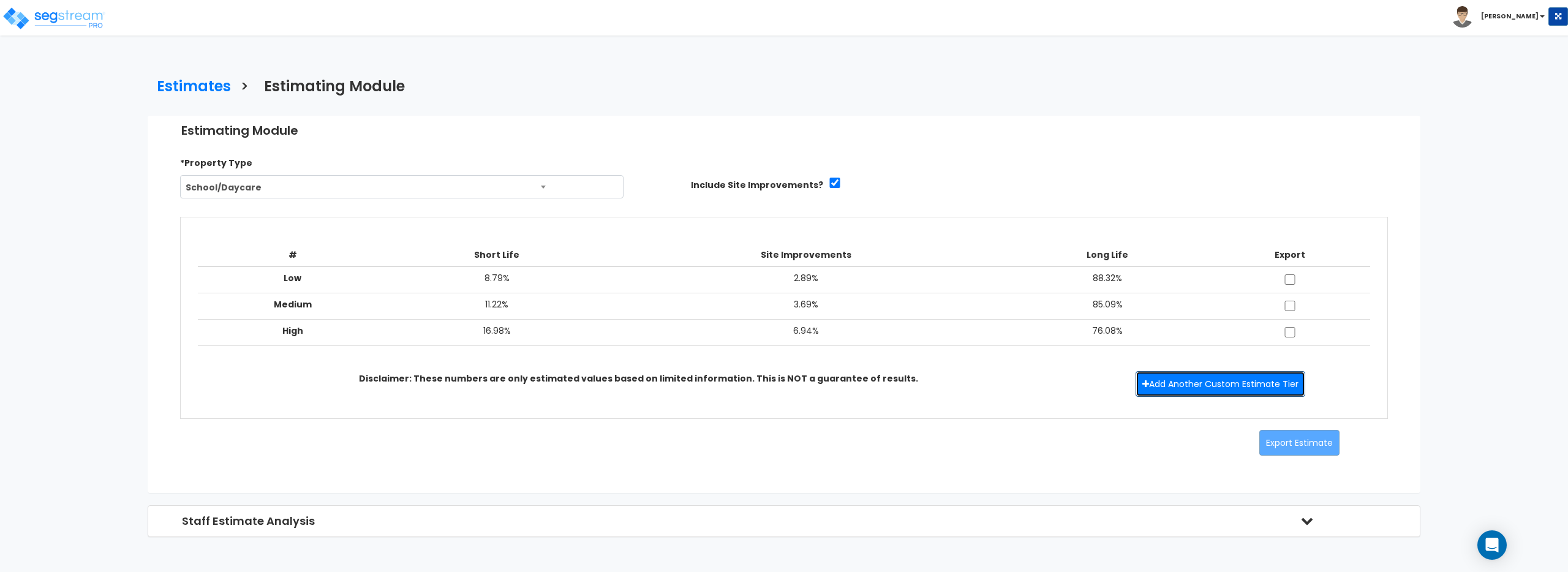 click on "Add Another Custom Estimate Tier" at bounding box center [1220, 384] 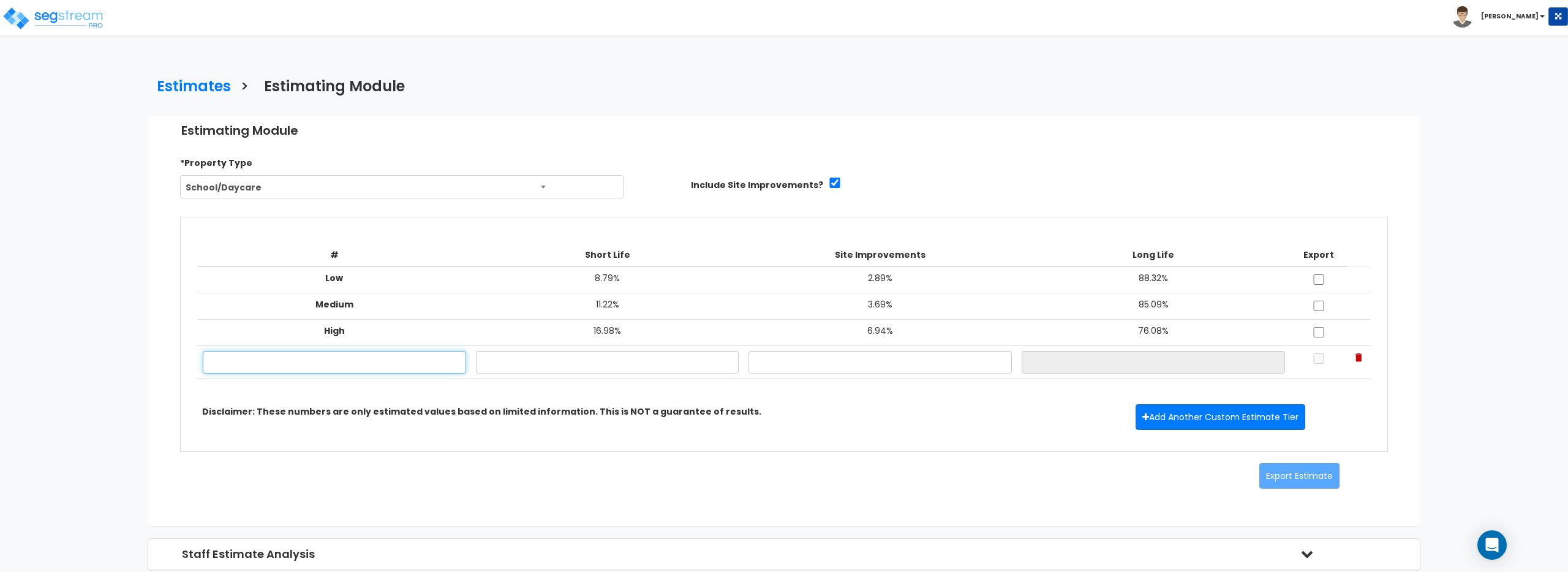 click at bounding box center (334, 362) 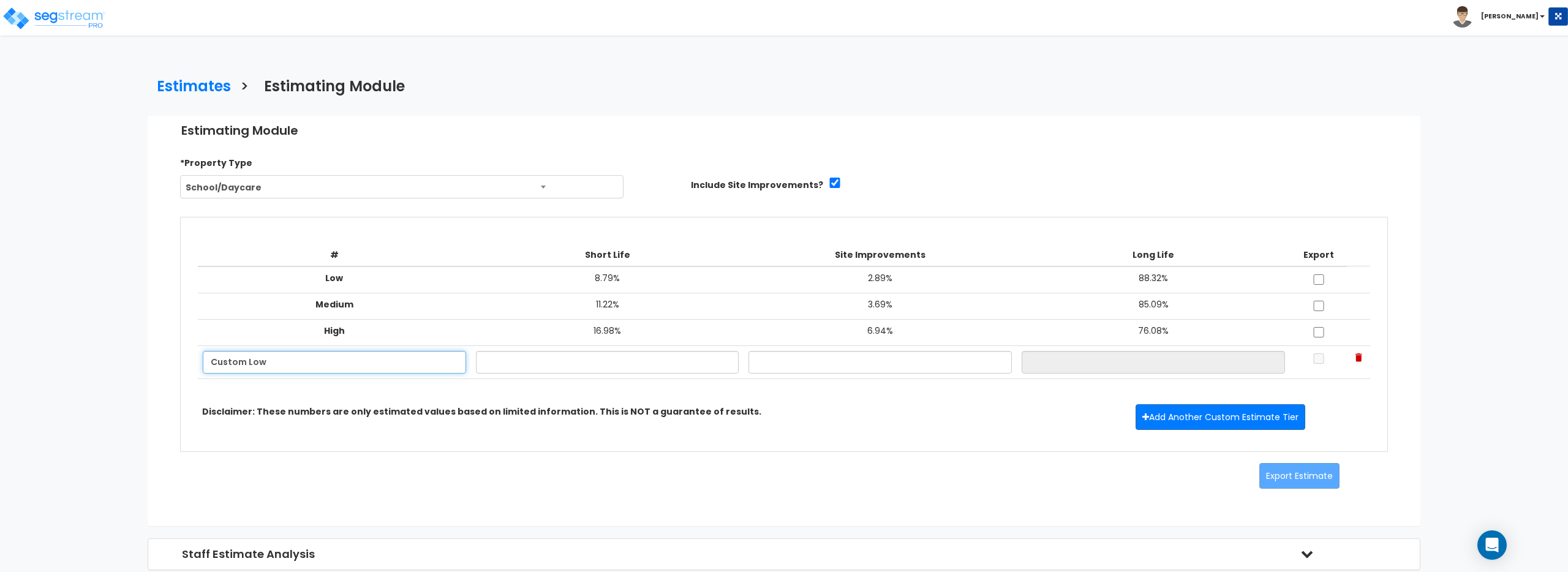 type on "Custom Low" 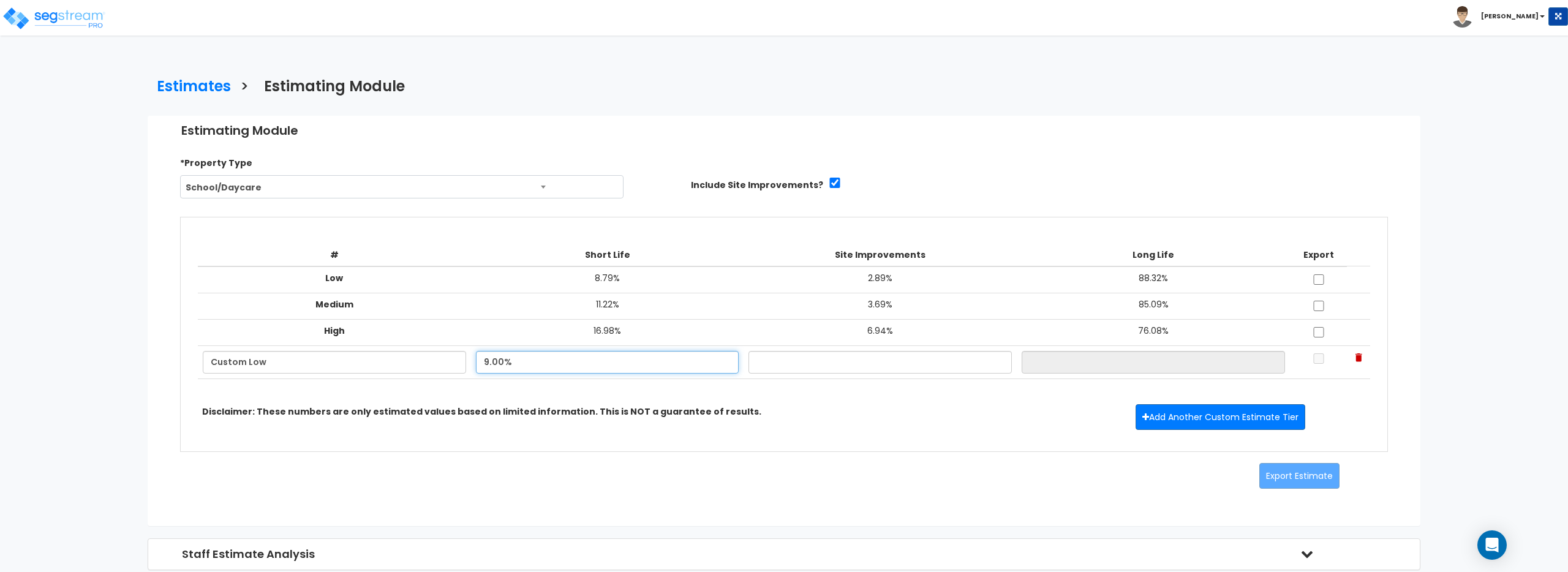 drag, startPoint x: 526, startPoint y: 369, endPoint x: 475, endPoint y: 367, distance: 51.0392 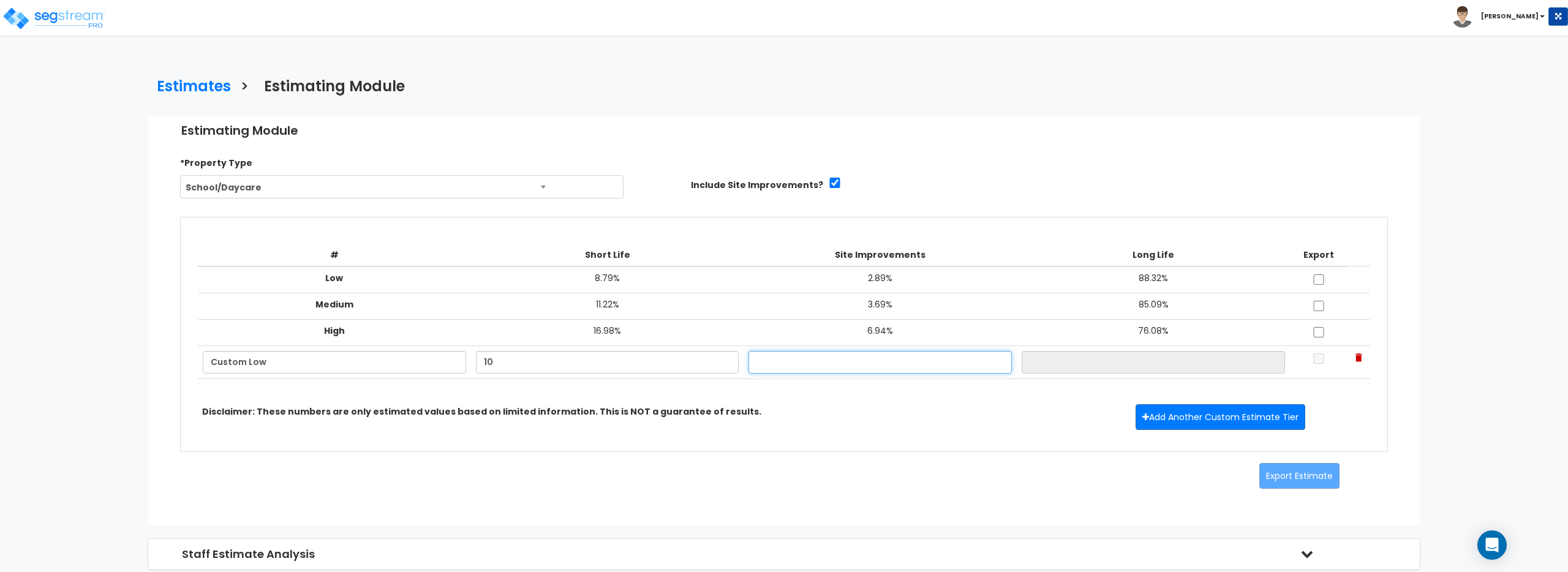 type on "10.00%" 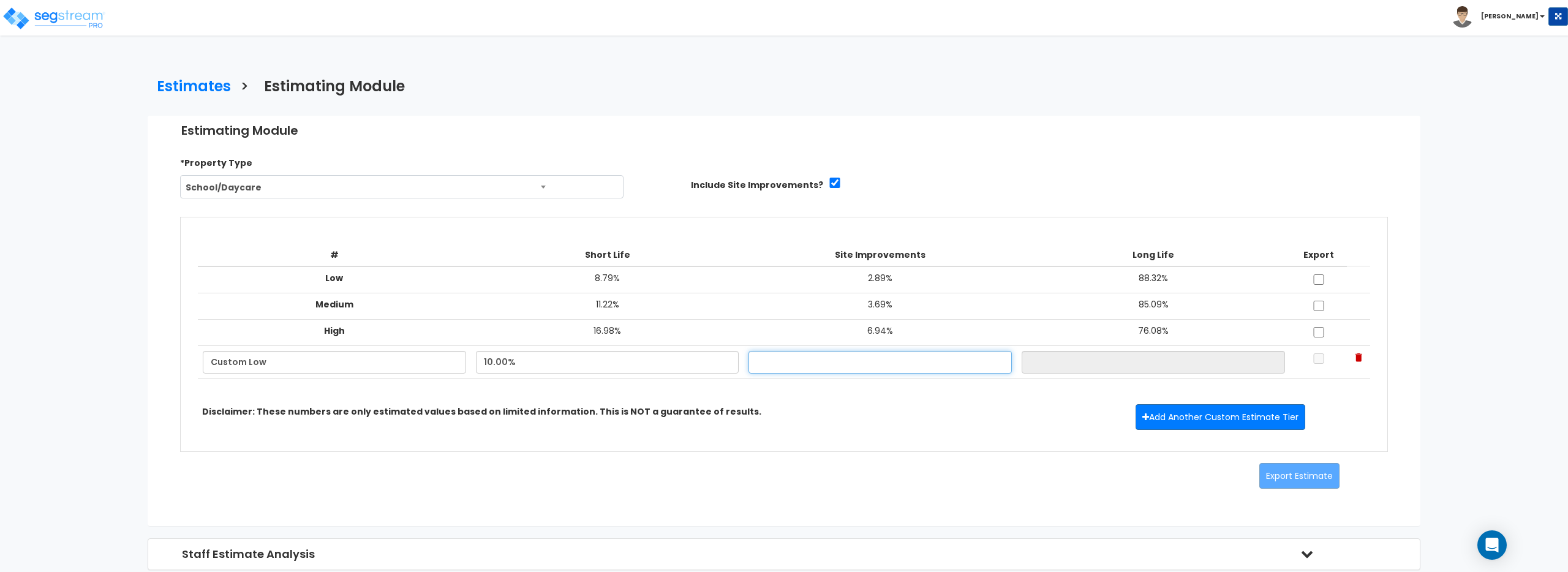 click at bounding box center (880, 362) 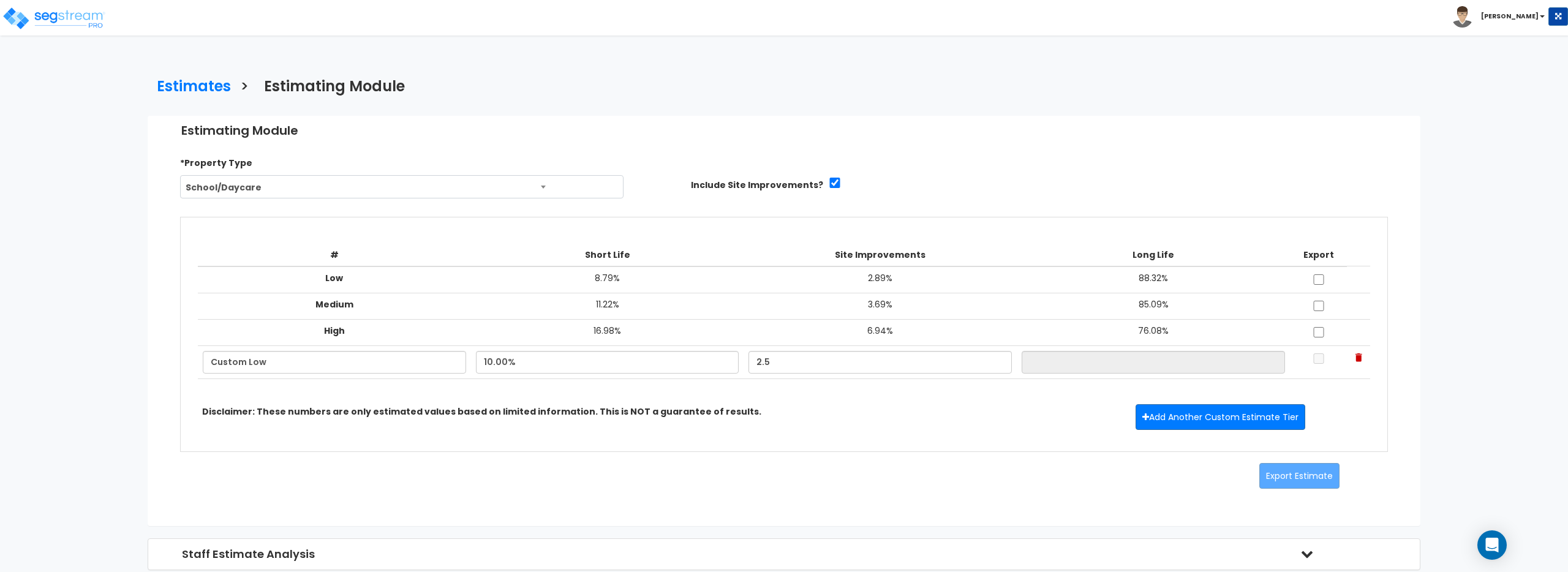 type on "2.50%" 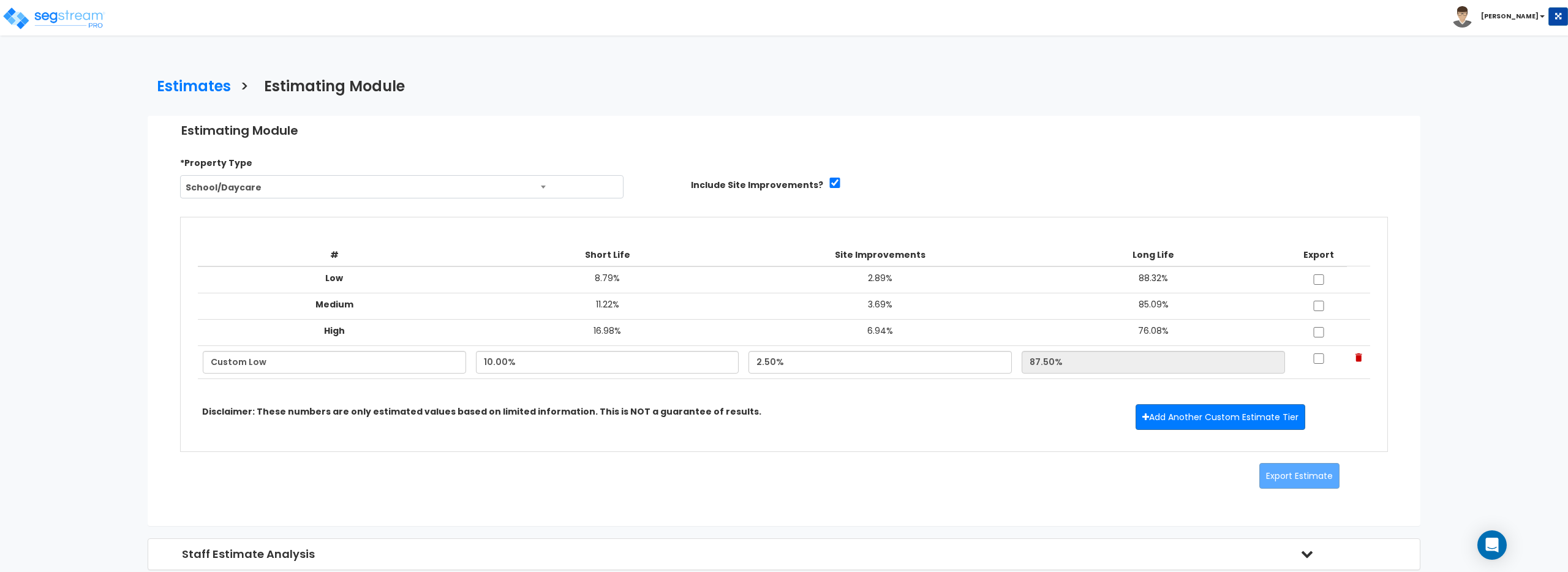 click on "Disclaimer: These numbers are only estimated values based on limited information. This is NOT a guarantee of results." at bounding box center (587, 412) 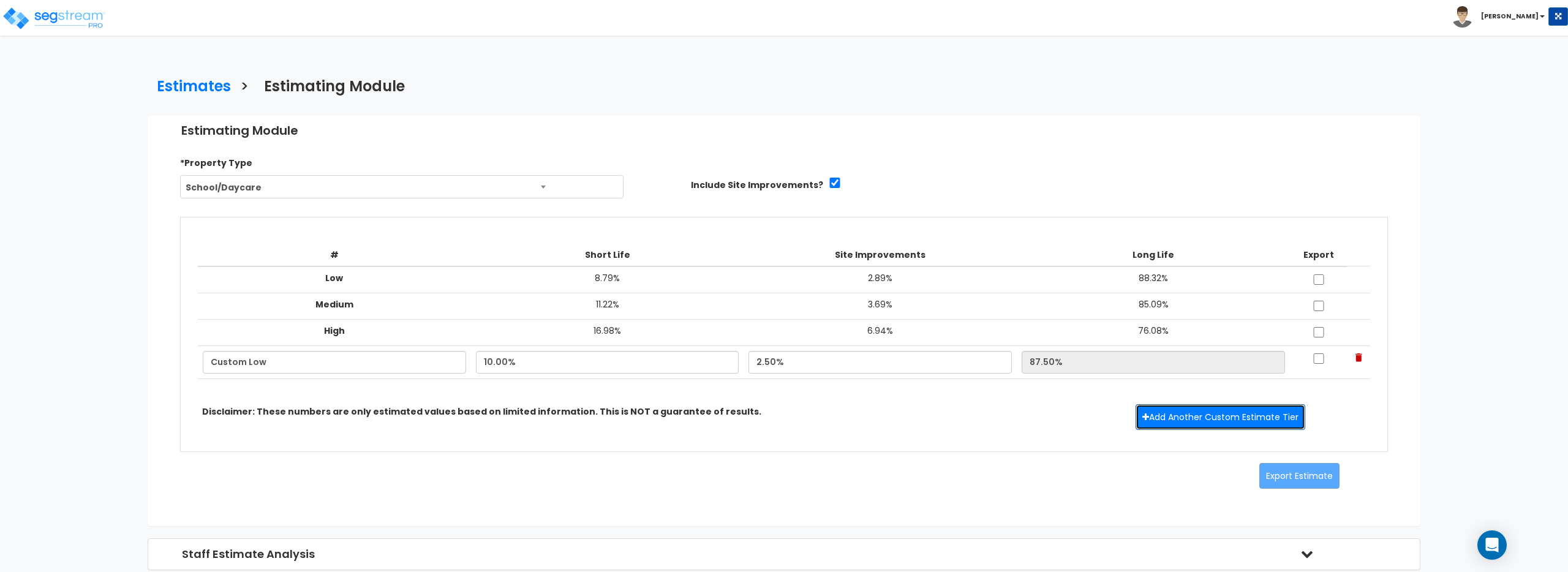 click on "Add Another Custom Estimate Tier" at bounding box center (1220, 417) 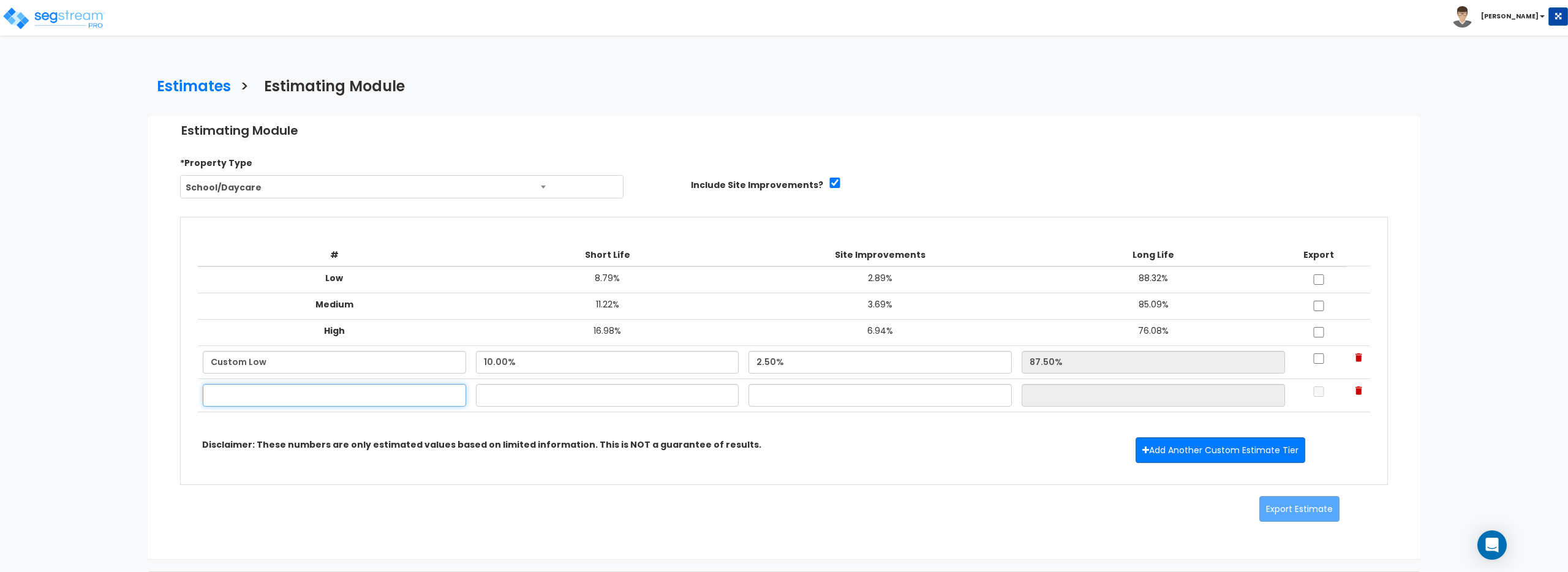click at bounding box center [334, 395] 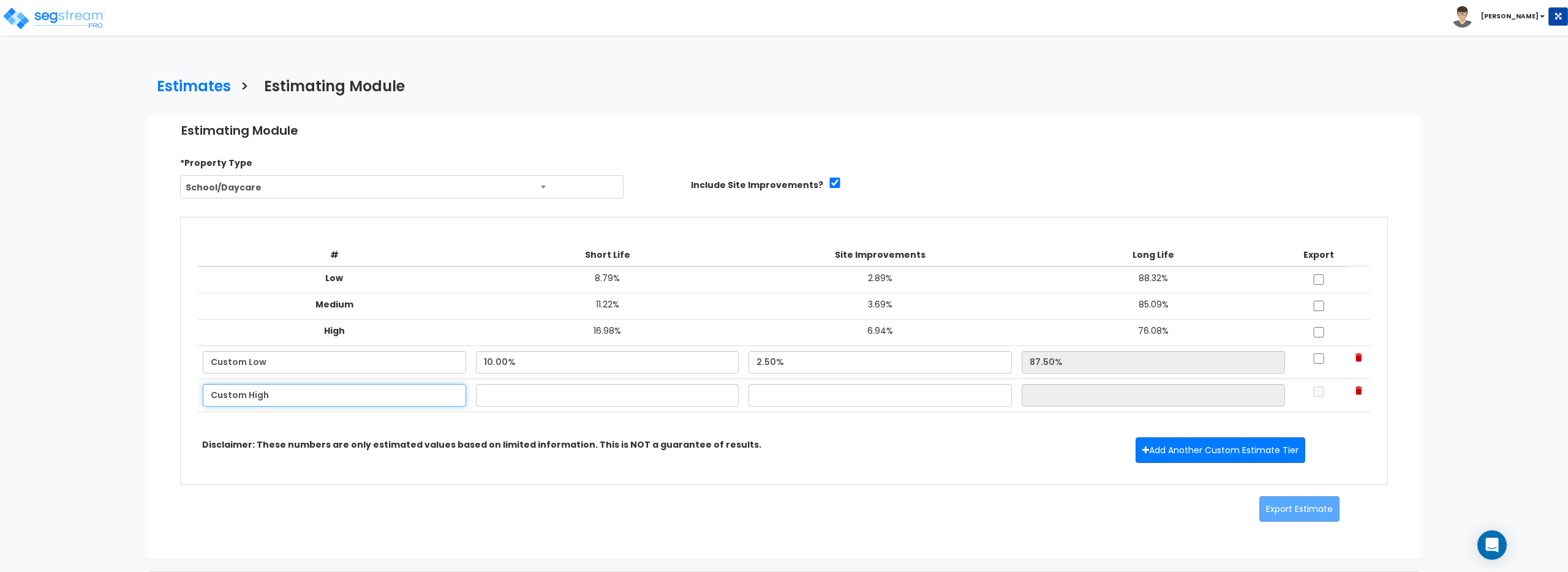 type on "Custom High" 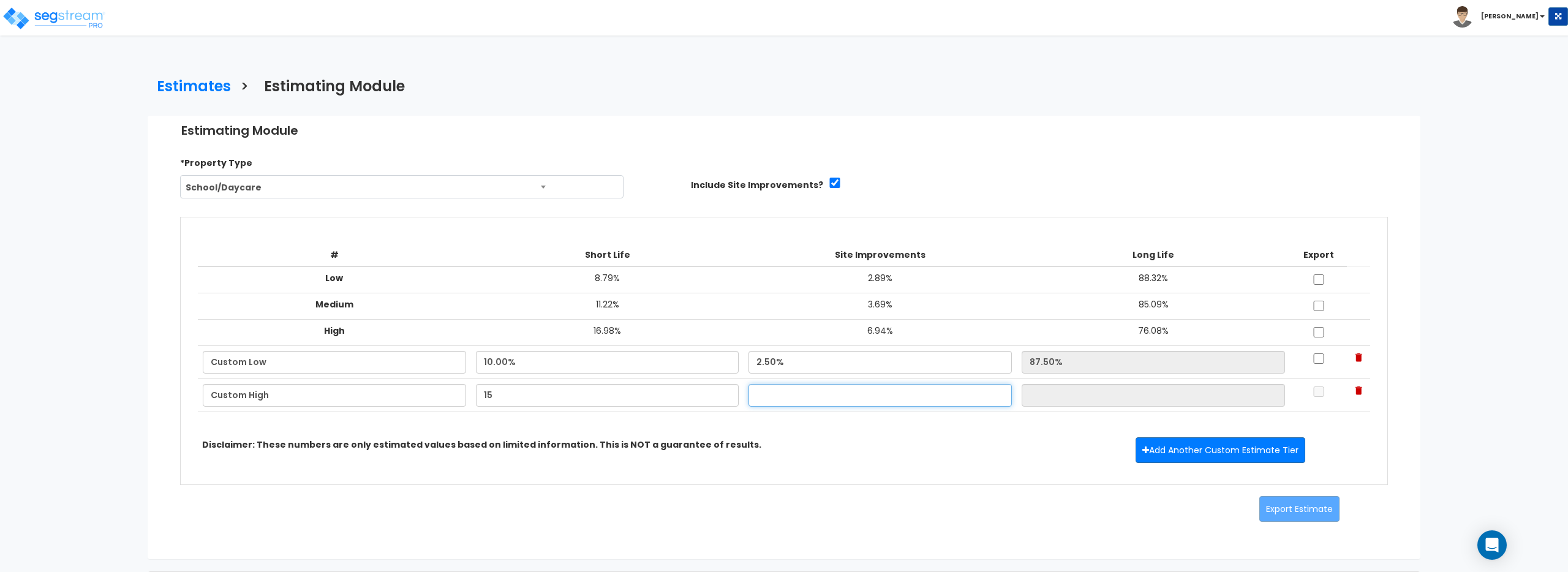 type on "15.00%" 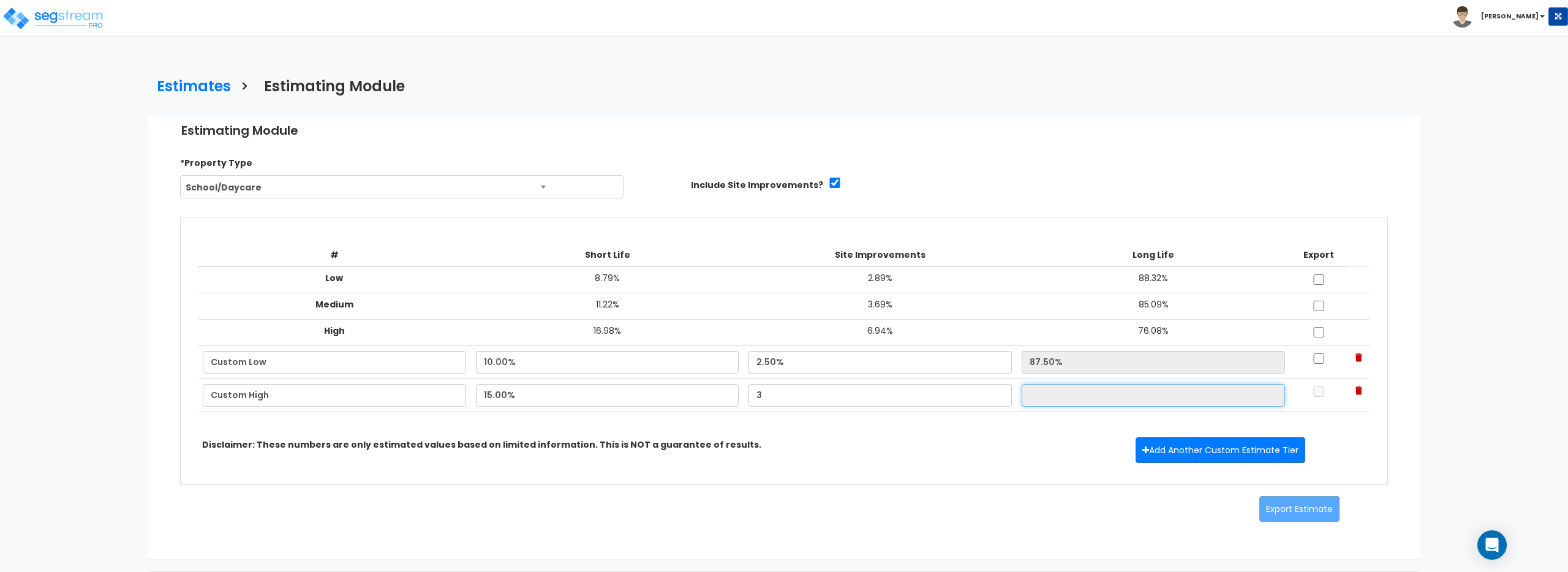 type on "3.00%" 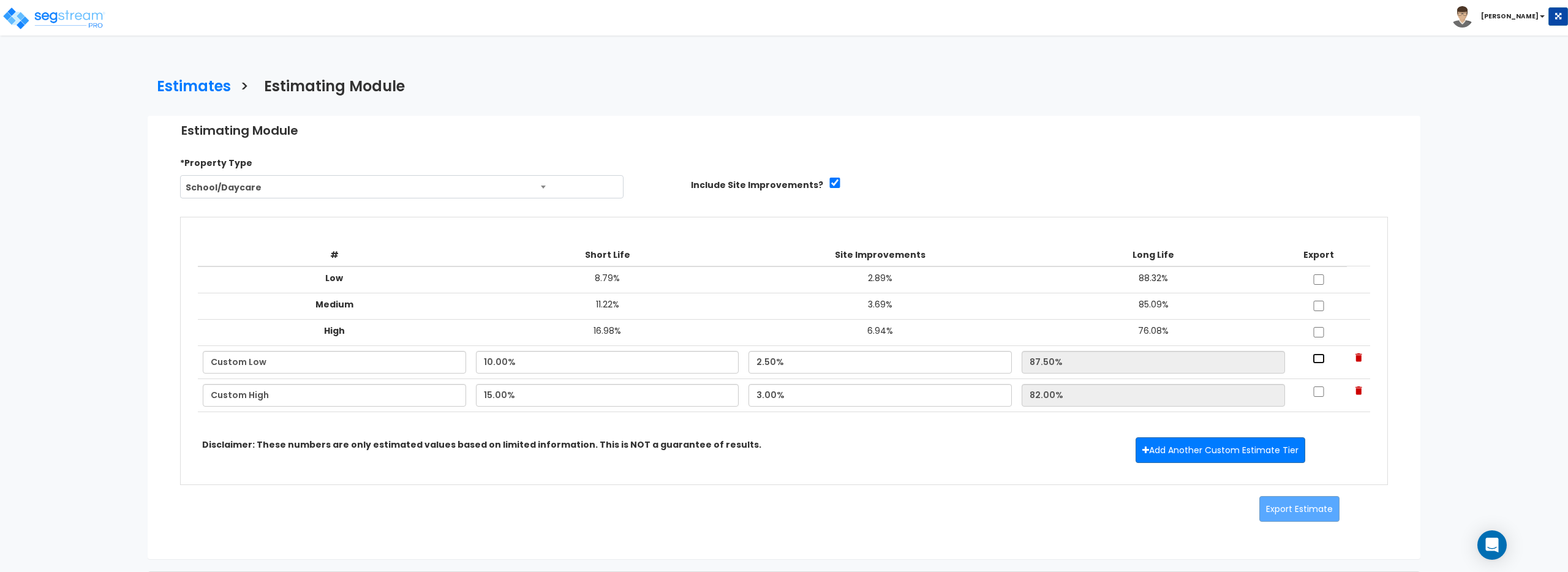 click at bounding box center [1319, 358] 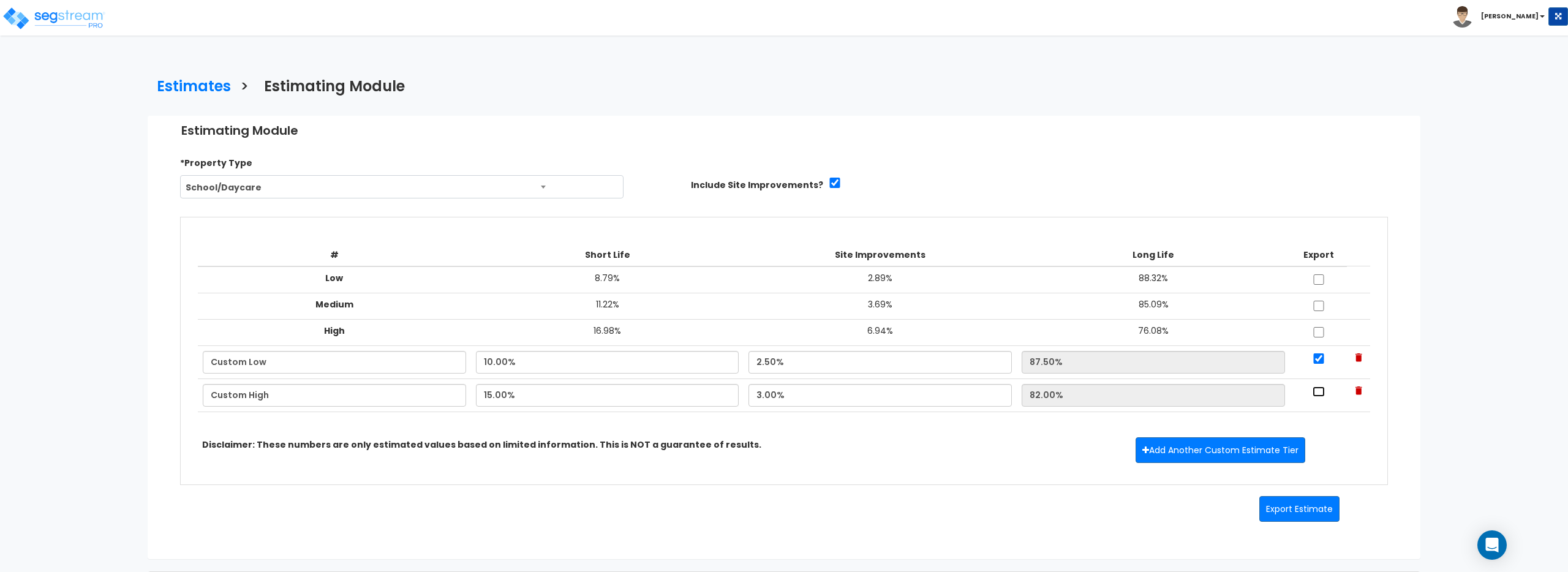 click at bounding box center (1319, 391) 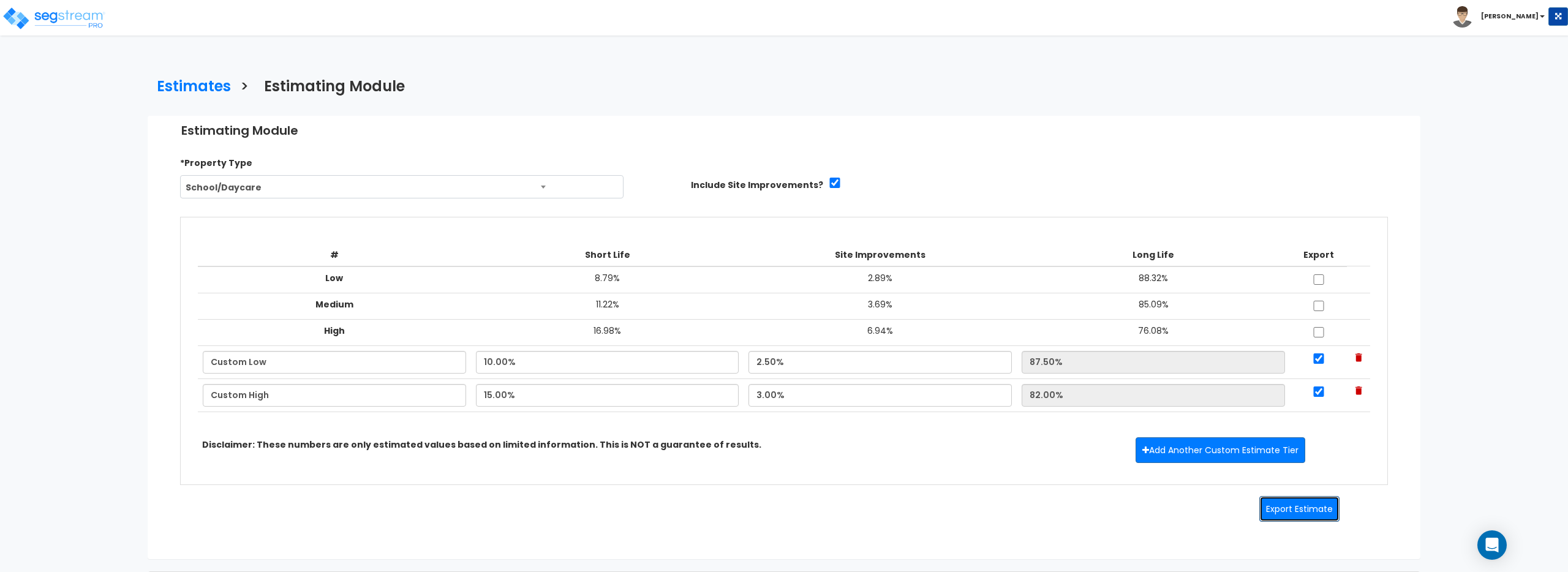 click on "Export Estimate" at bounding box center (1299, 509) 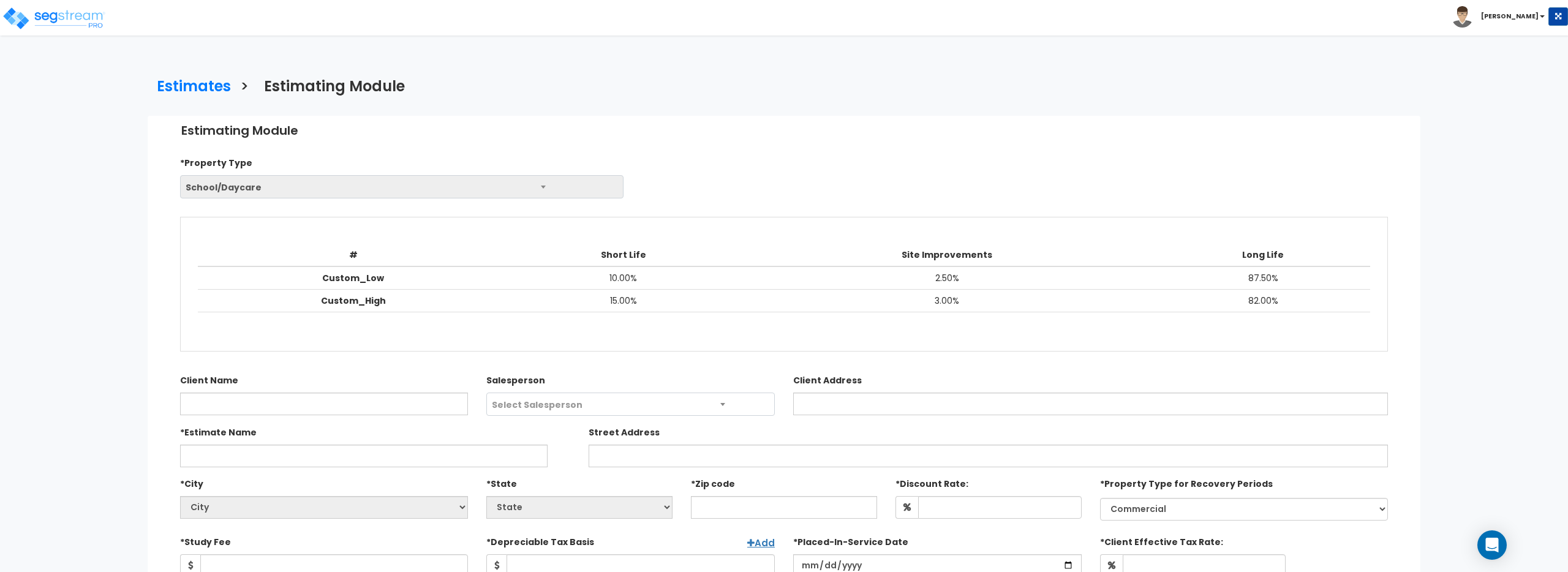scroll, scrollTop: 303, scrollLeft: 0, axis: vertical 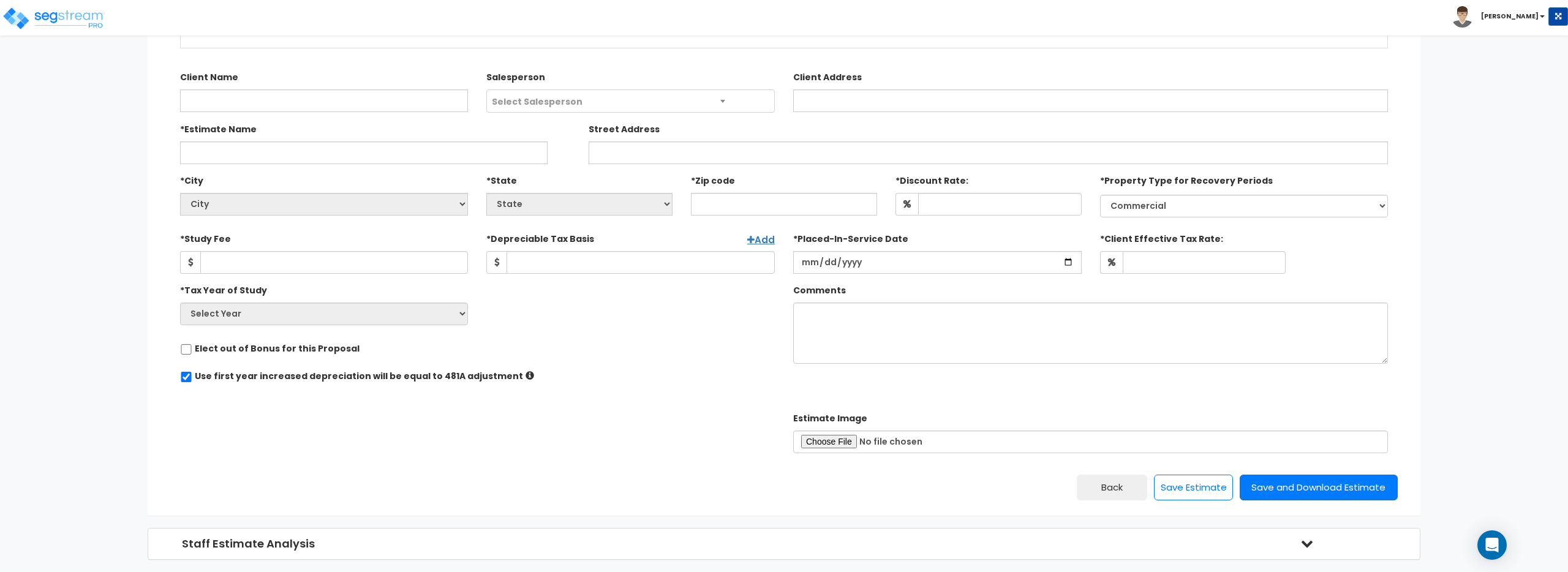 click on "*Estimate Name" at bounding box center [375, 141] 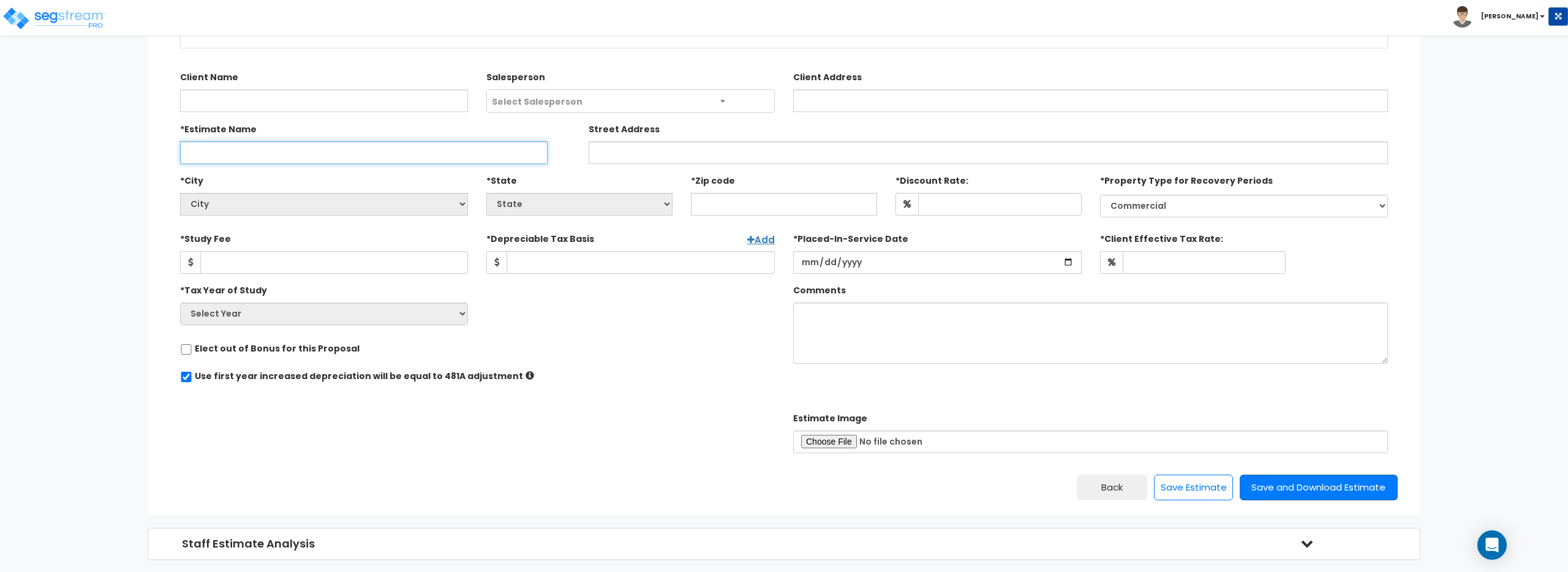 click on "*Estimate Name" at bounding box center [364, 152] 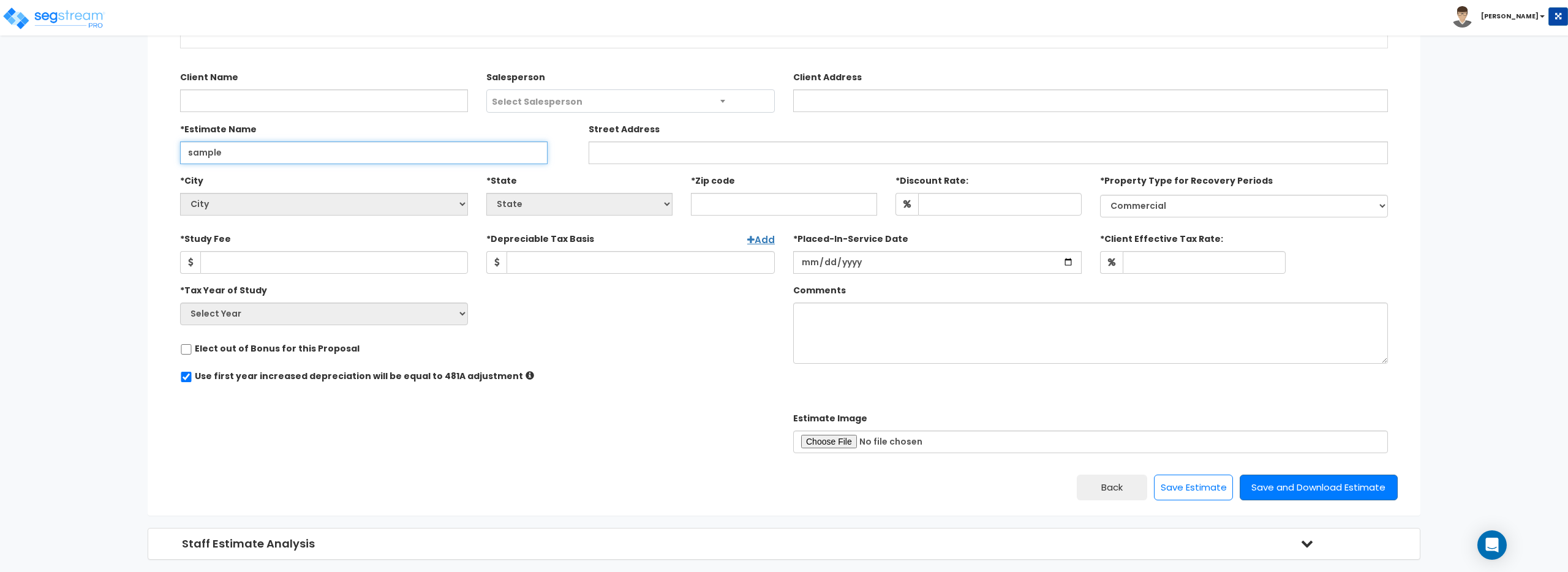 type on "sample" 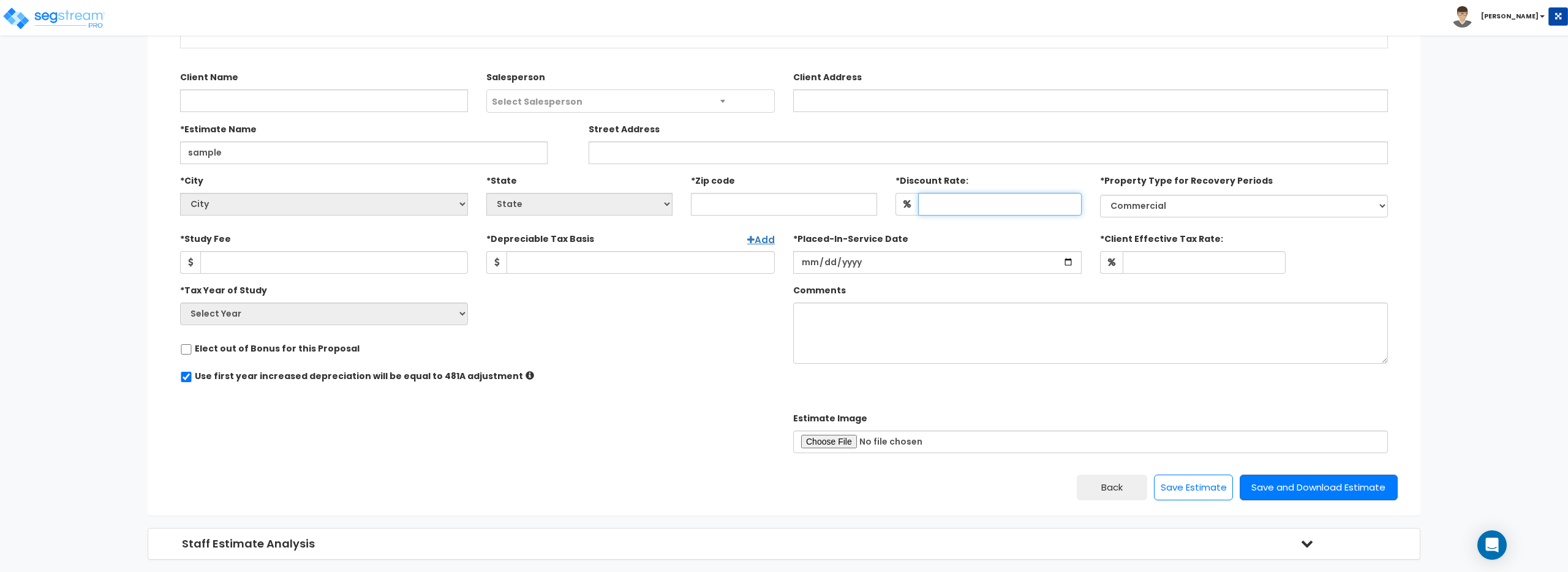 select on "National Average" 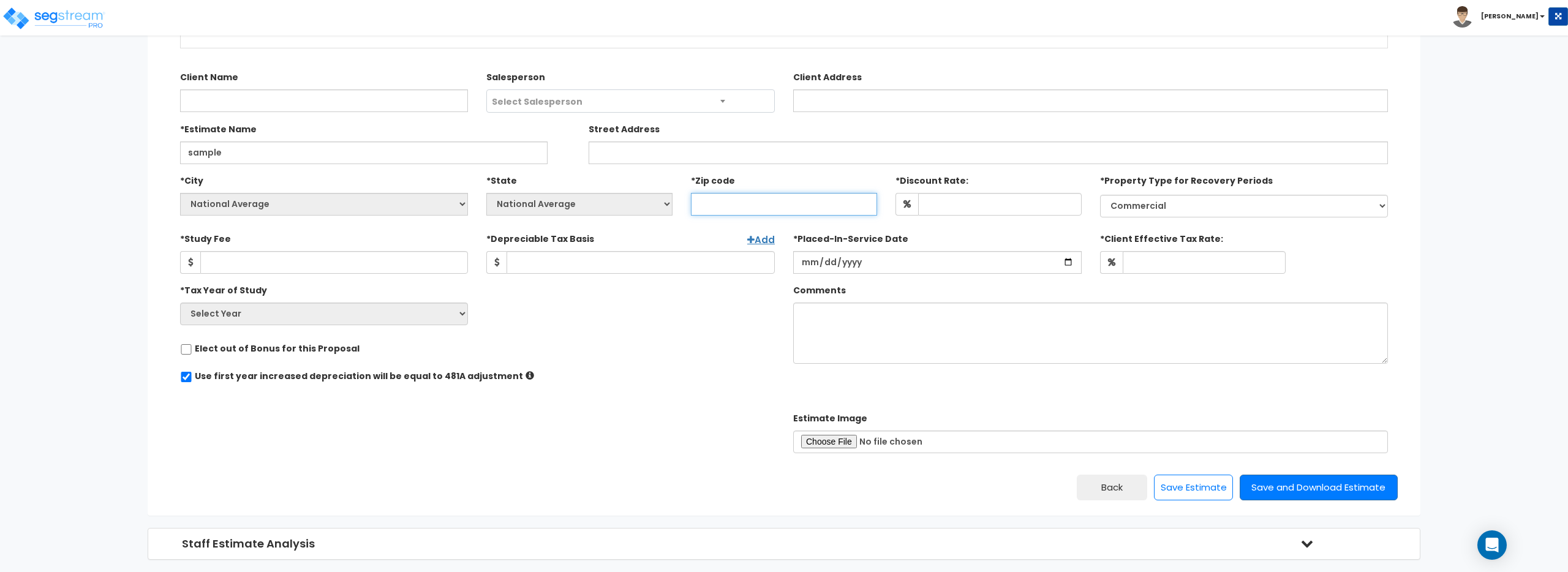 type on "8" 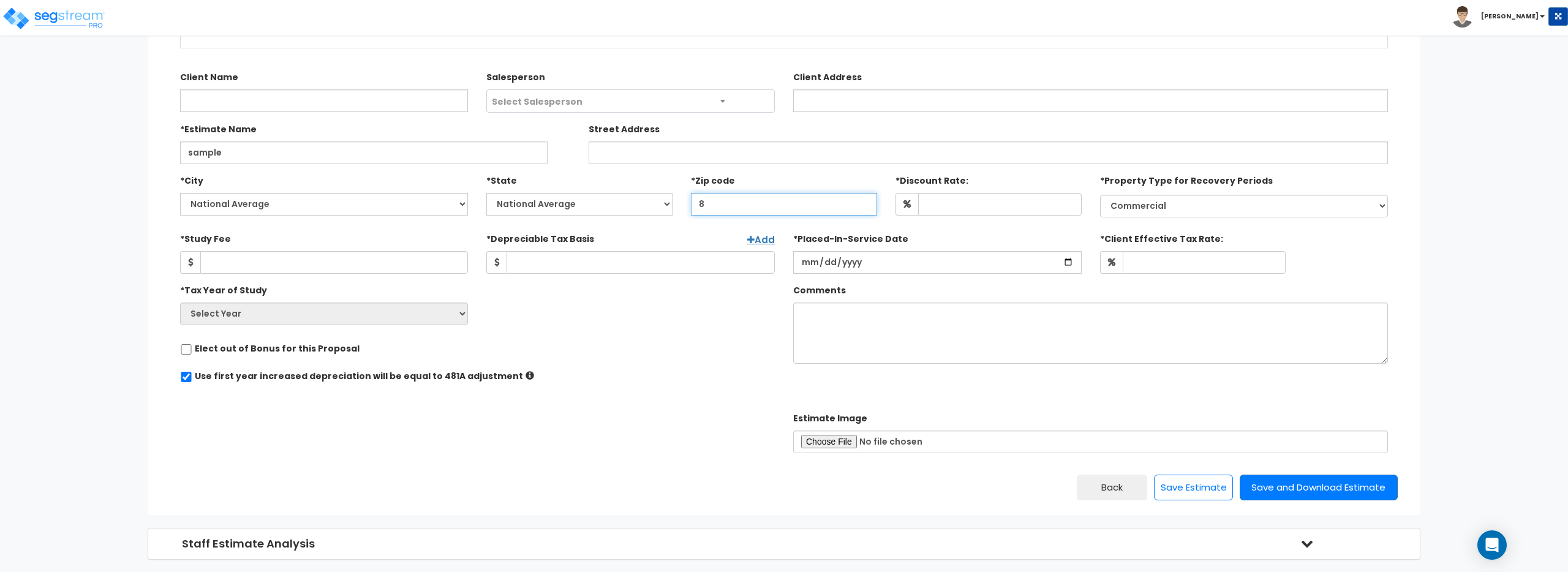 select on "CO" 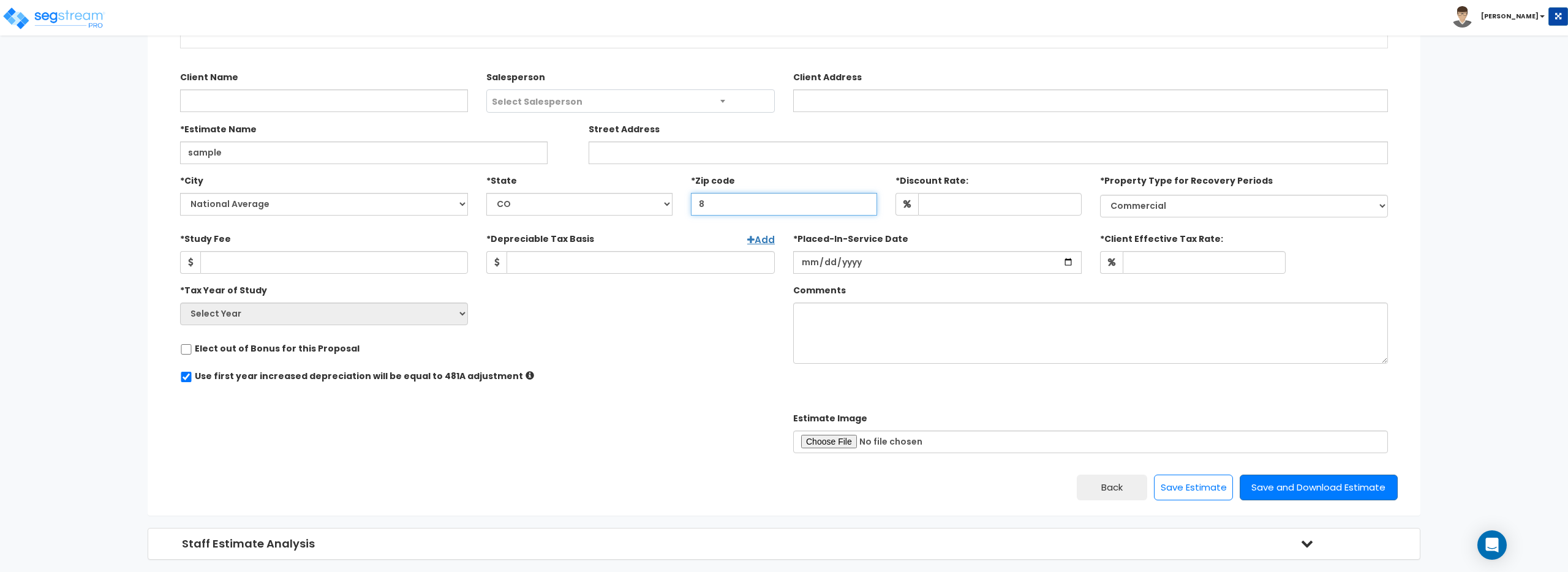type on "83" 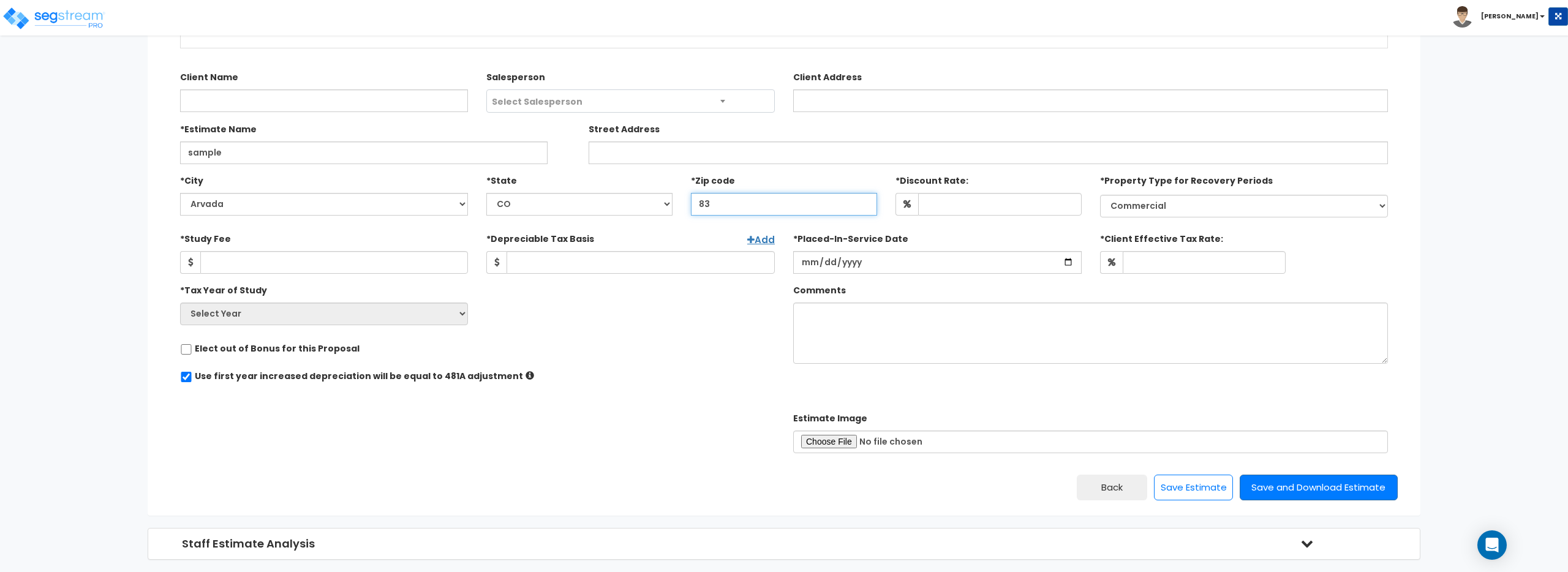 select on "WY" 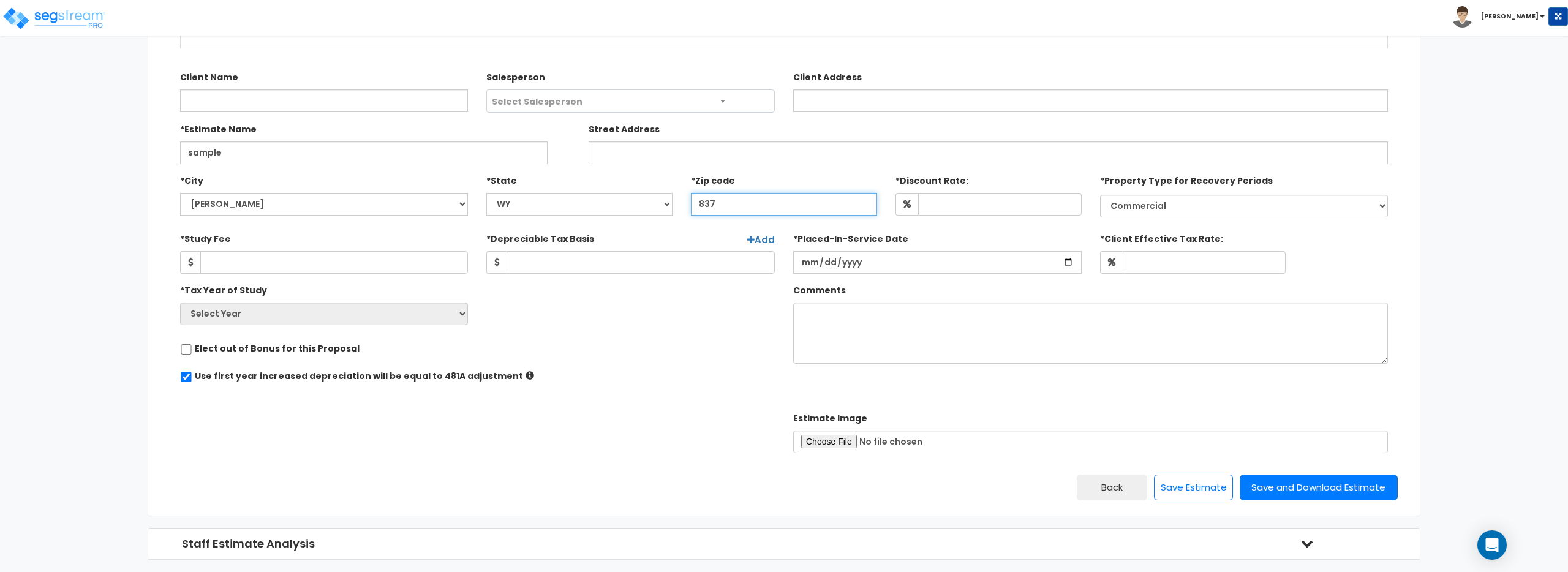type on "8371" 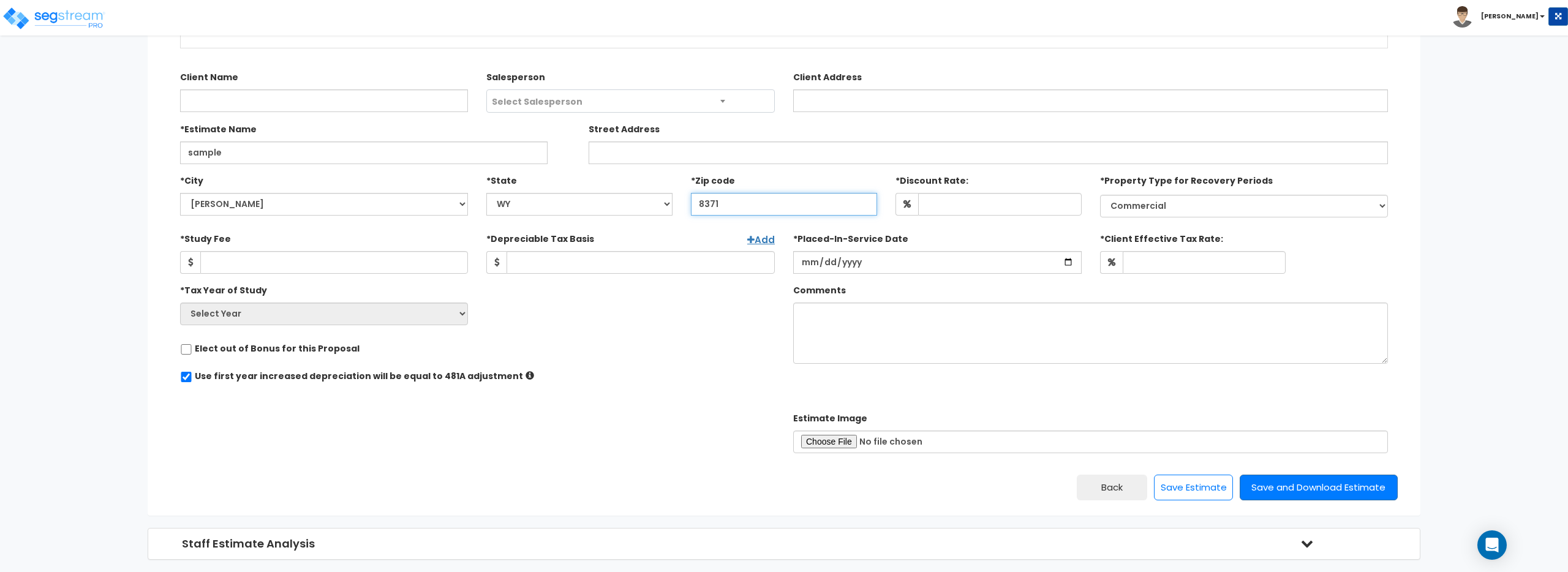 select on "ID" 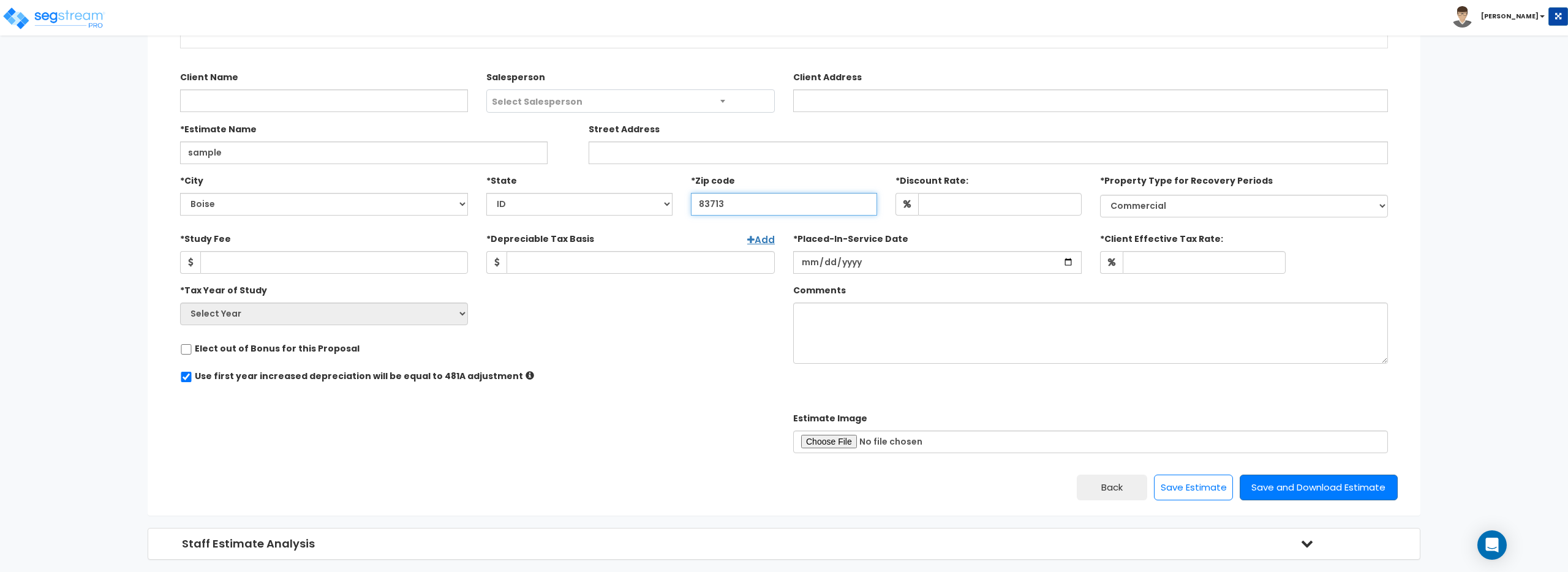 type on "83713" 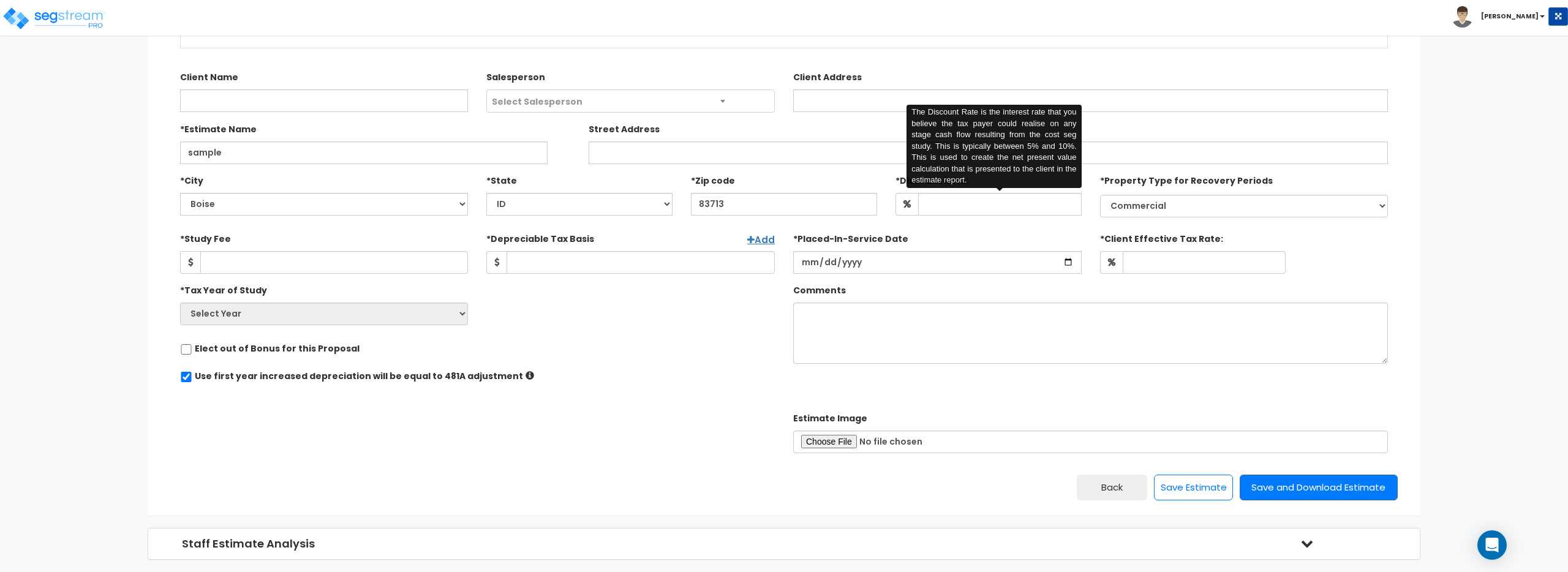 click on "Client Name
Salesperson
Select Salesperson
sample City" at bounding box center (784, 234) 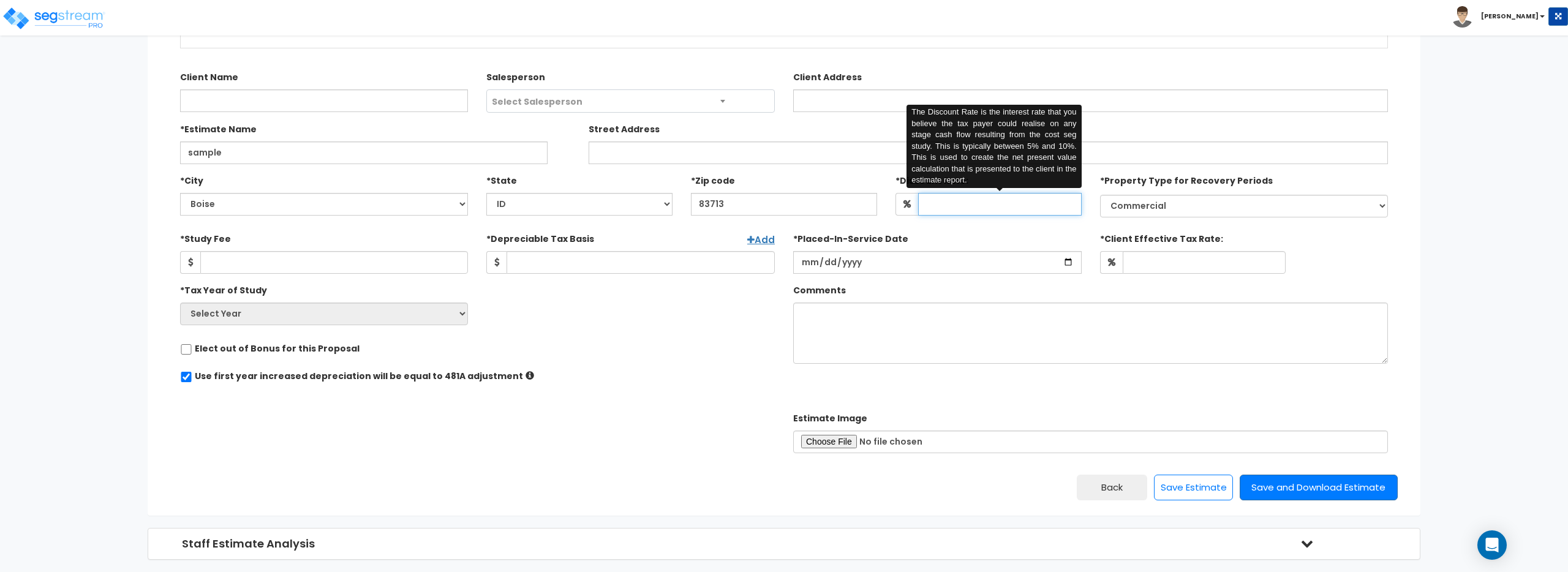 click at bounding box center [1000, 204] 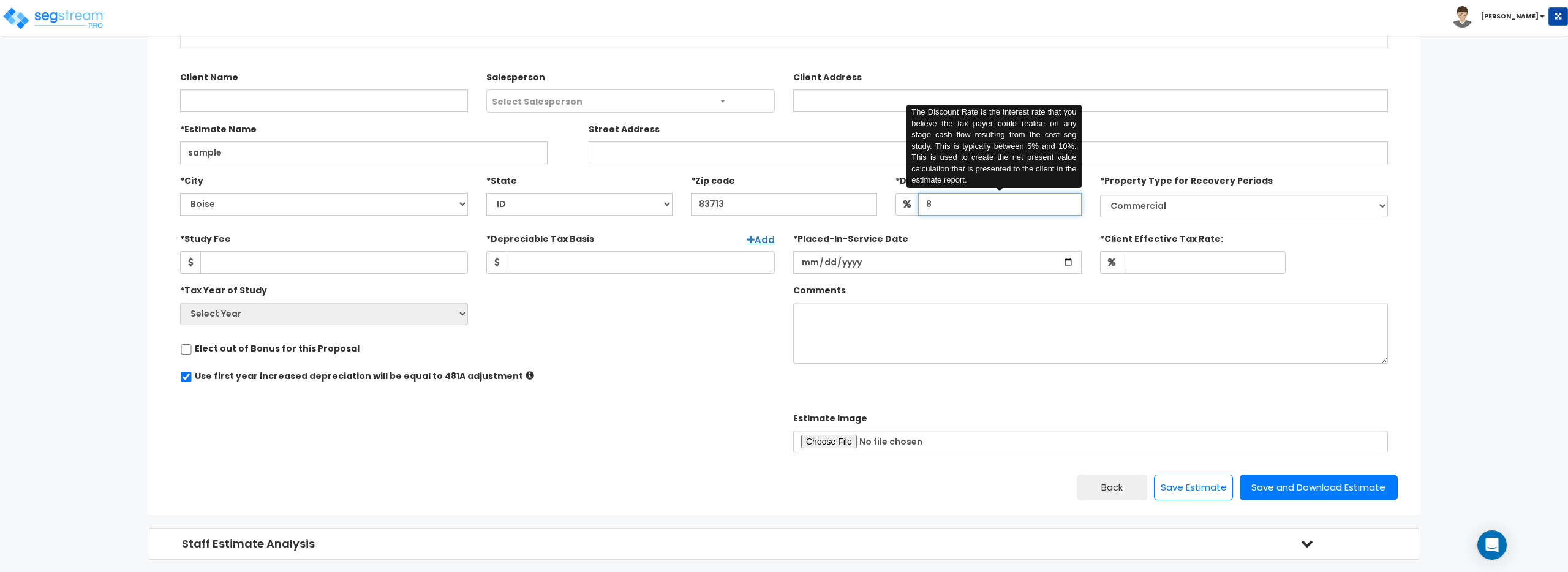 type on "8" 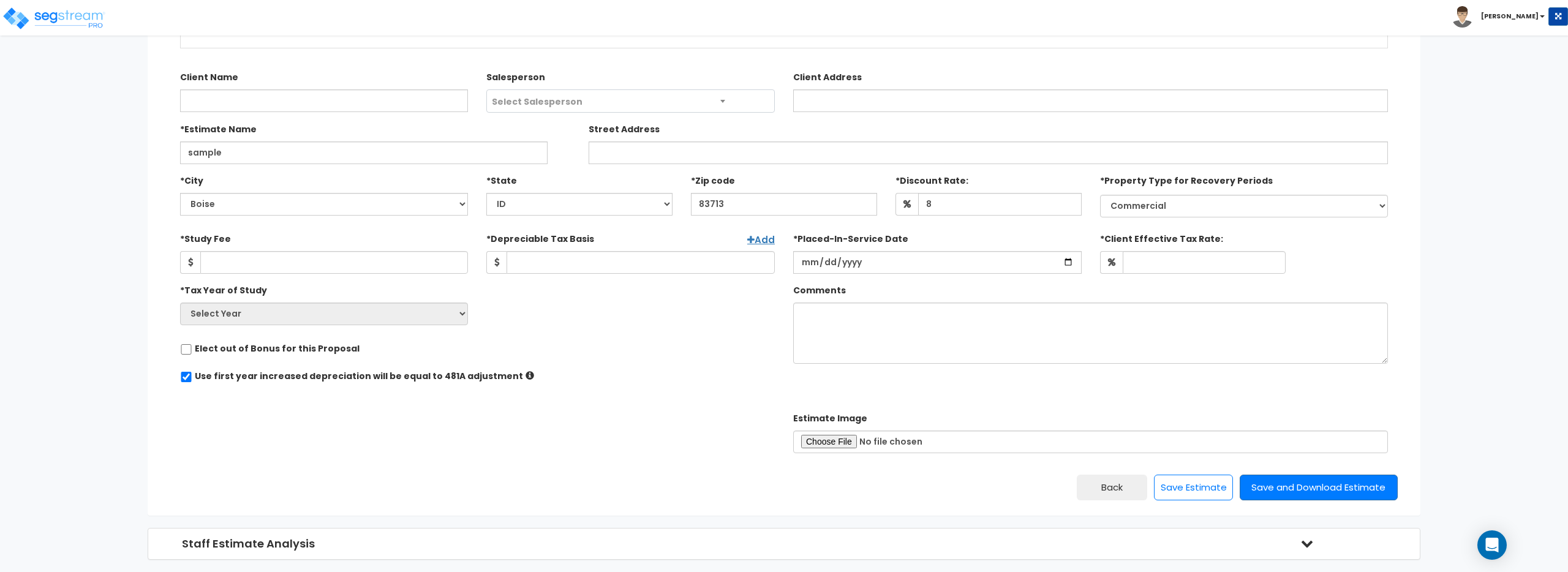 click on "Client Name
Salesperson
Select Salesperson
sample City" at bounding box center (784, 234) 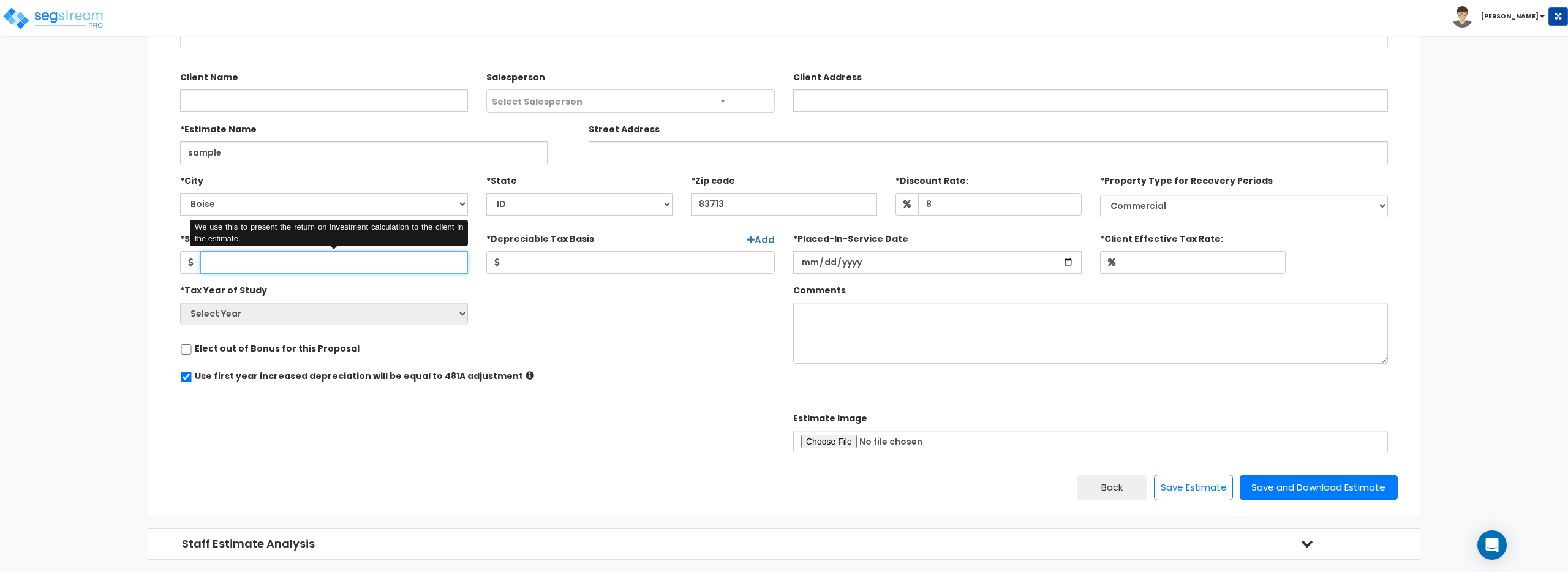 click on "*Study Fee" at bounding box center [334, 262] 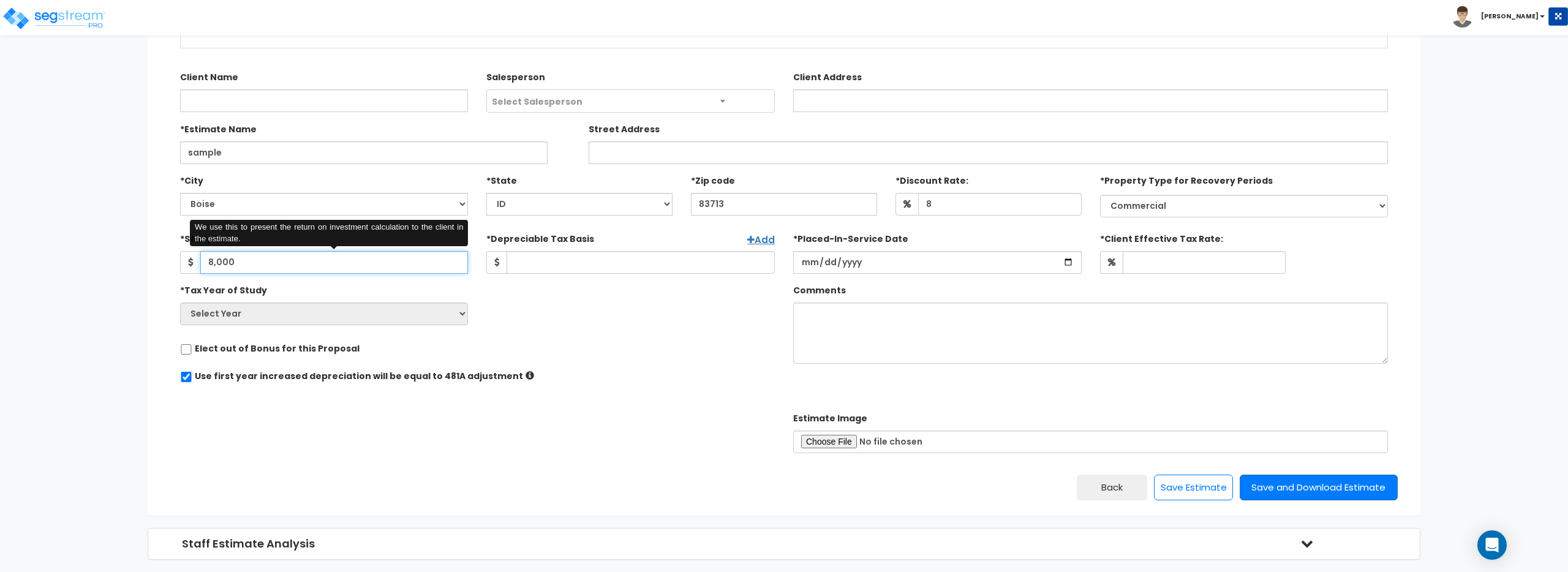 type on "8,000" 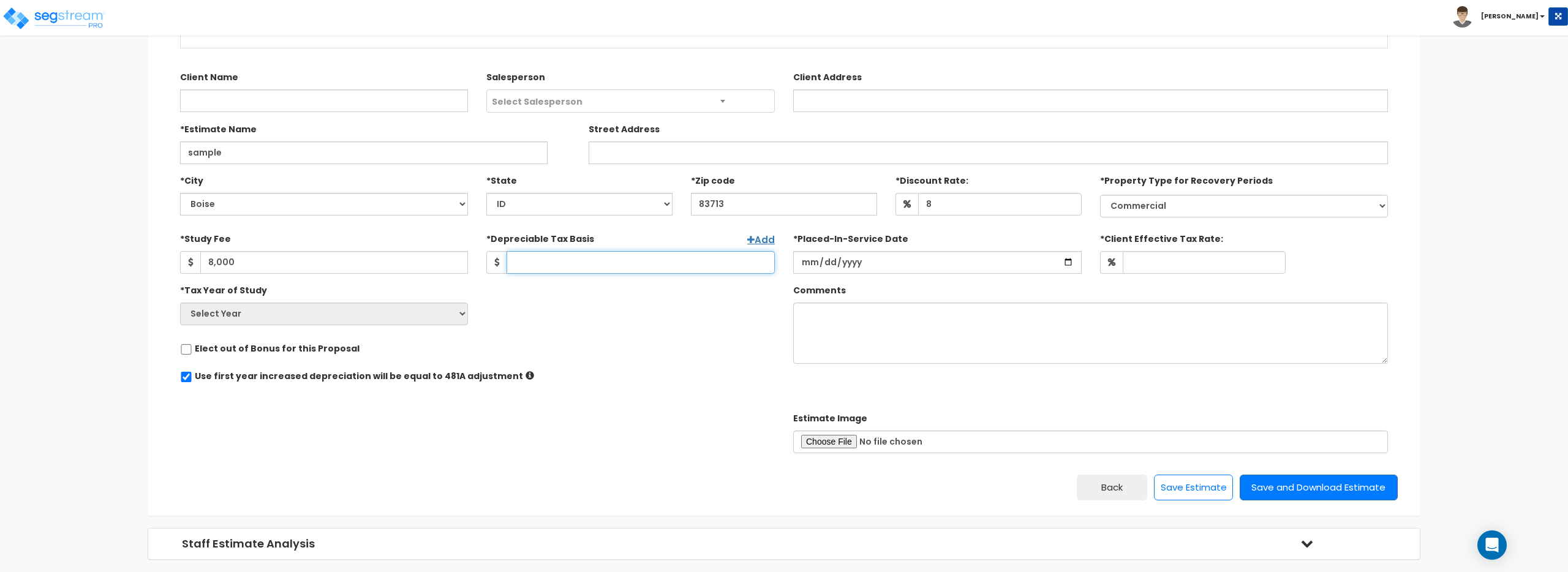 click on "*Depreciable Tax Basis" at bounding box center (641, 262) 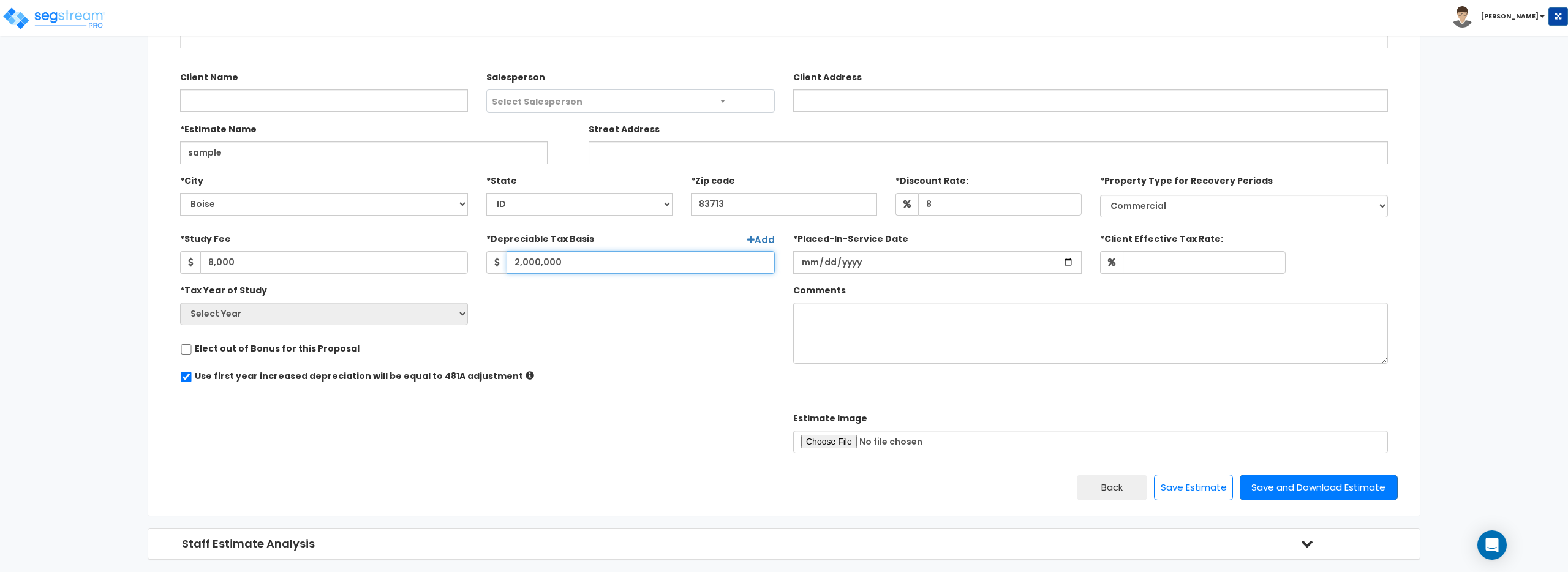type on "2,000,000" 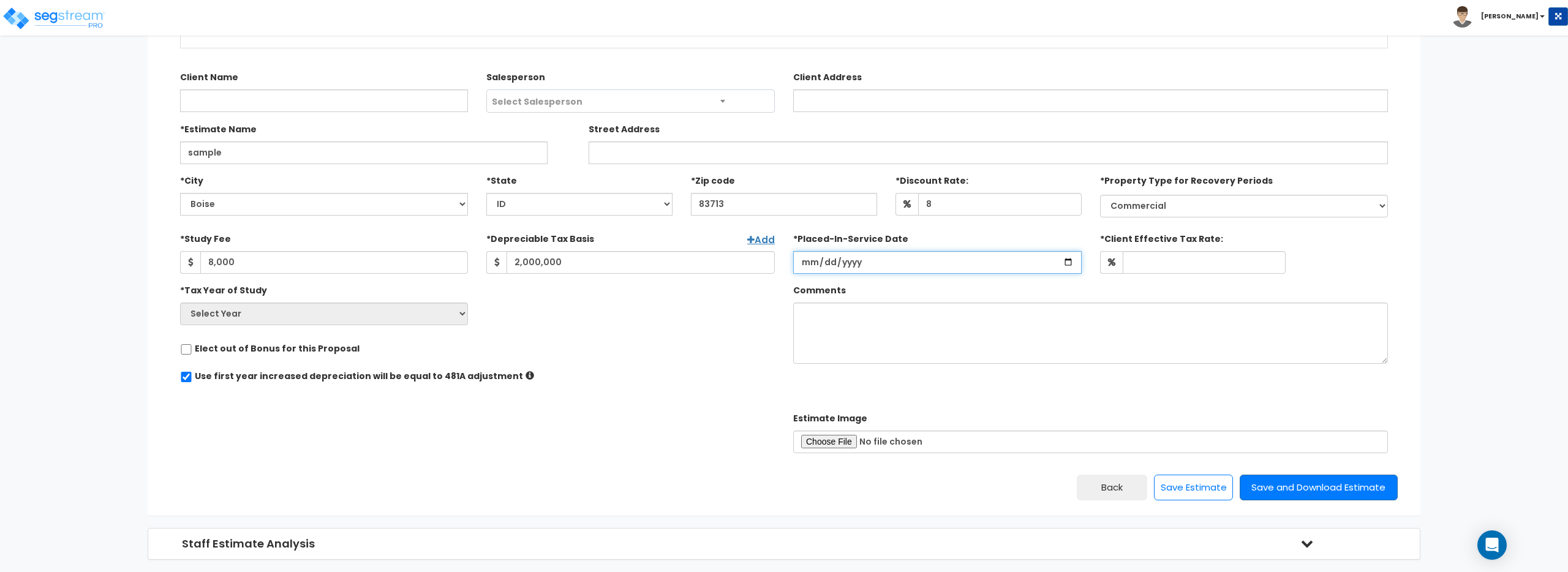 click at bounding box center (937, 262) 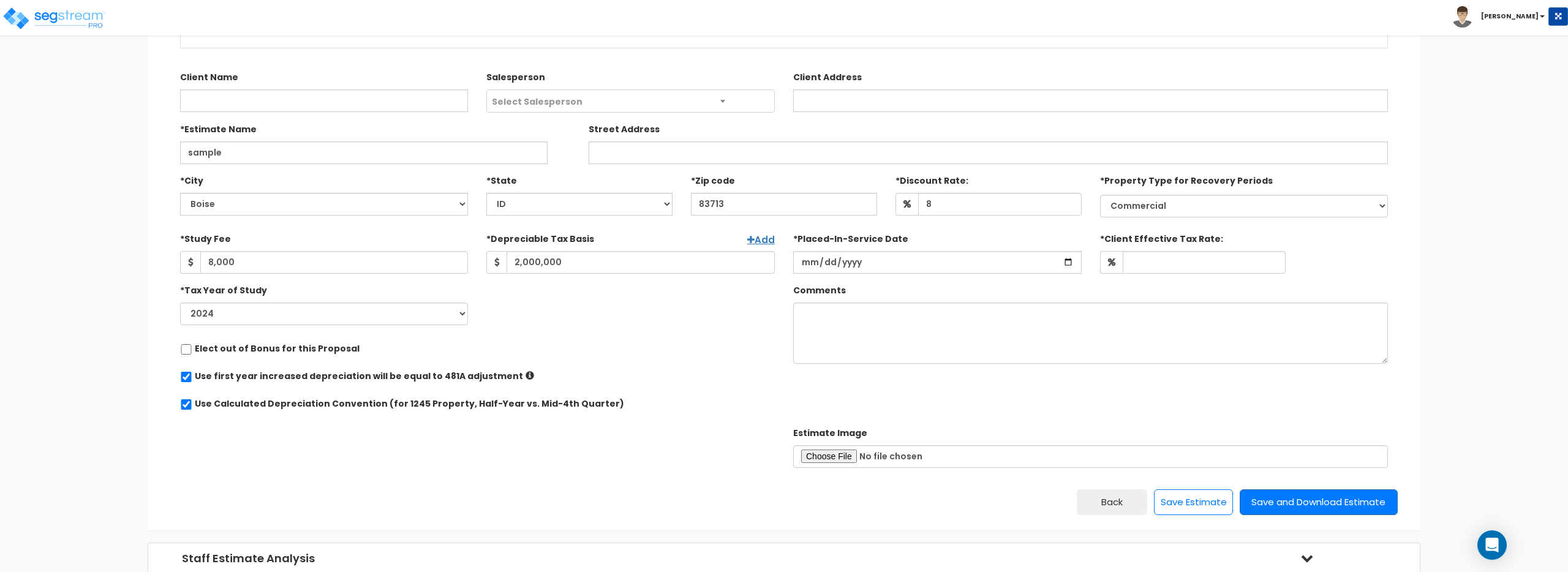 click on "*Tax Year of Study
2024 2025 2026
Prior Accumulated Depreciation" at bounding box center [784, 345] 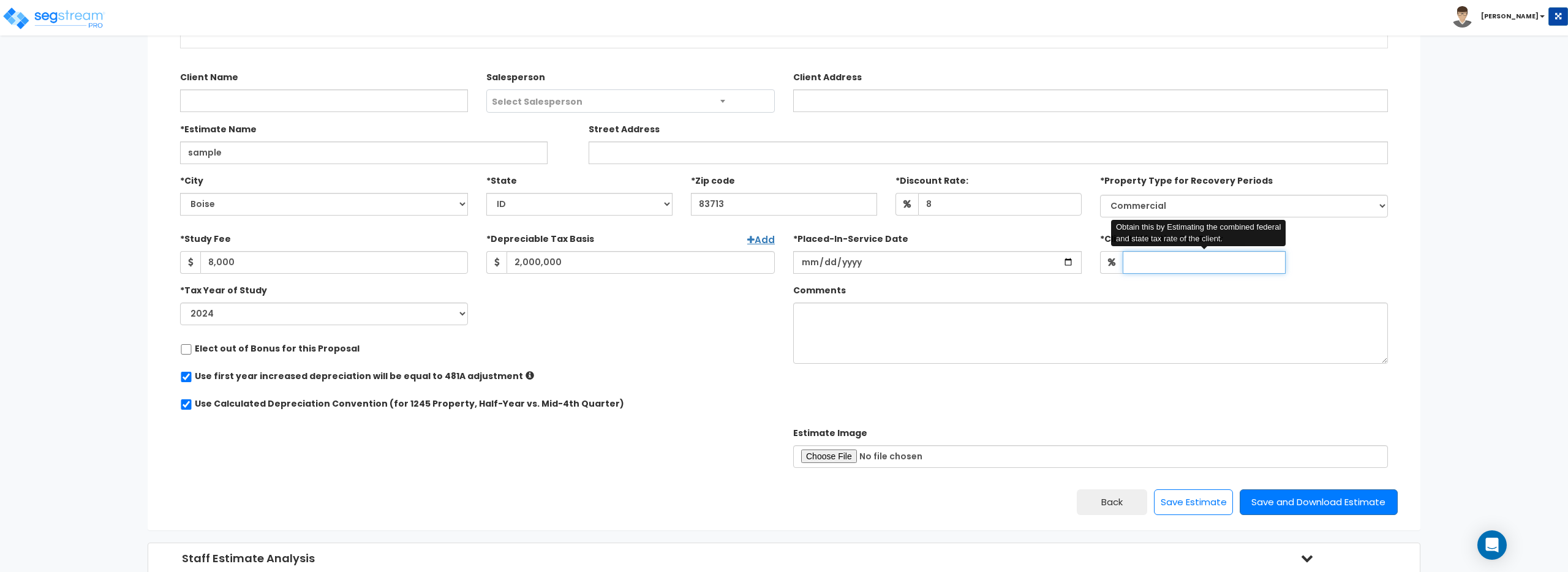 click on "*Client Effective Tax Rate:" at bounding box center (1204, 262) 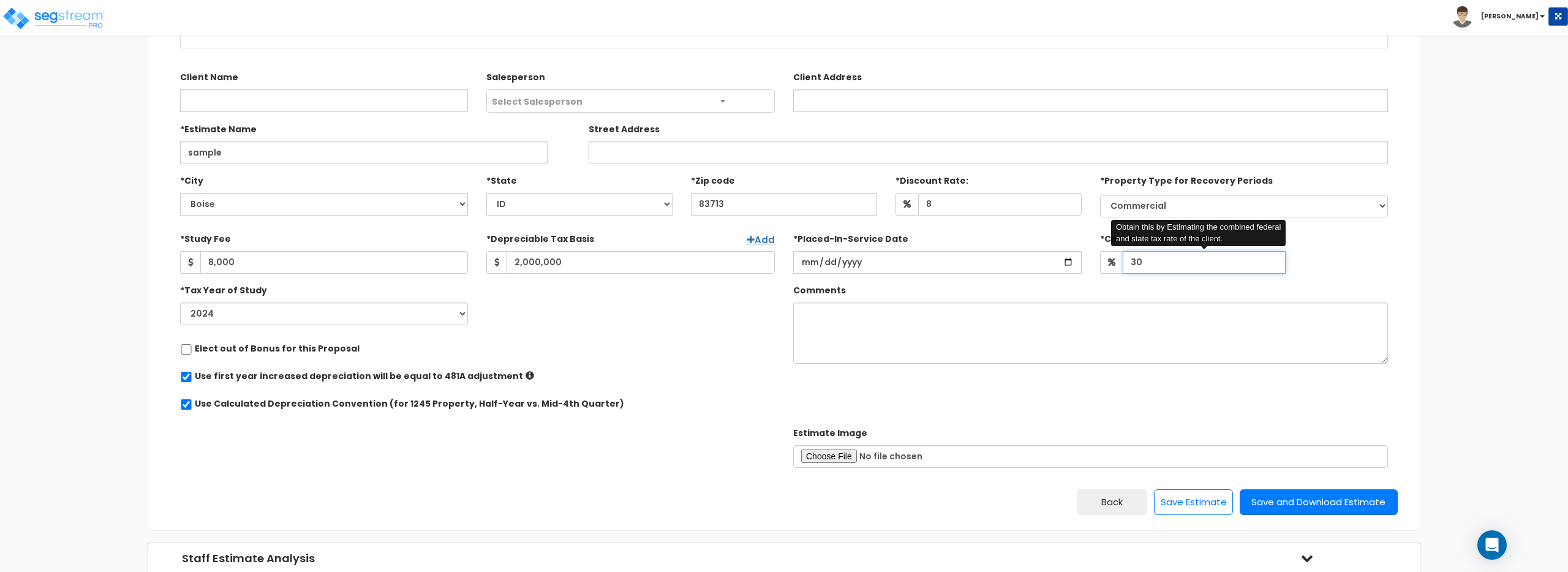 type on "3" 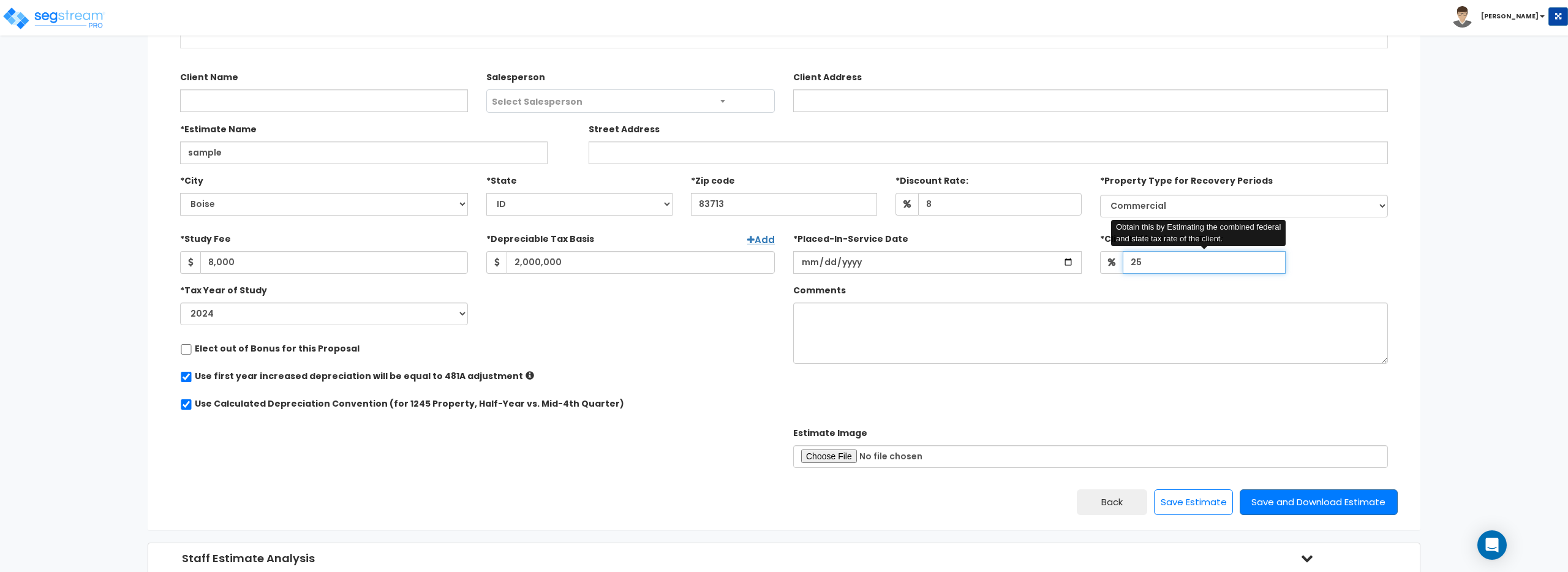 type on "25" 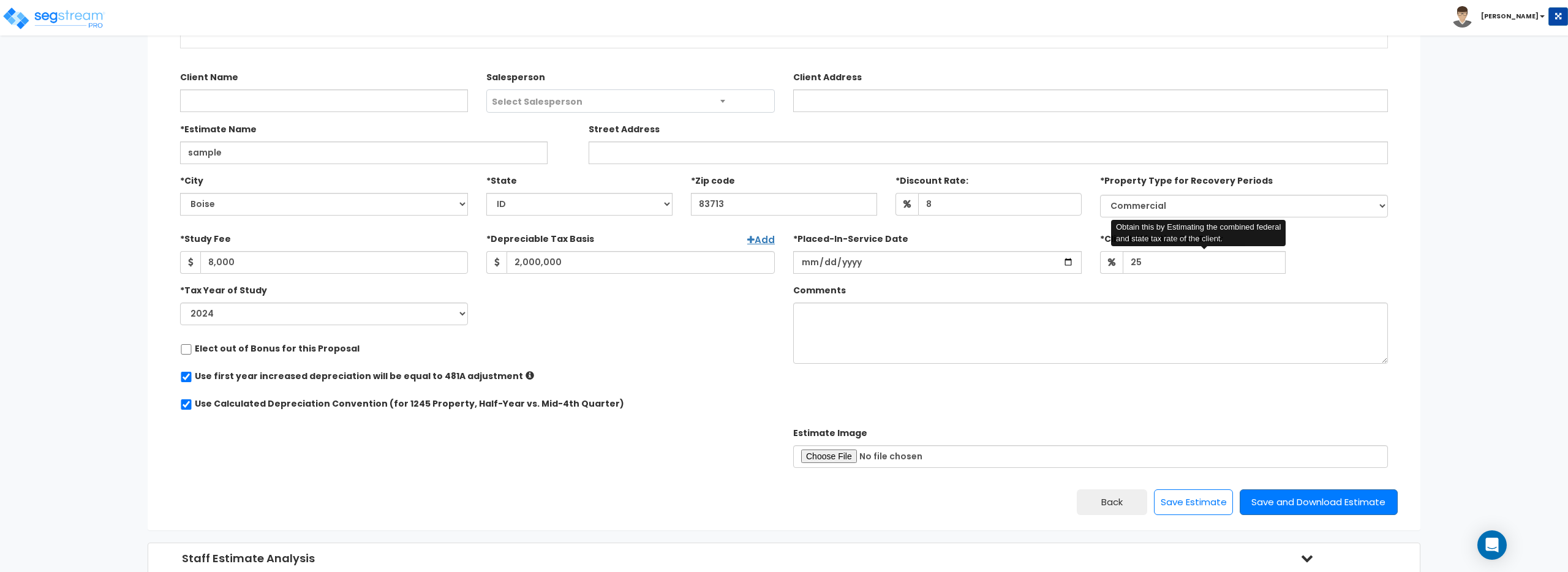 click on "*Tax Year of Study
2024 2025 2026
Prior Accumulated Depreciation" at bounding box center [477, 305] 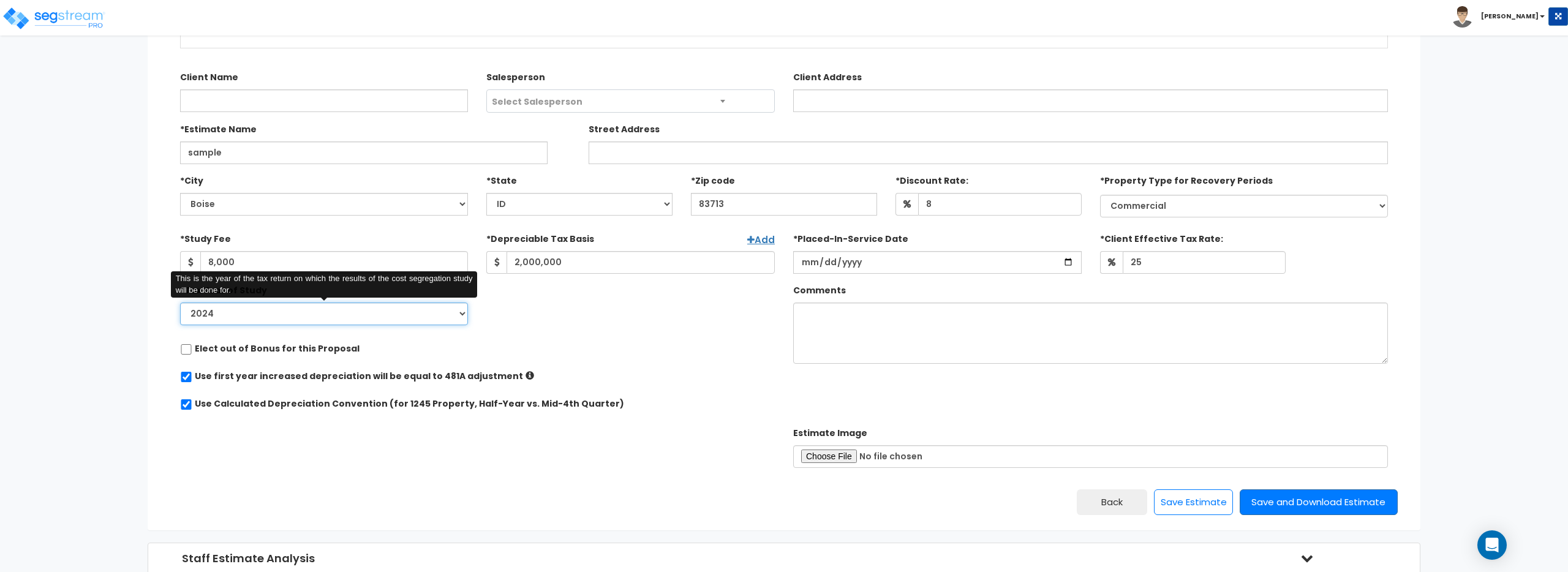 click on "2024 2025 2026" at bounding box center [324, 314] 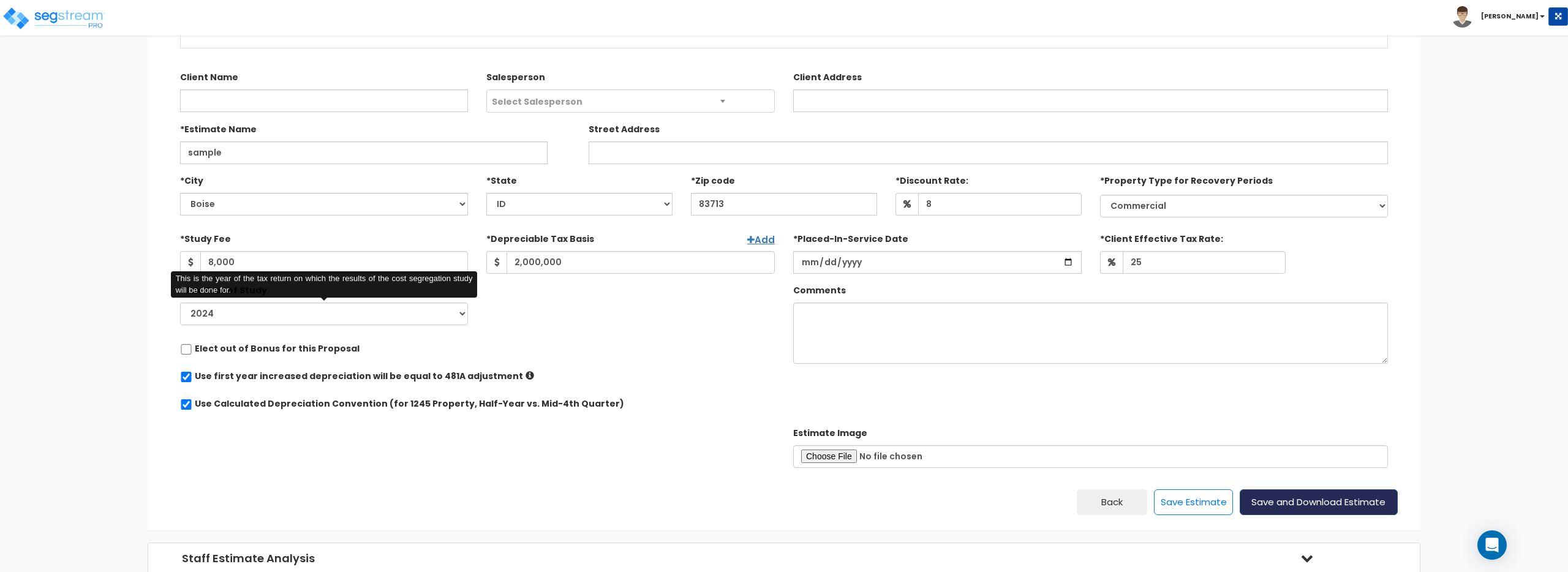 click on "Save and Download Estimate" at bounding box center [1319, 502] 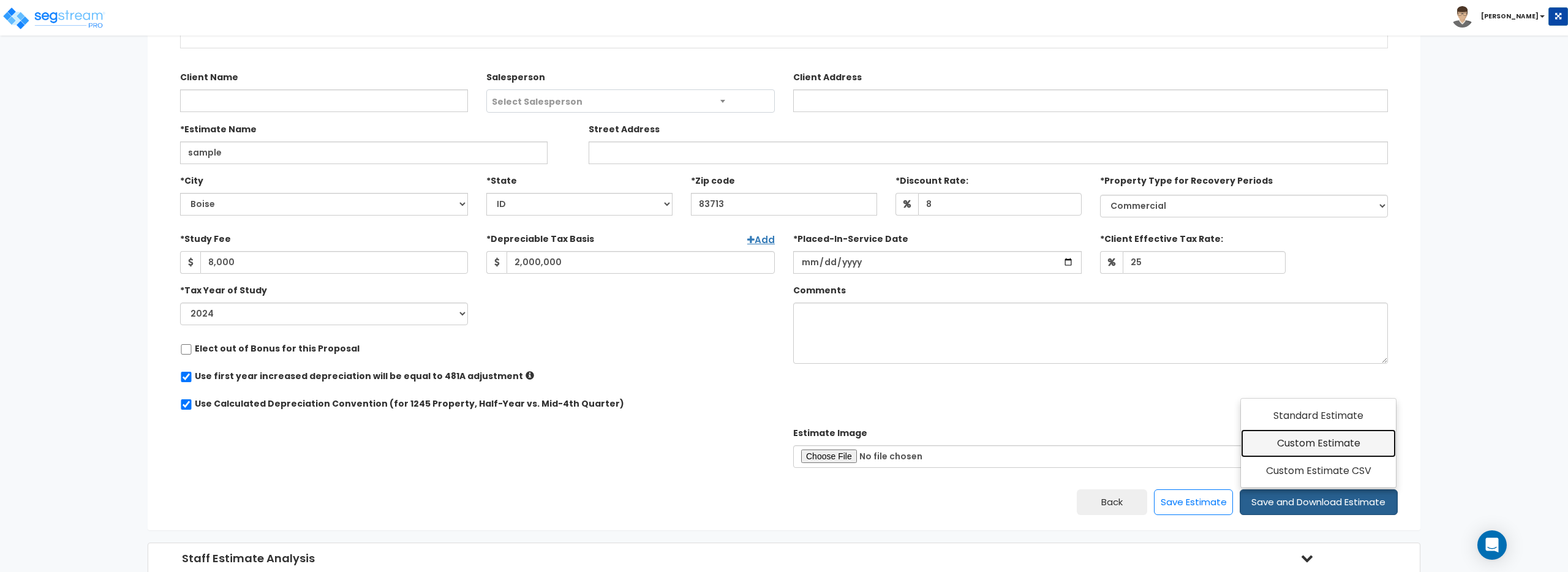click on "Custom Estimate" at bounding box center (1318, 443) 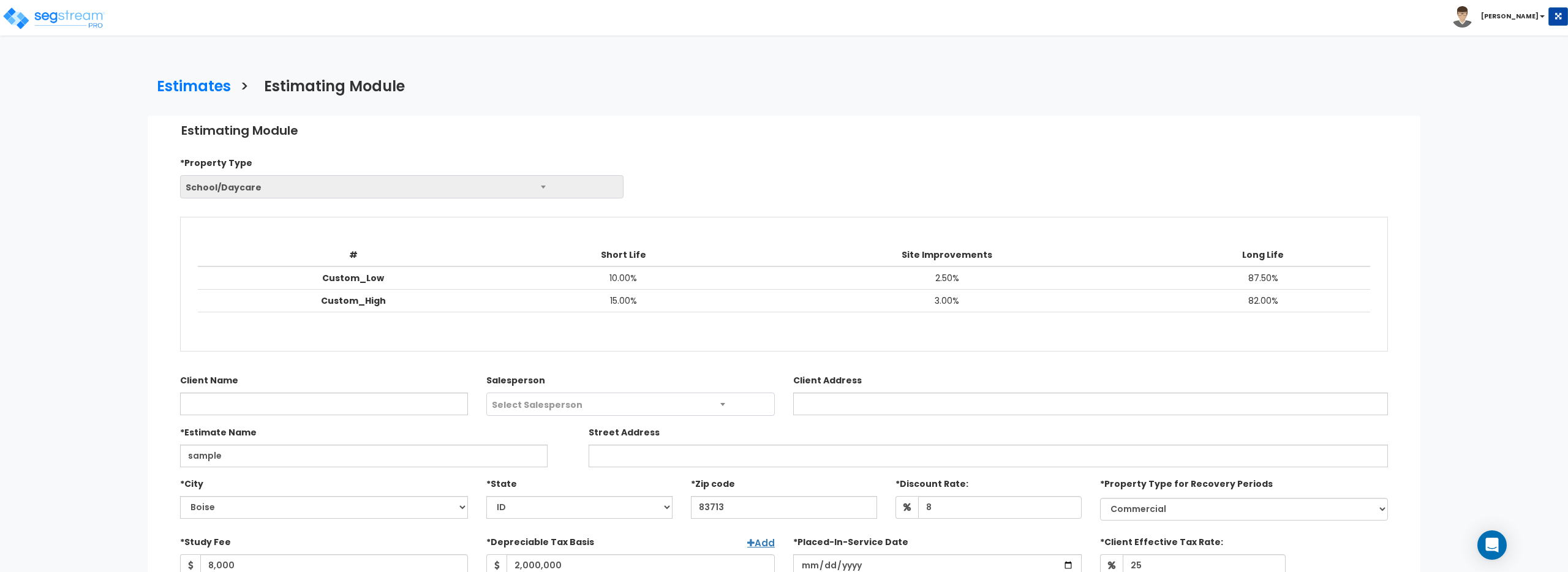 scroll, scrollTop: 318, scrollLeft: 0, axis: vertical 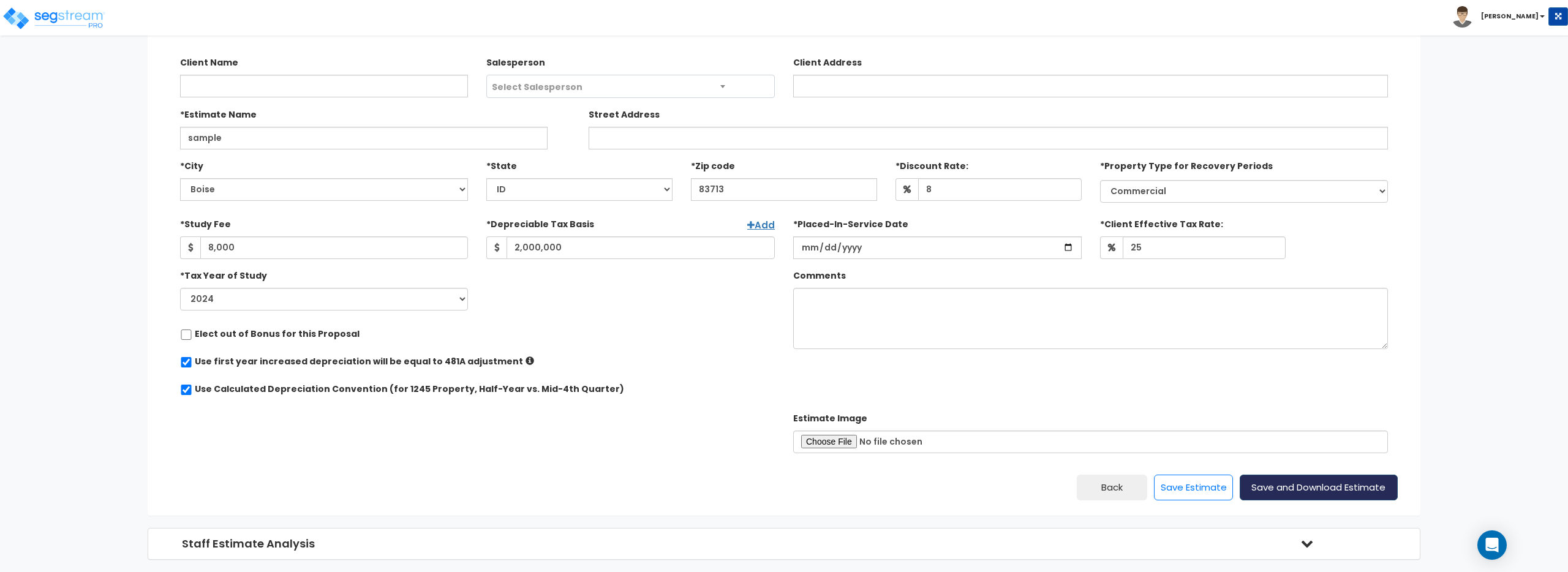 click on "Save and Download Estimate" at bounding box center [1319, 487] 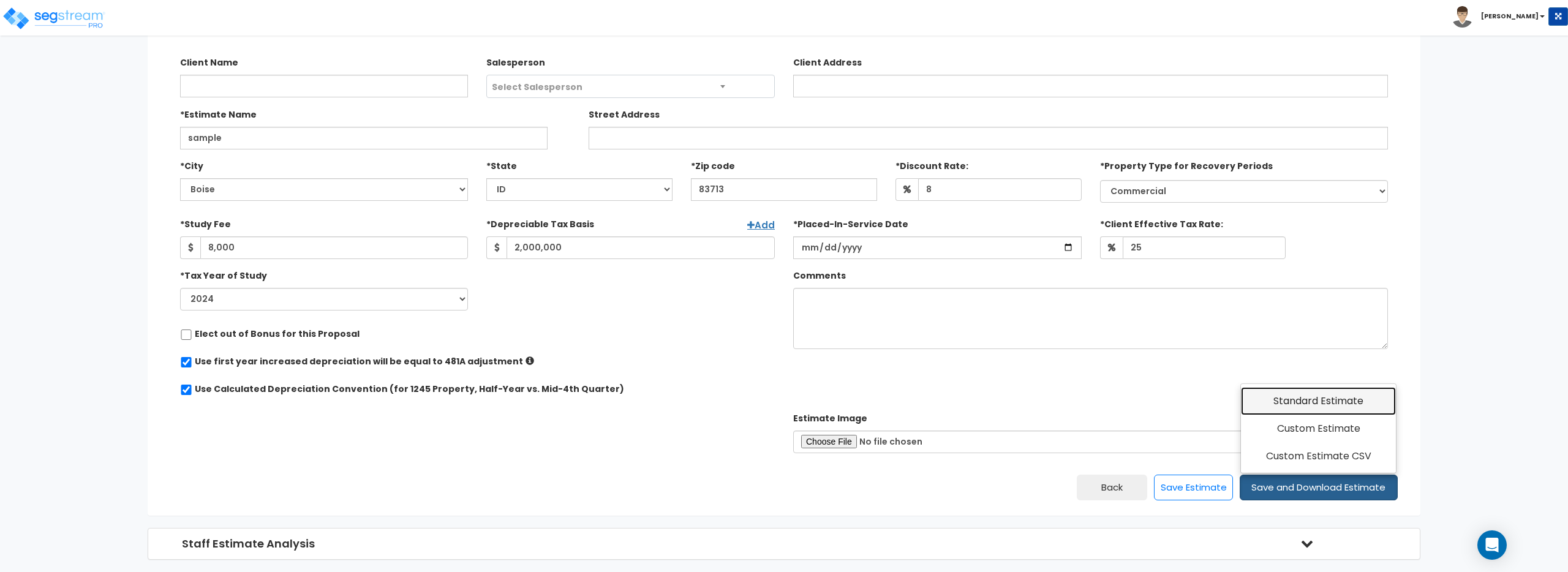 click on "Standard Estimate" at bounding box center [1318, 401] 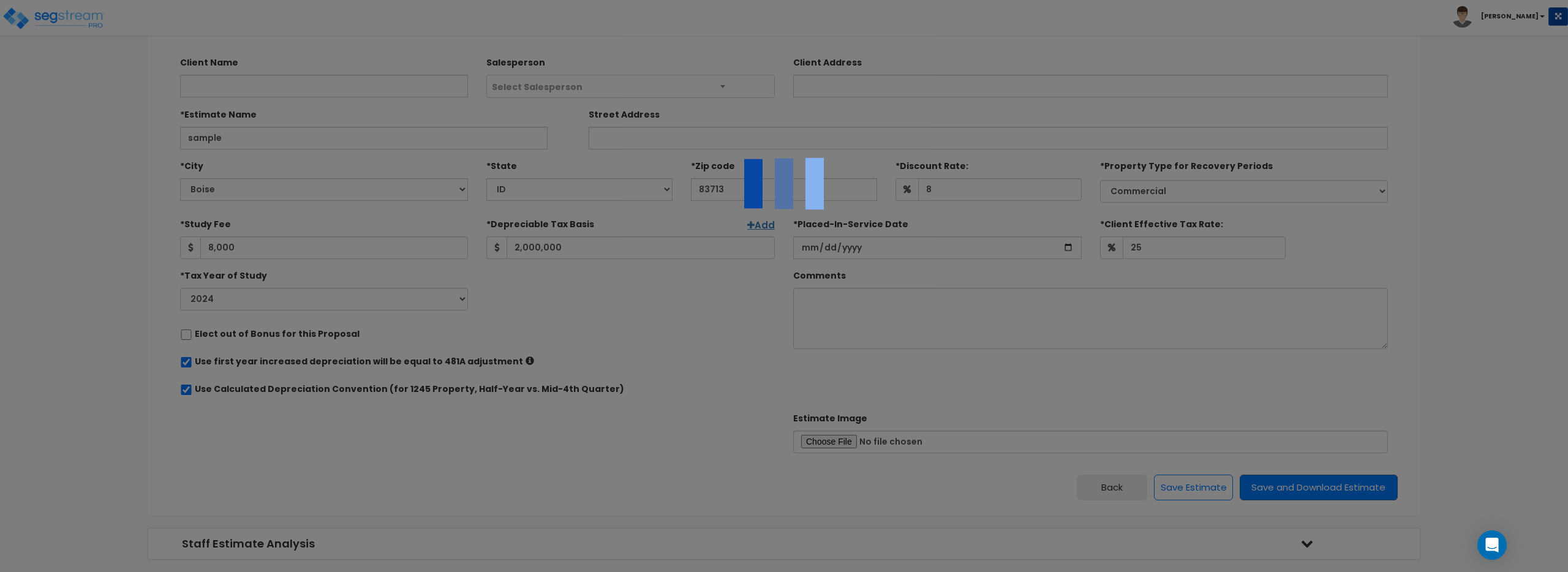 scroll, scrollTop: 0, scrollLeft: 0, axis: both 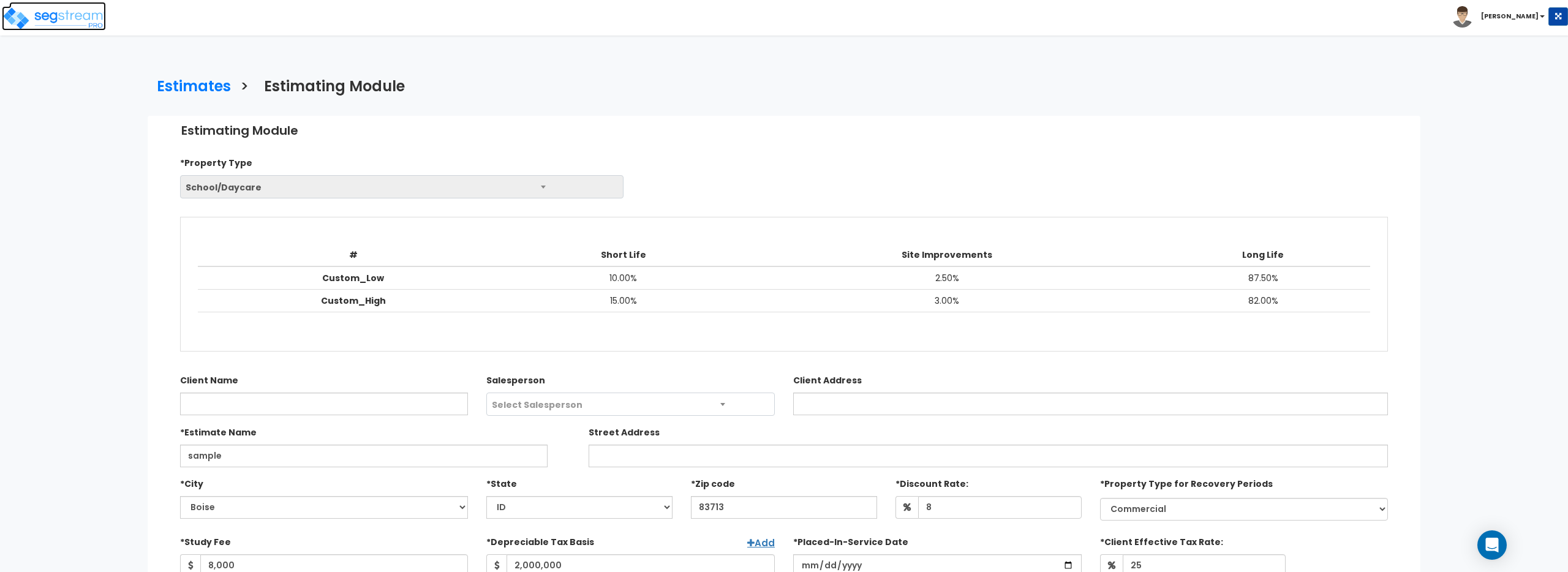 click at bounding box center [54, 18] 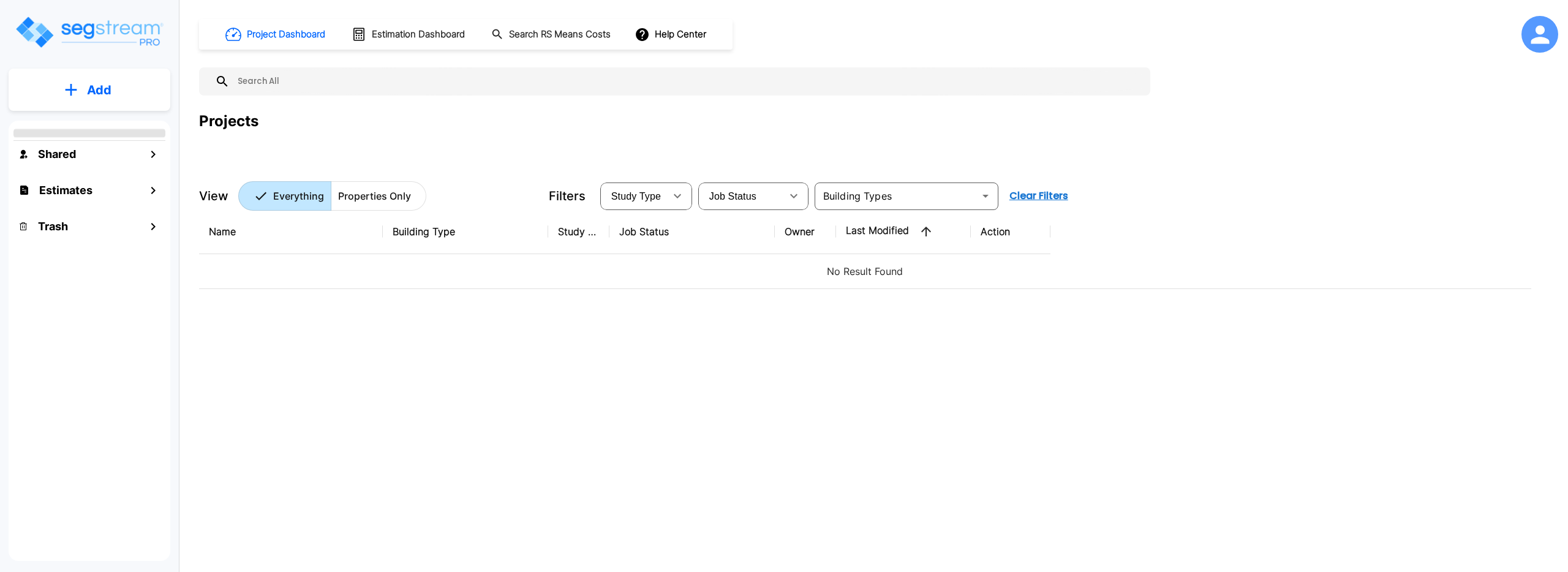 scroll, scrollTop: 0, scrollLeft: 0, axis: both 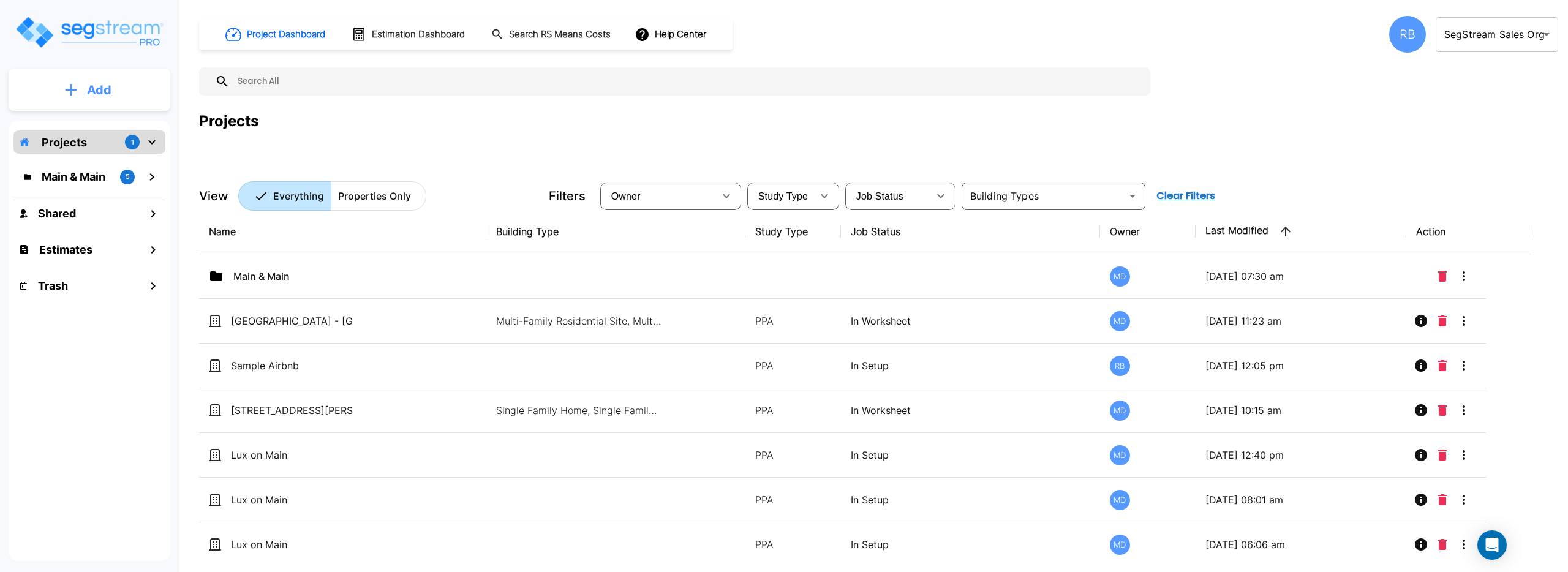 click on "Add" at bounding box center [89, 90] 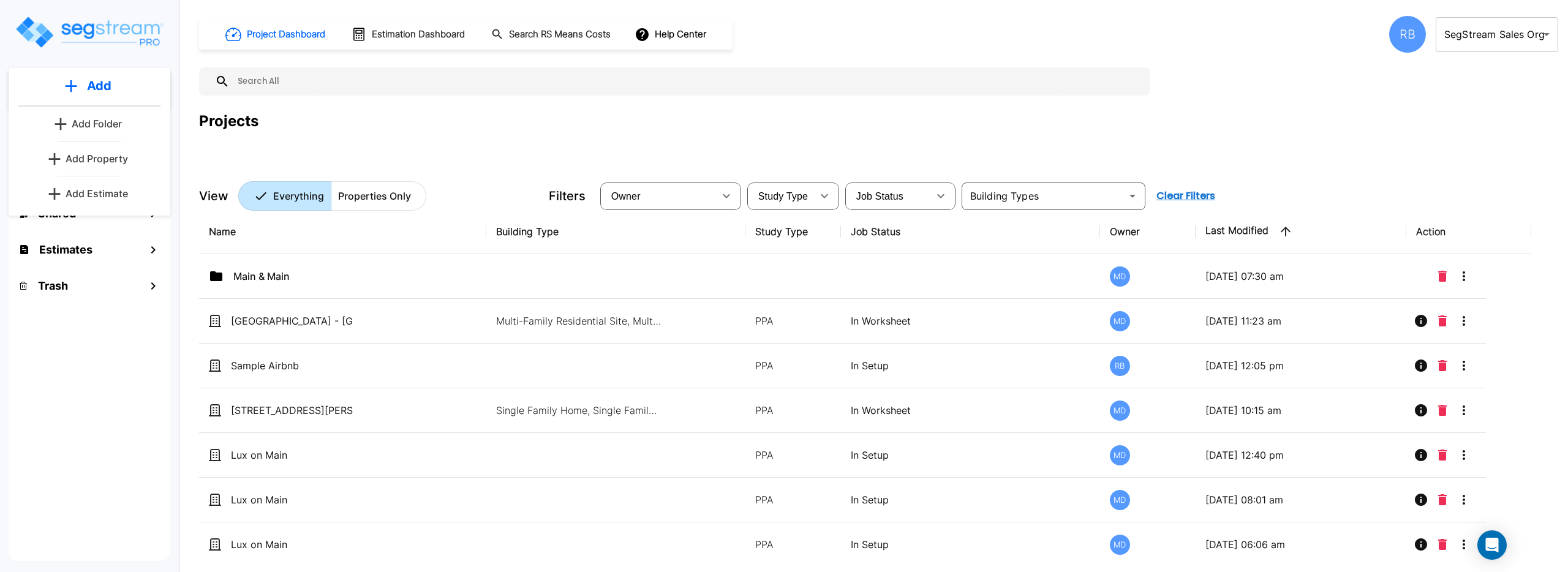 click on "Add Property" at bounding box center [97, 159] 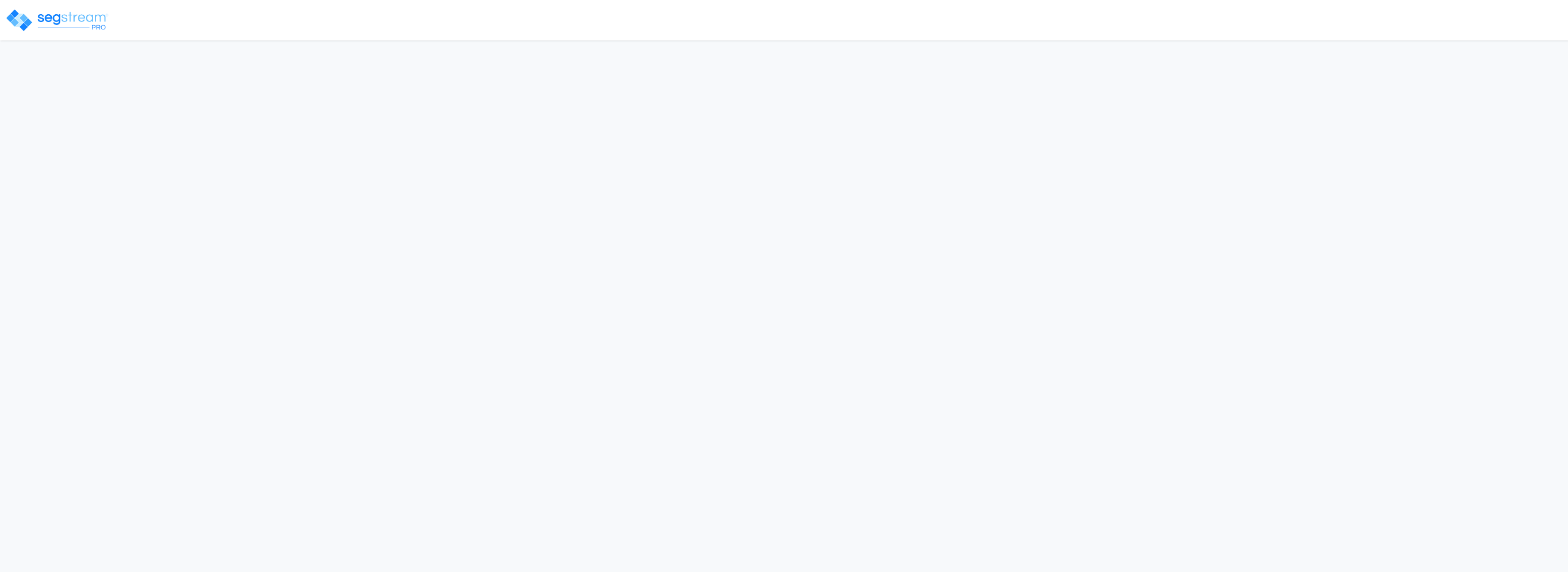 scroll, scrollTop: 0, scrollLeft: 0, axis: both 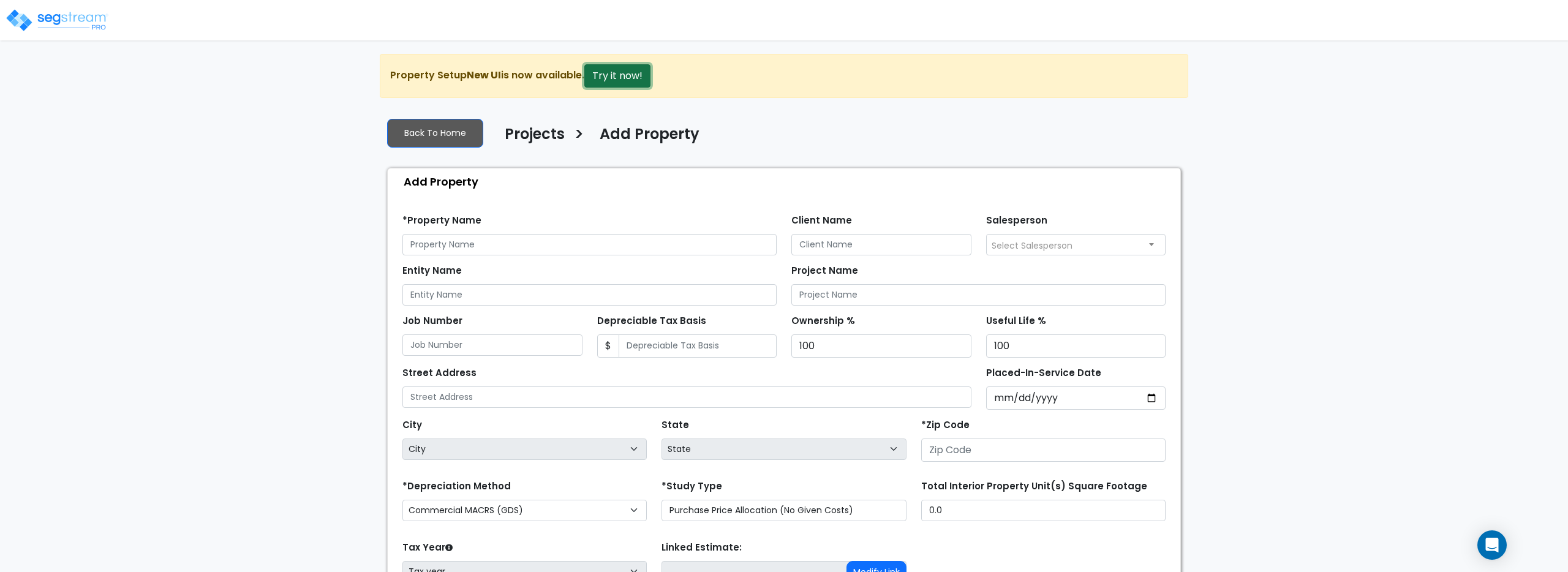 click on "Try it now!" at bounding box center (617, 76) 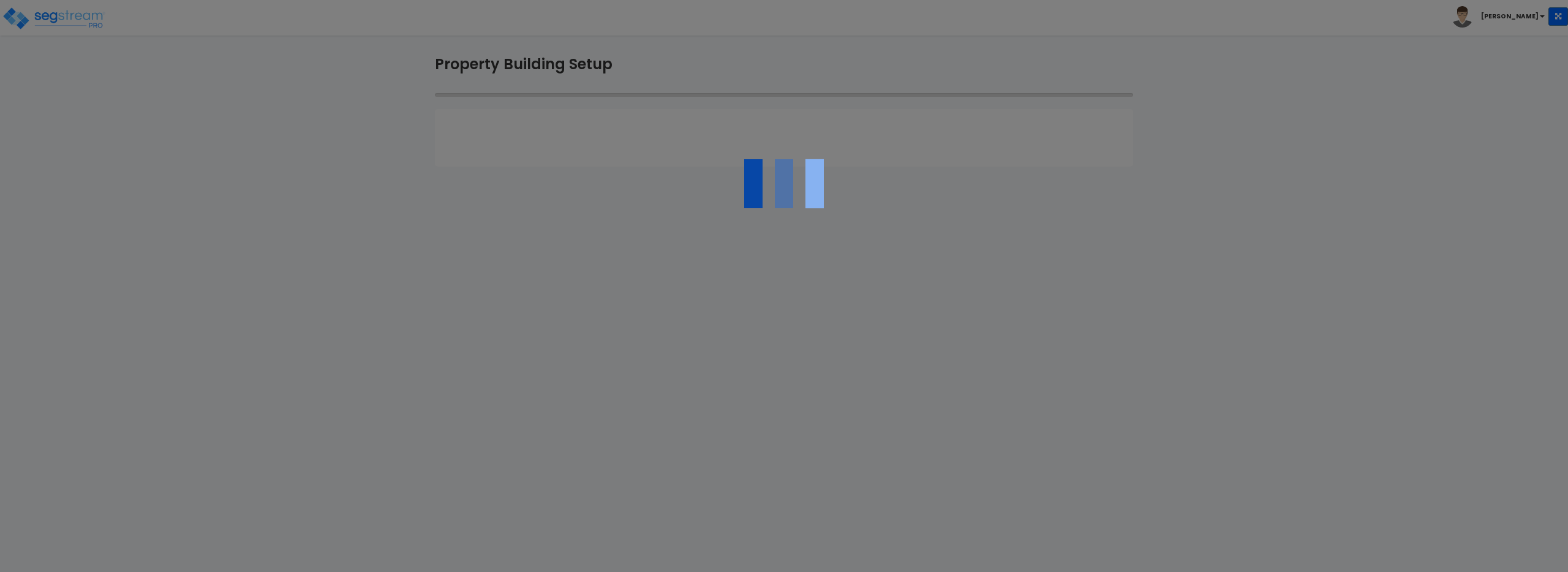 scroll, scrollTop: 0, scrollLeft: 0, axis: both 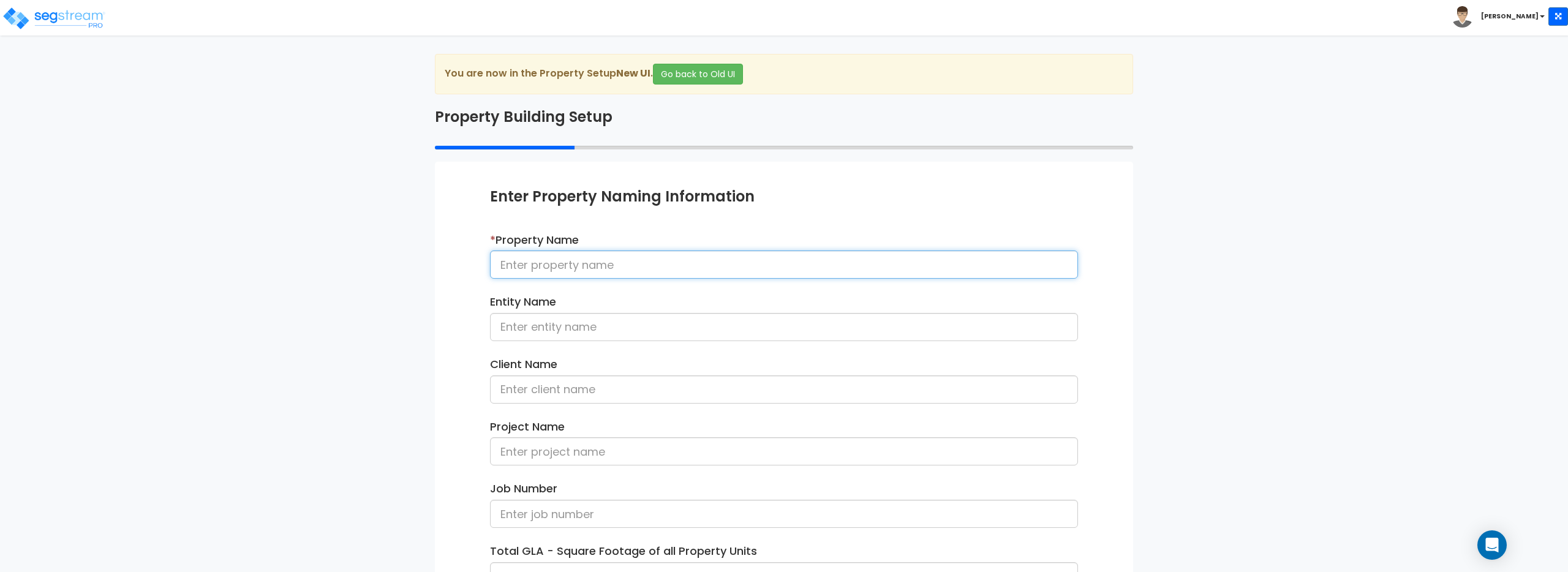 click at bounding box center (784, 265) 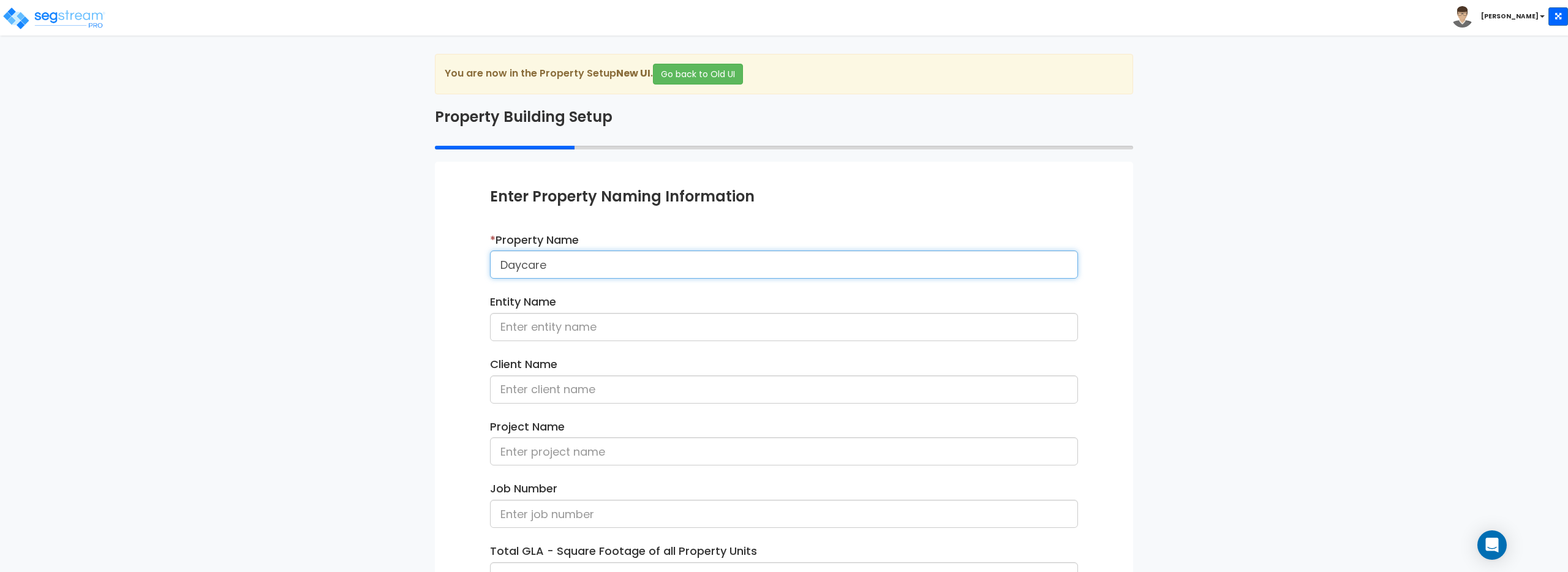 scroll, scrollTop: 160, scrollLeft: 0, axis: vertical 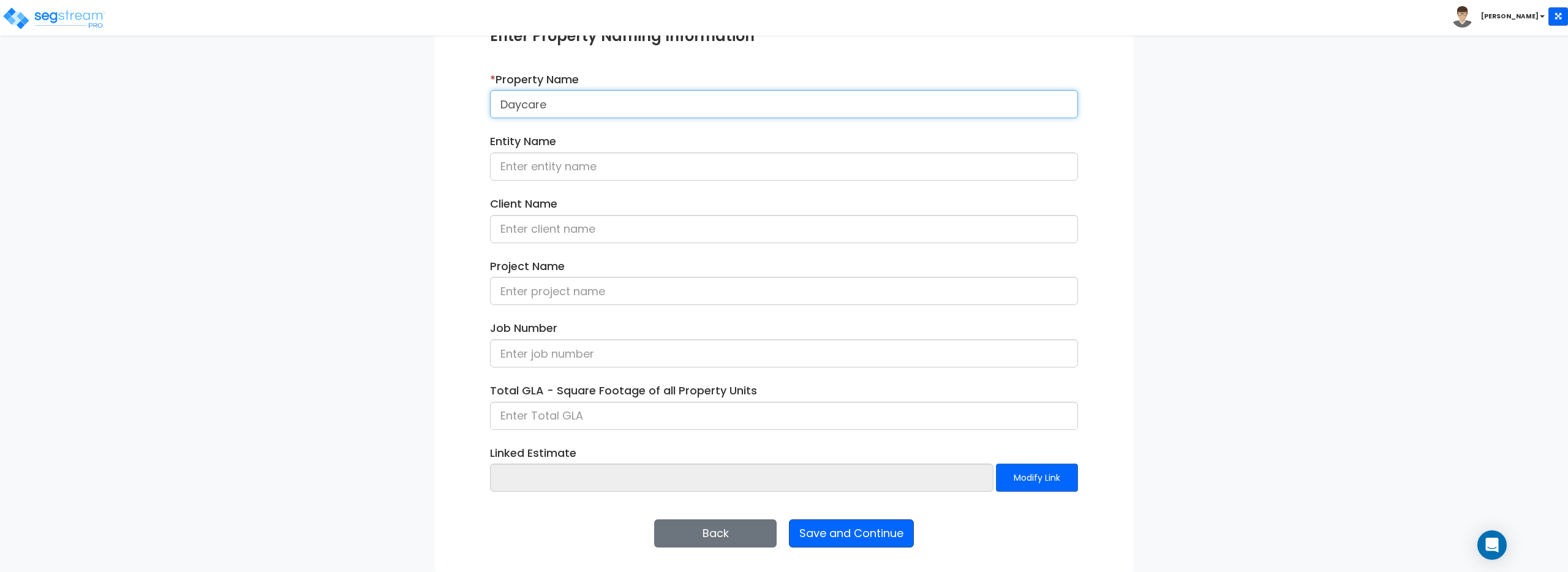 type on "Daycare" 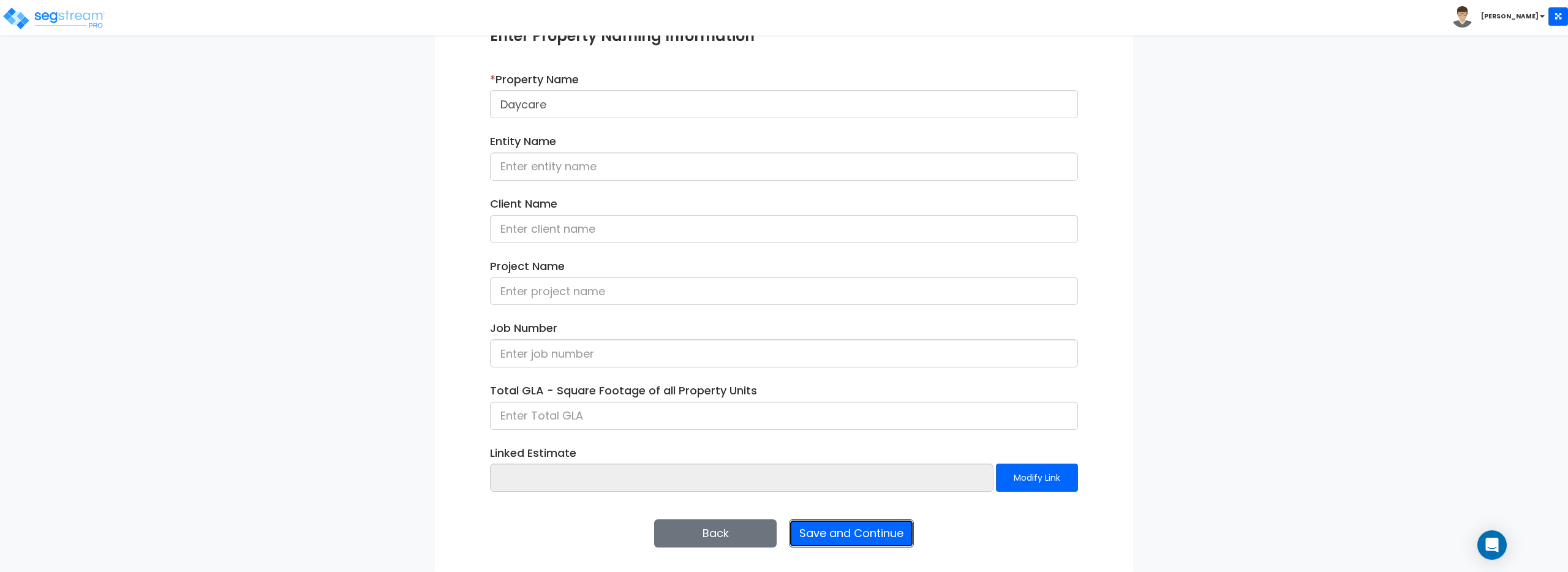 click on "Save and Continue" at bounding box center (851, 533) 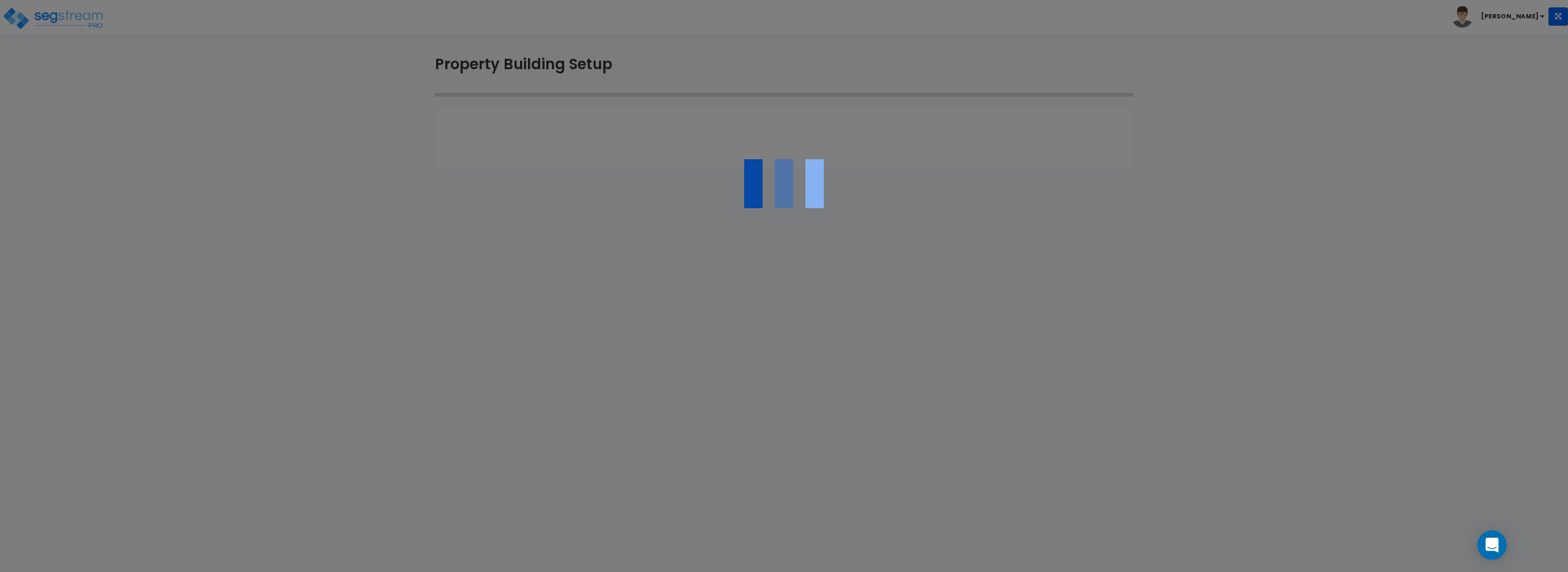 scroll, scrollTop: 0, scrollLeft: 0, axis: both 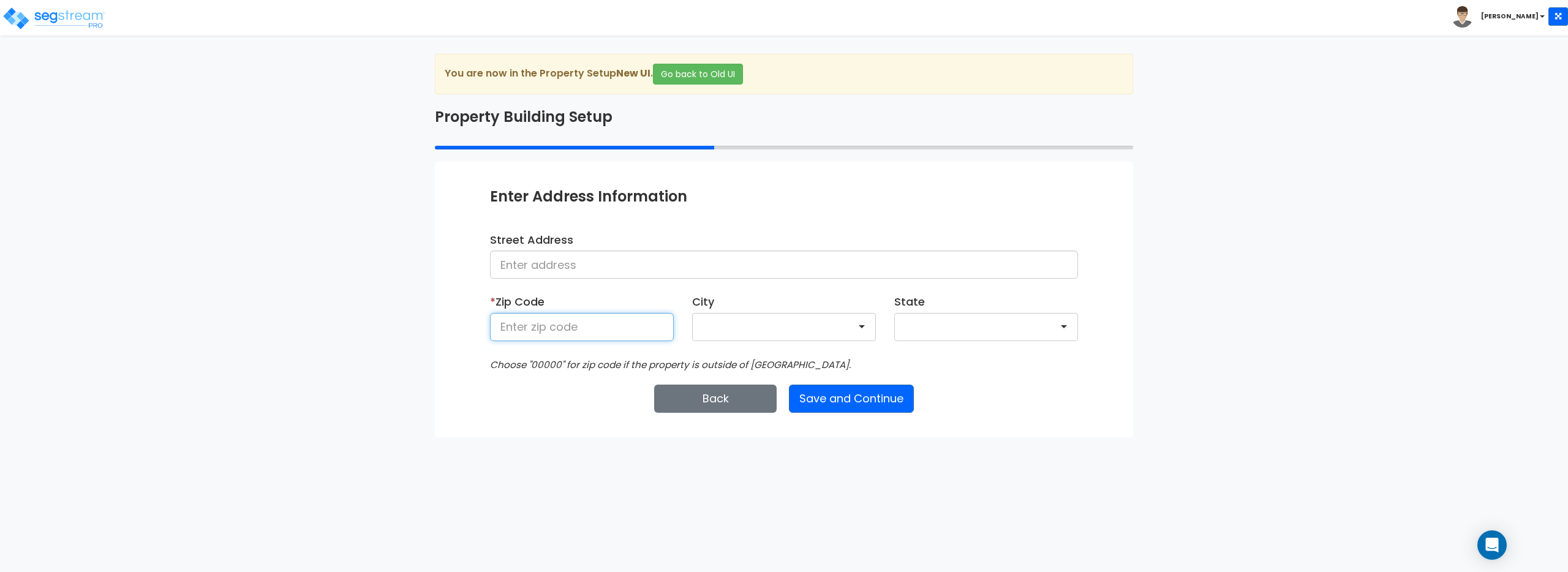 click at bounding box center (582, 327) 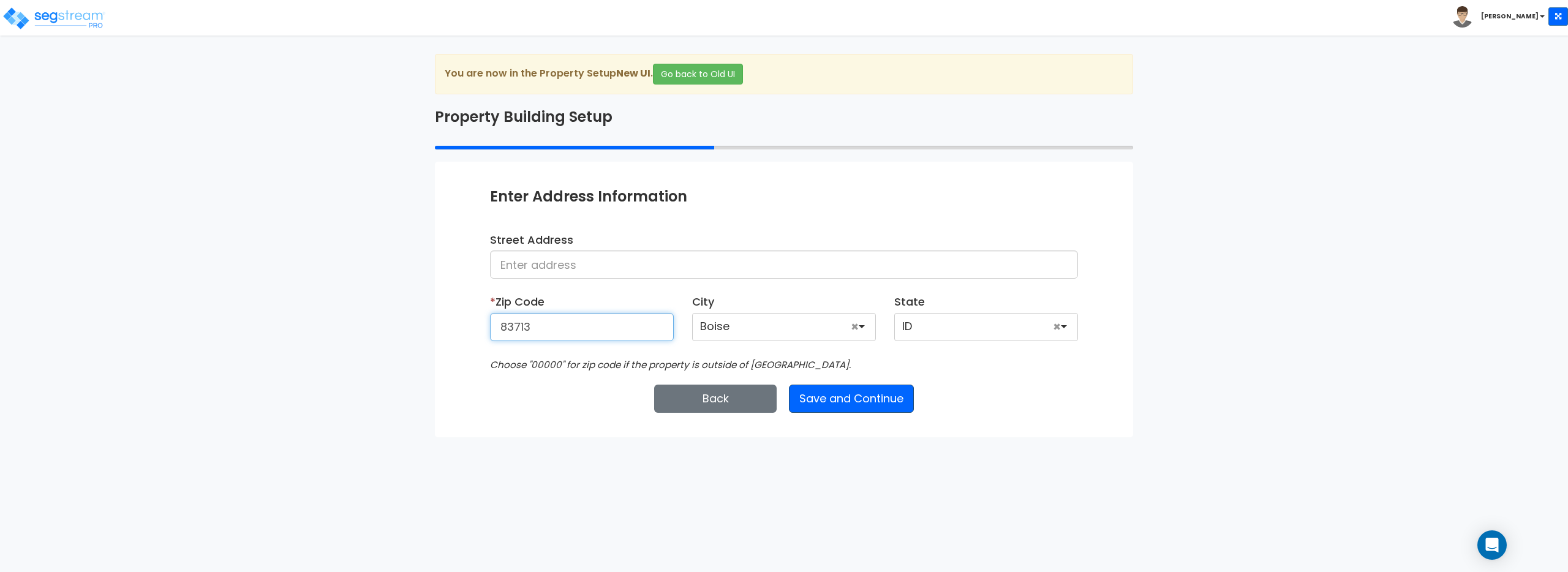type on "83713" 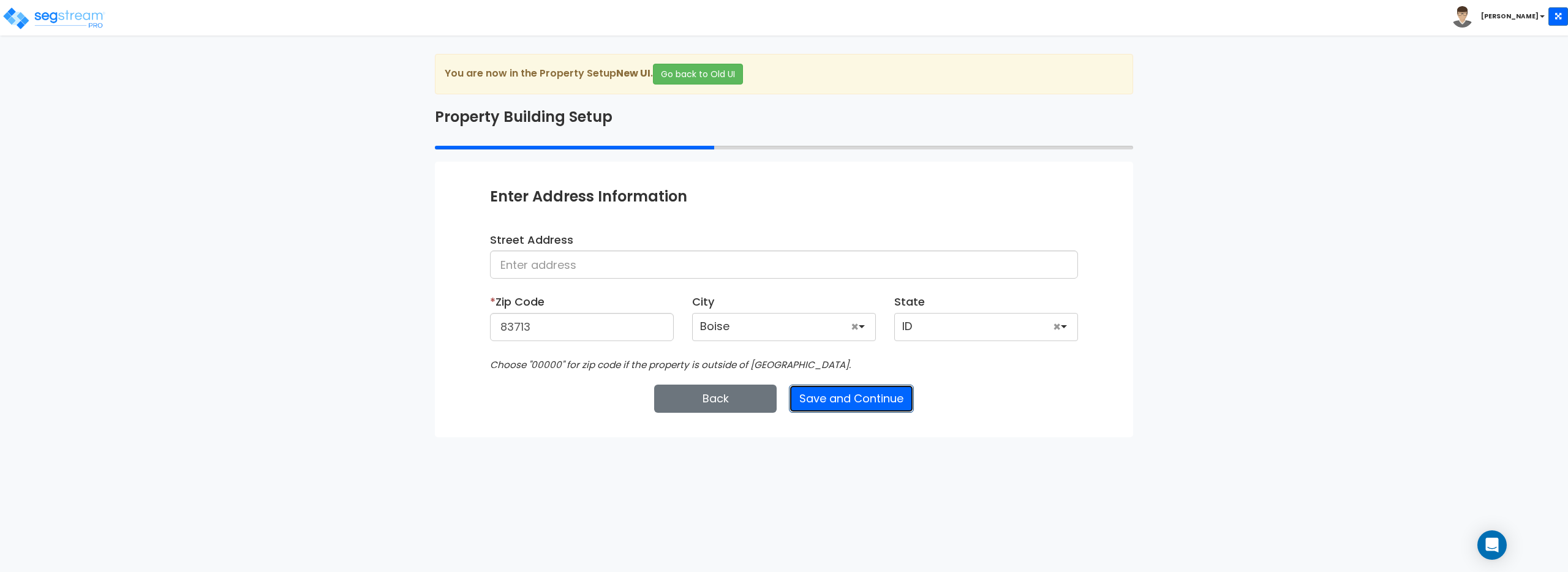 click on "Save and Continue" at bounding box center [851, 399] 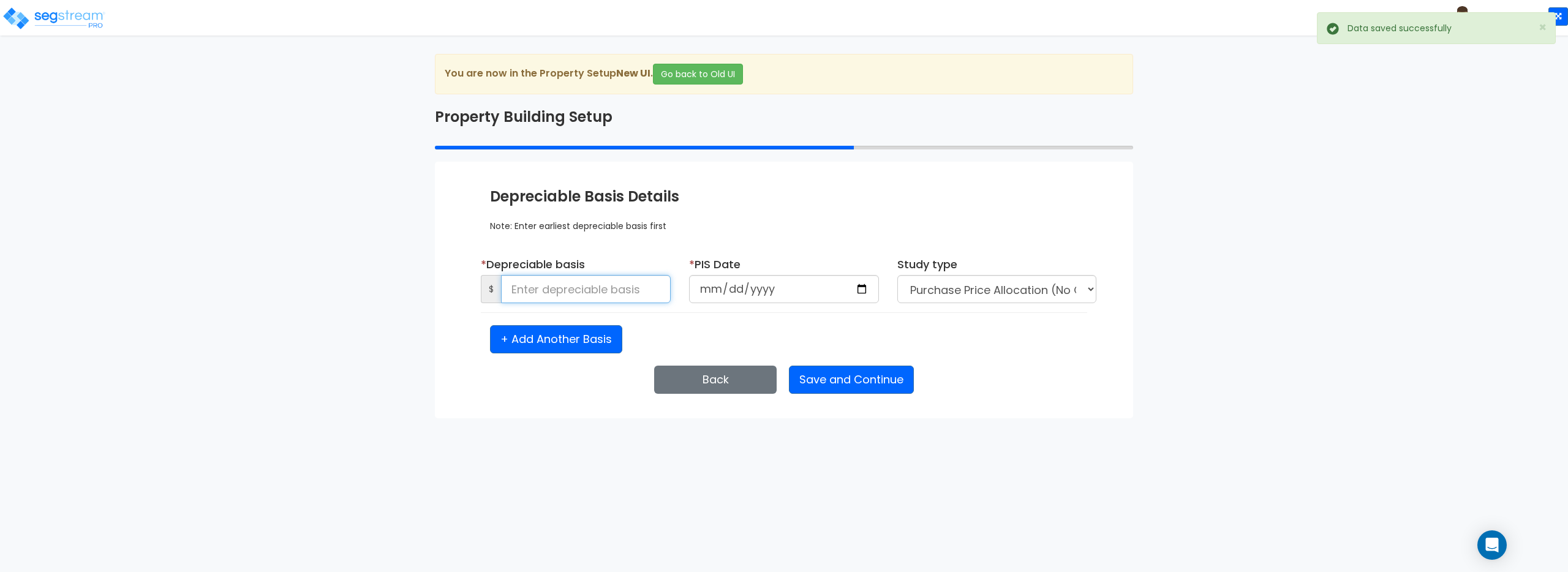 click at bounding box center (586, 289) 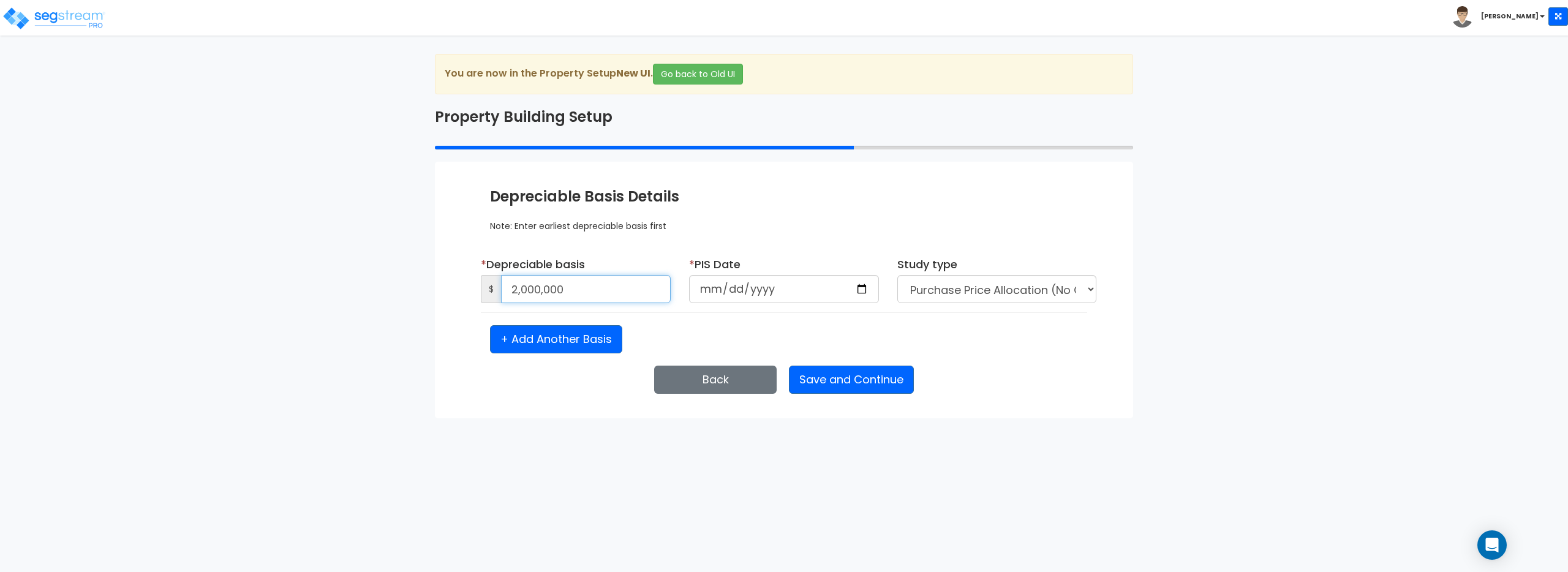 type on "2,000,000" 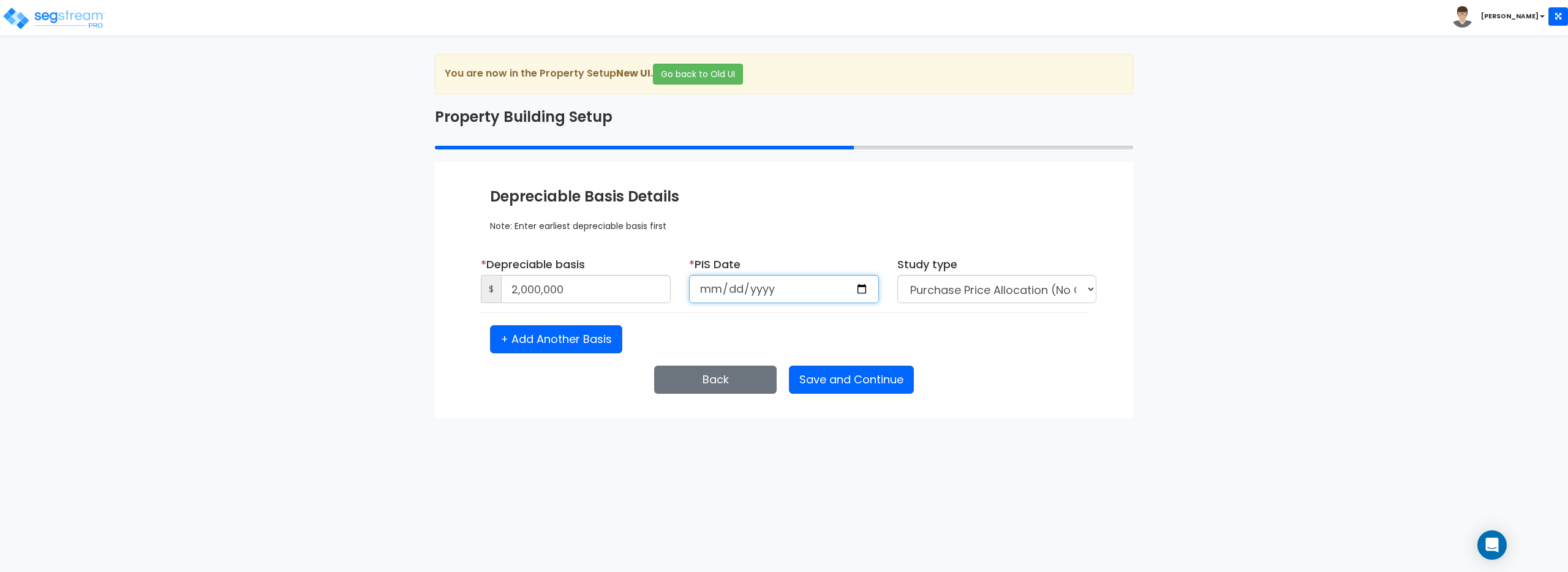 click at bounding box center [784, 289] 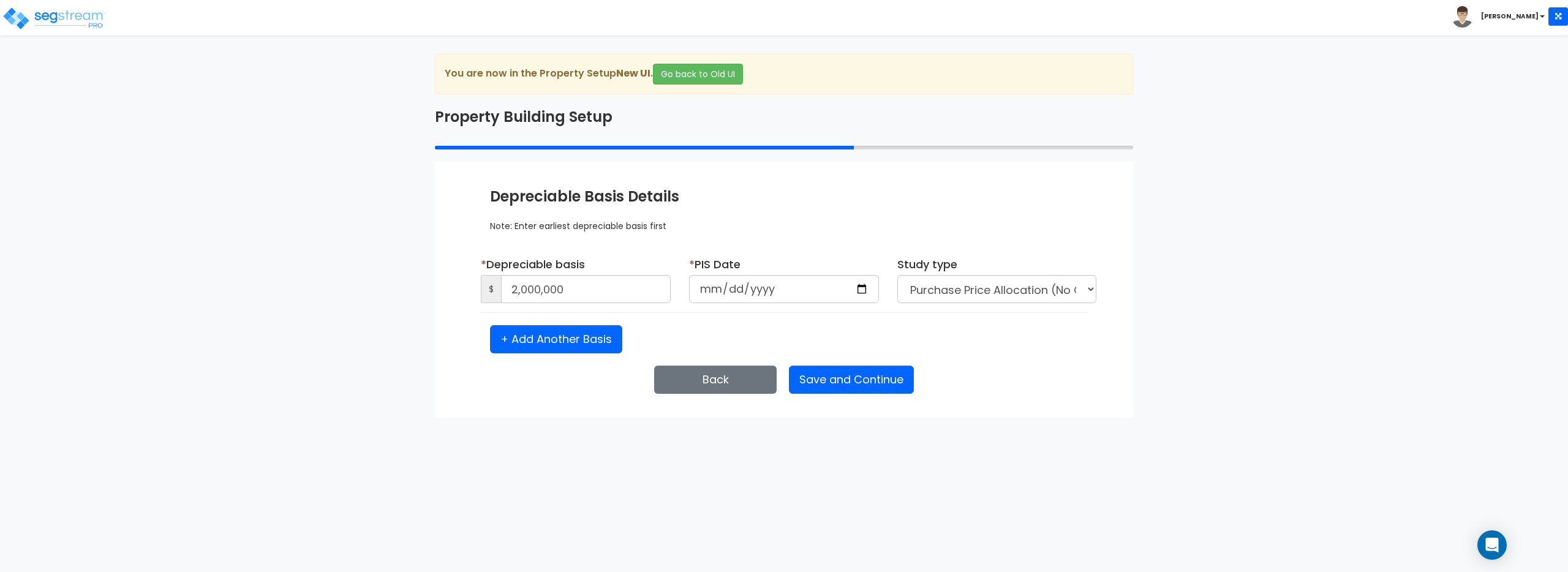 type on "2024-11-25" 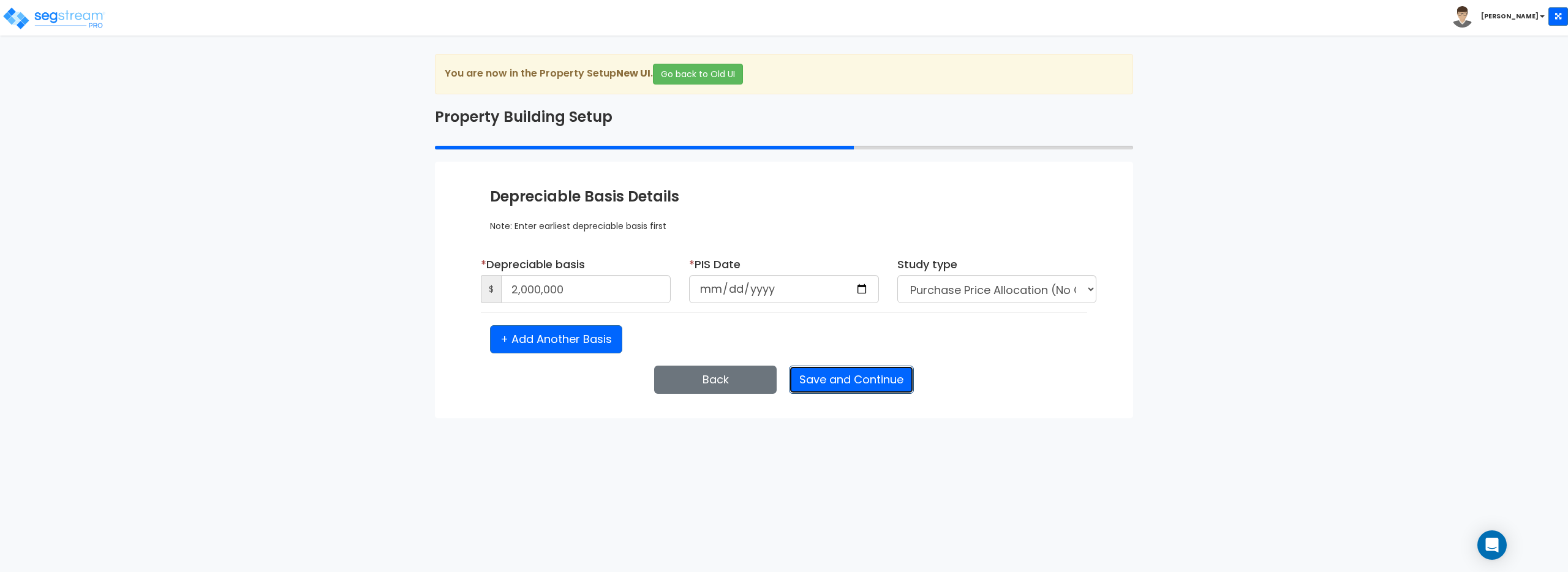 click on "Save and Continue" at bounding box center (851, 380) 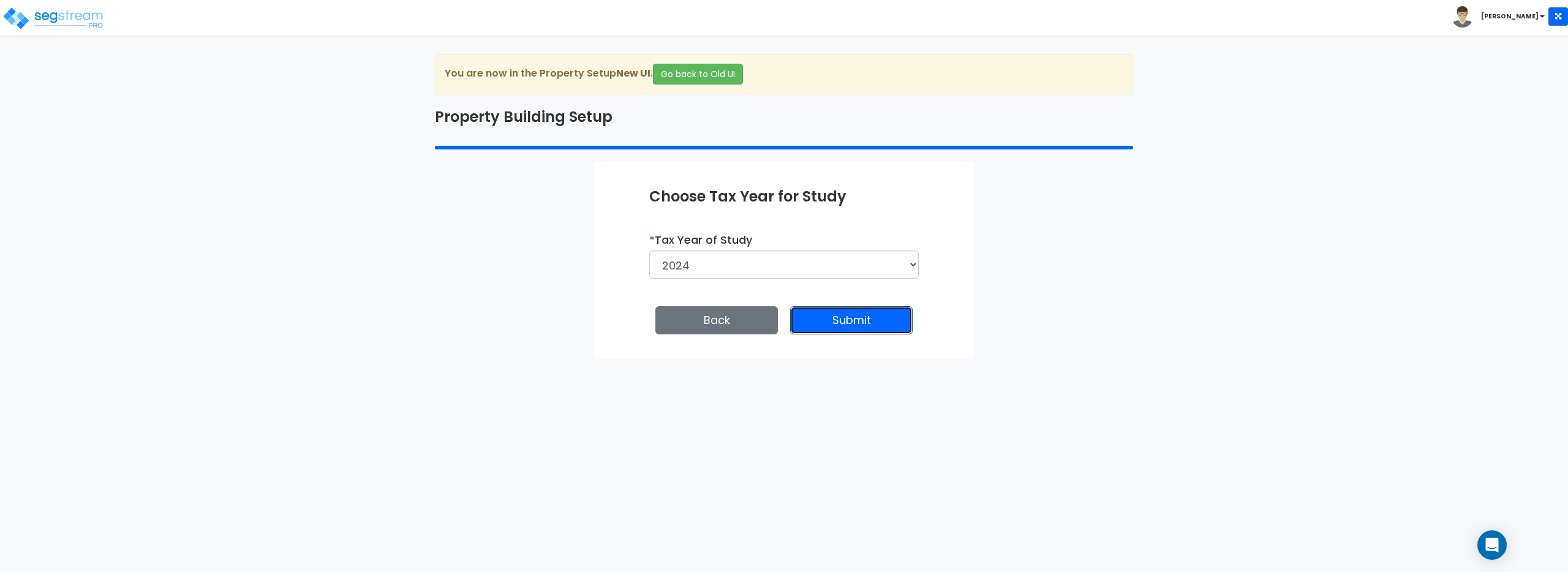 click on "Submit" at bounding box center [851, 320] 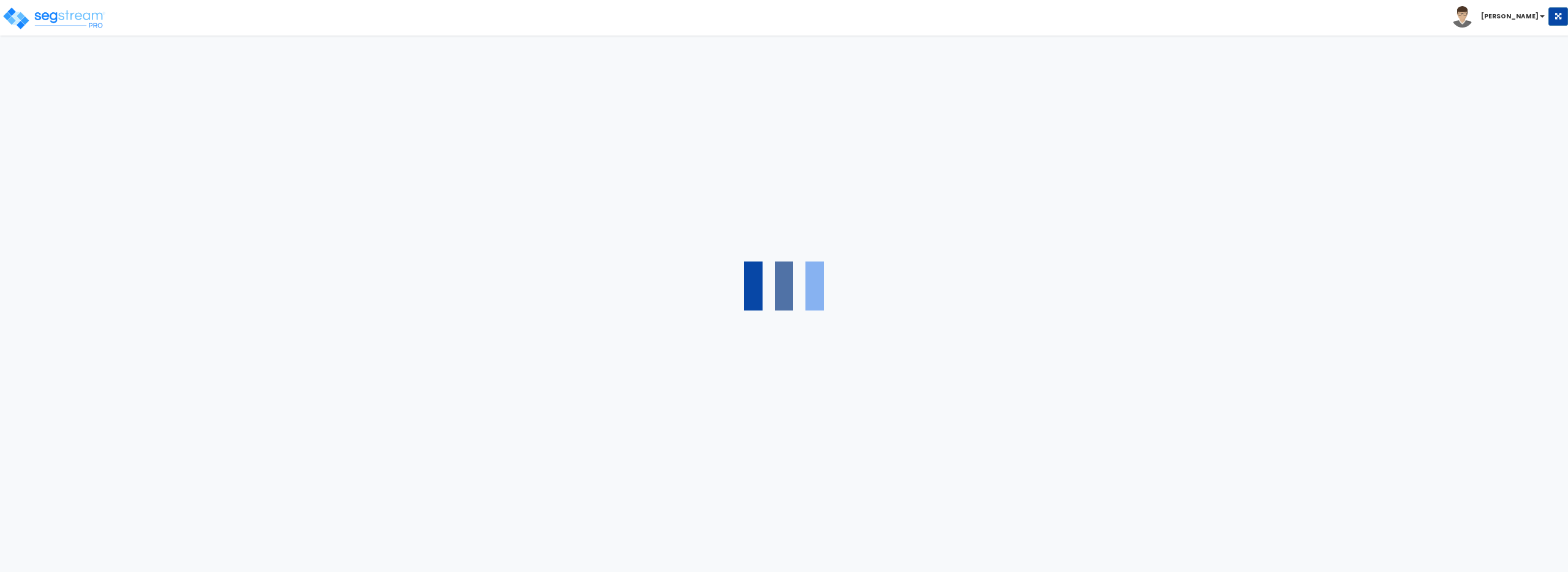 scroll, scrollTop: 0, scrollLeft: 0, axis: both 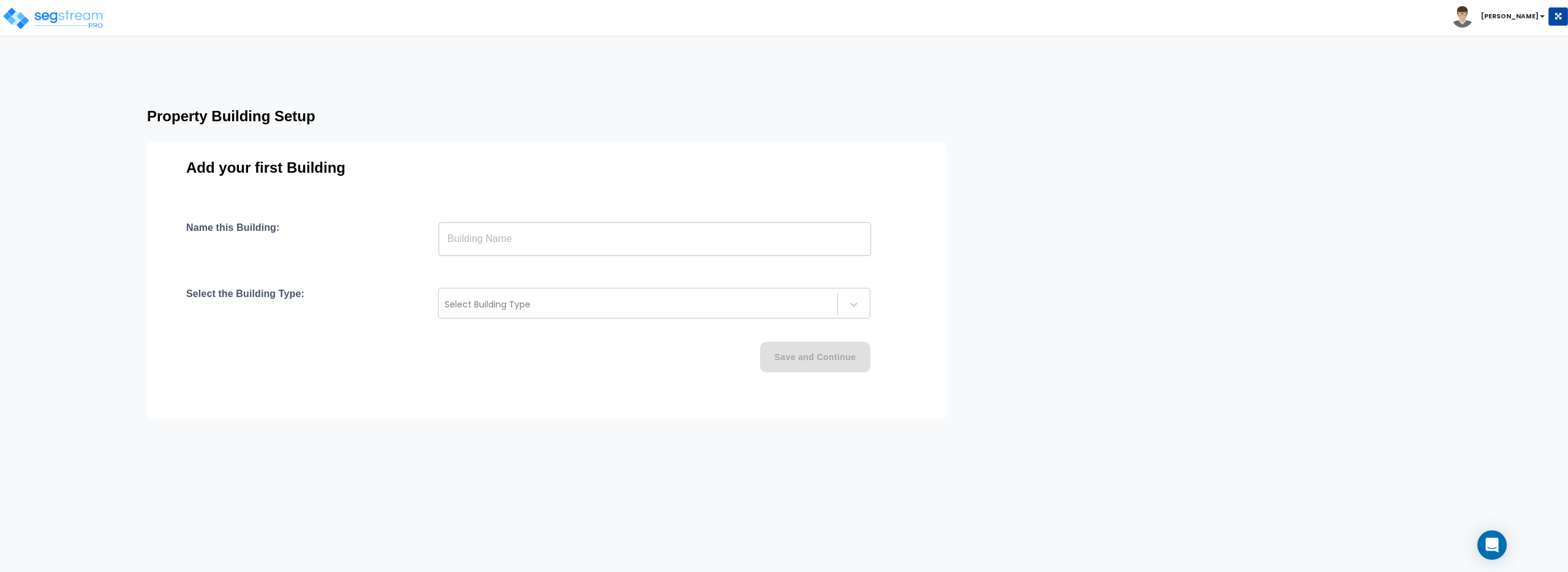 click at bounding box center (655, 239) 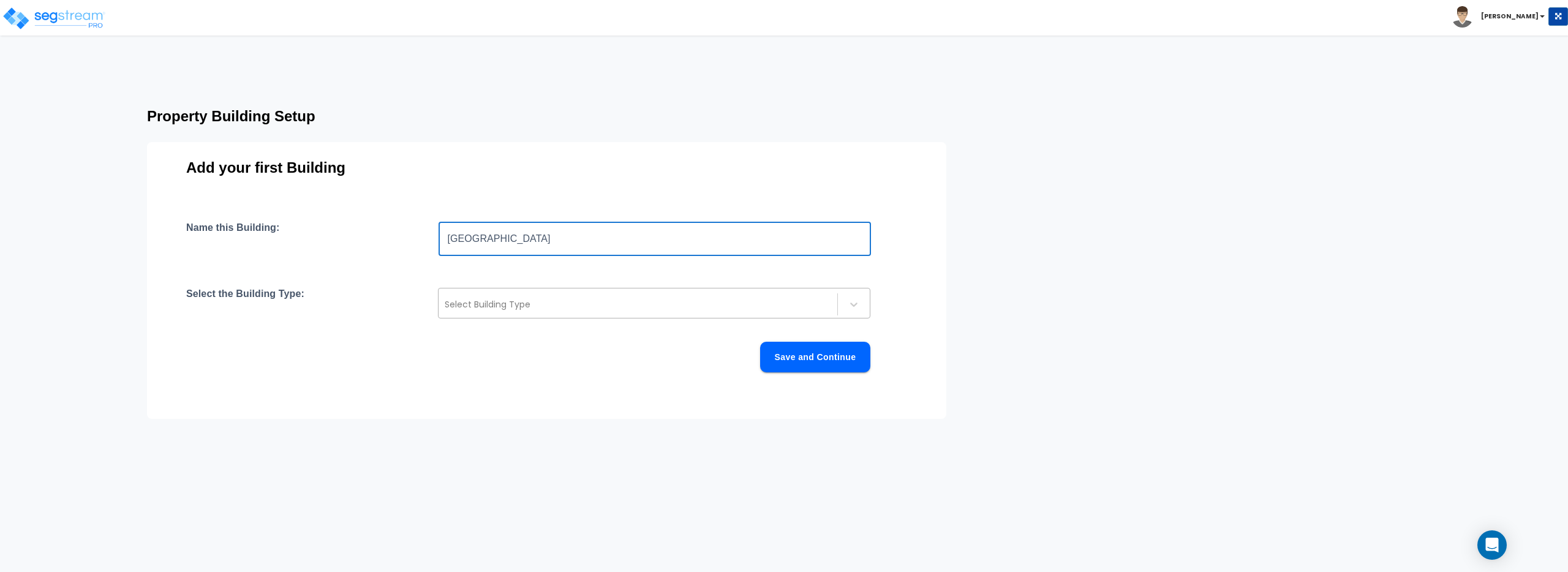 type on "Shady Acres School" 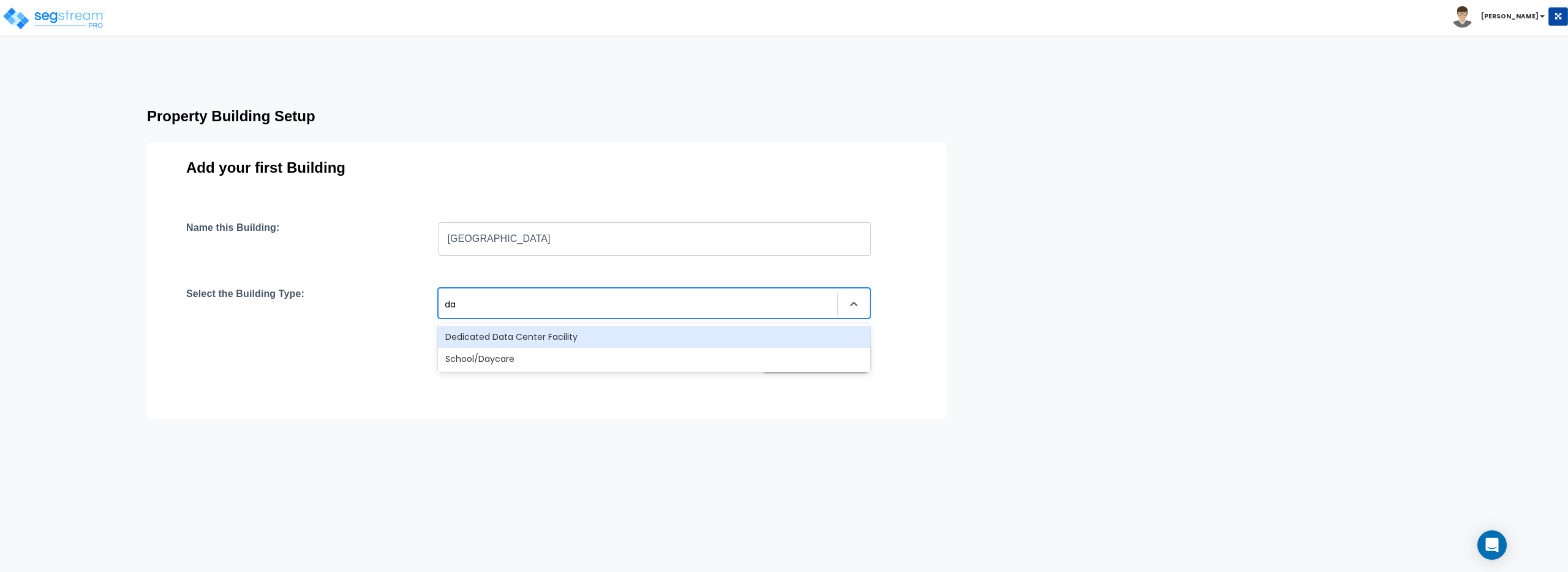 type on "day" 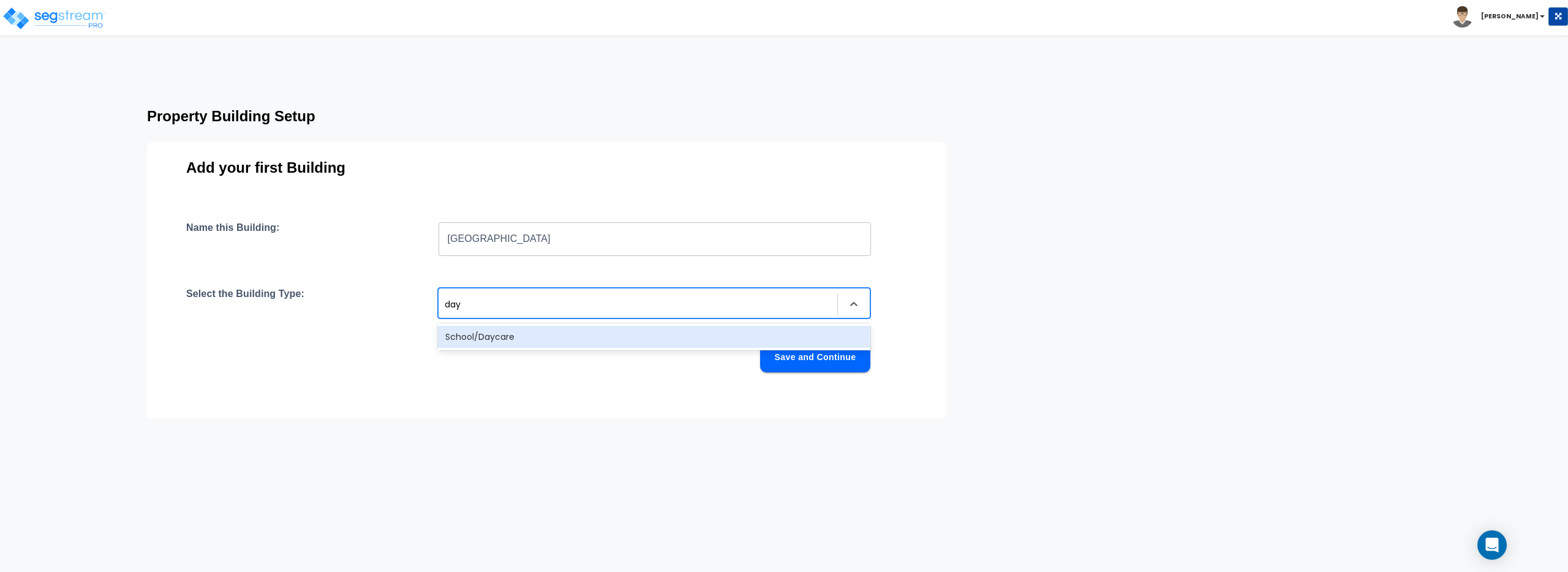 click on "School/Daycare" at bounding box center [654, 337] 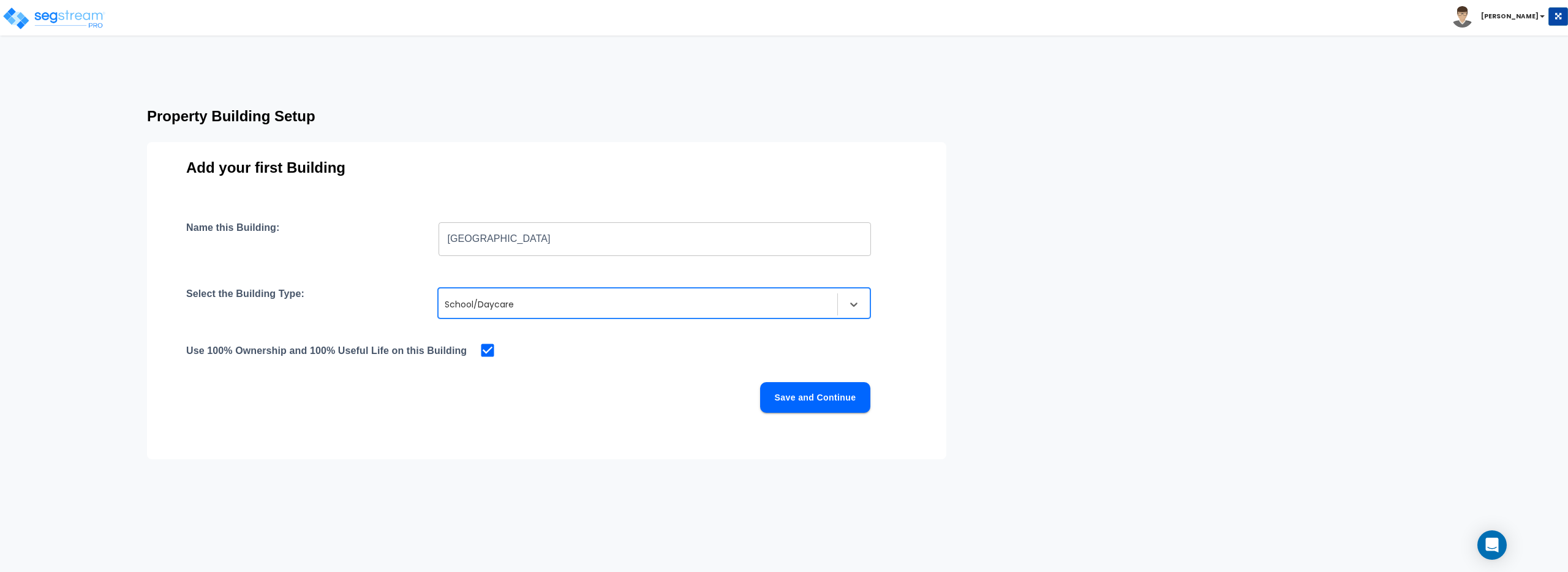 click at bounding box center [638, 304] 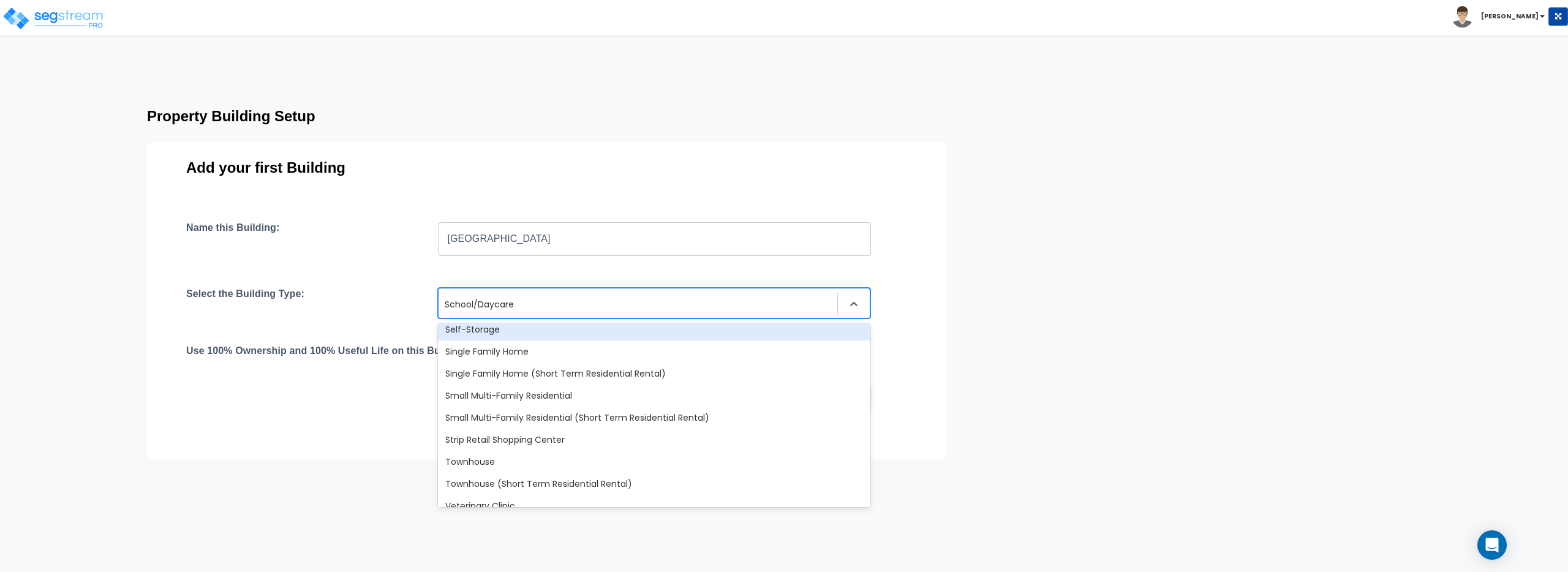 scroll, scrollTop: 1056, scrollLeft: 0, axis: vertical 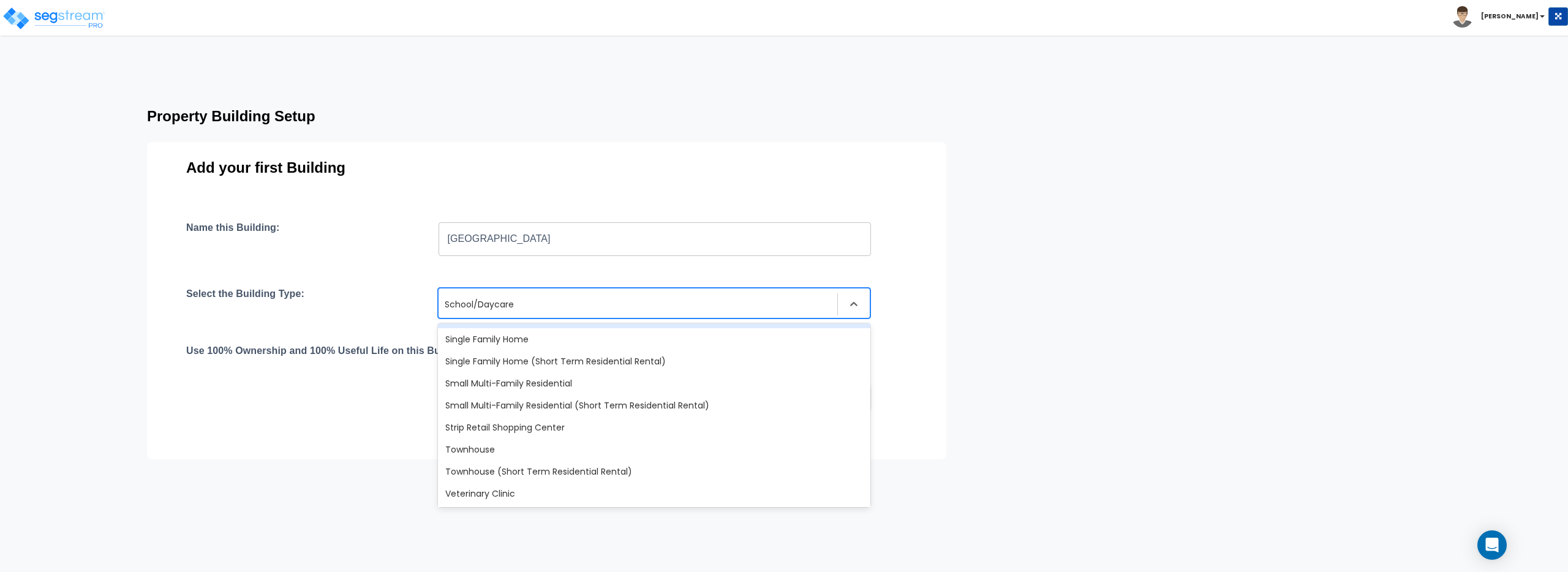 click on "Property Building Setup Add your first Building Name this Building: Shady Acres School ​ Select the Building Type: option School/Daycare, selected. Self-Storage, 48 of 56. 56 results available. Use Up and Down to choose options, press Enter to select the currently focused option, press Escape to exit the menu, press Tab to select the option and exit the menu. School/Daycare Assisted/Senior Living Auto Repair Shop Automobile Dealership Auxiliary Building Bank Bar Big Box Retail Bowling Alley Cannabis Cultivation Facility Carwash Coffee Shop Commercial Condos - Interiors Only Convenience Store/Pharmacy Dedicated Data Center Facility Dental Office Department Store Detached Garage Dry Cleaning Facility Family Fun Center Fast Food Flex Space/Industrial Retail Gas Station & Convenience Store Golf Course & Clubhouse Grocery Store Gym or Fitness Center Hospital/Surgery Center Ice Cream Shop Laundromat Log Cabin Log Cabin (Short Term Residential Rental) Medical Office Mobile Home Park Mobile Home Park Laundry" at bounding box center (571, 253) 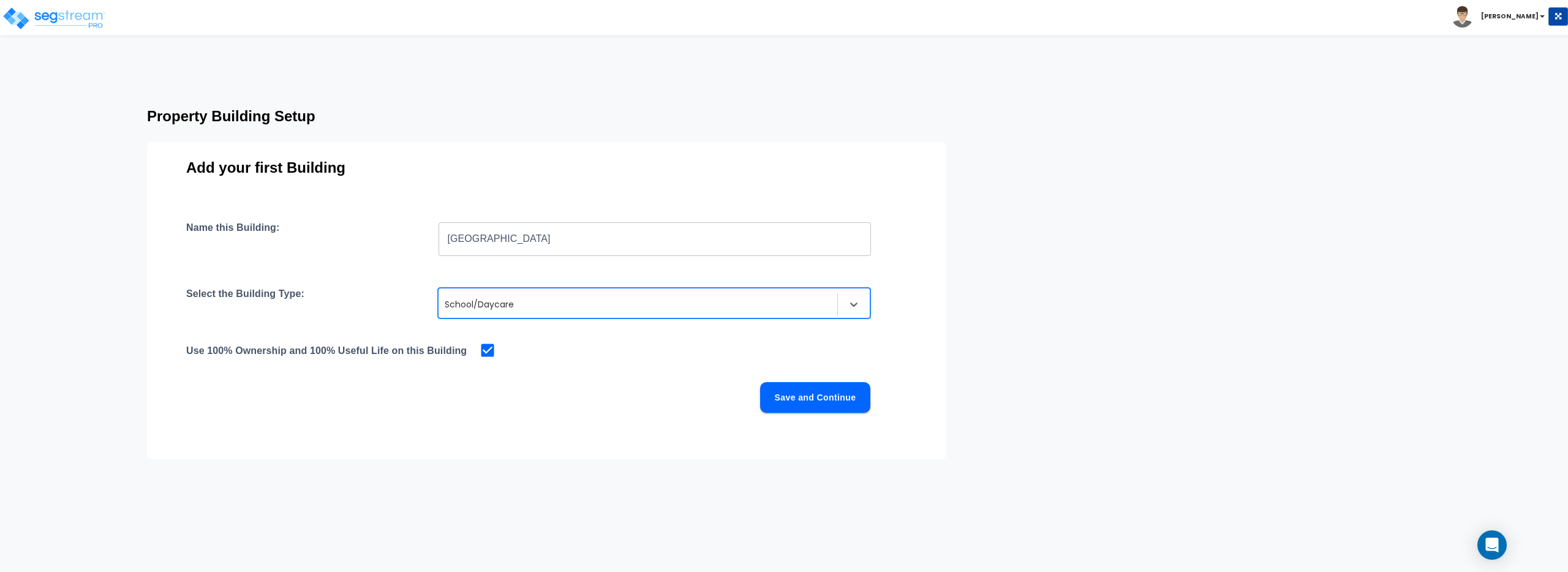 click on "Save and Continue" at bounding box center (815, 397) 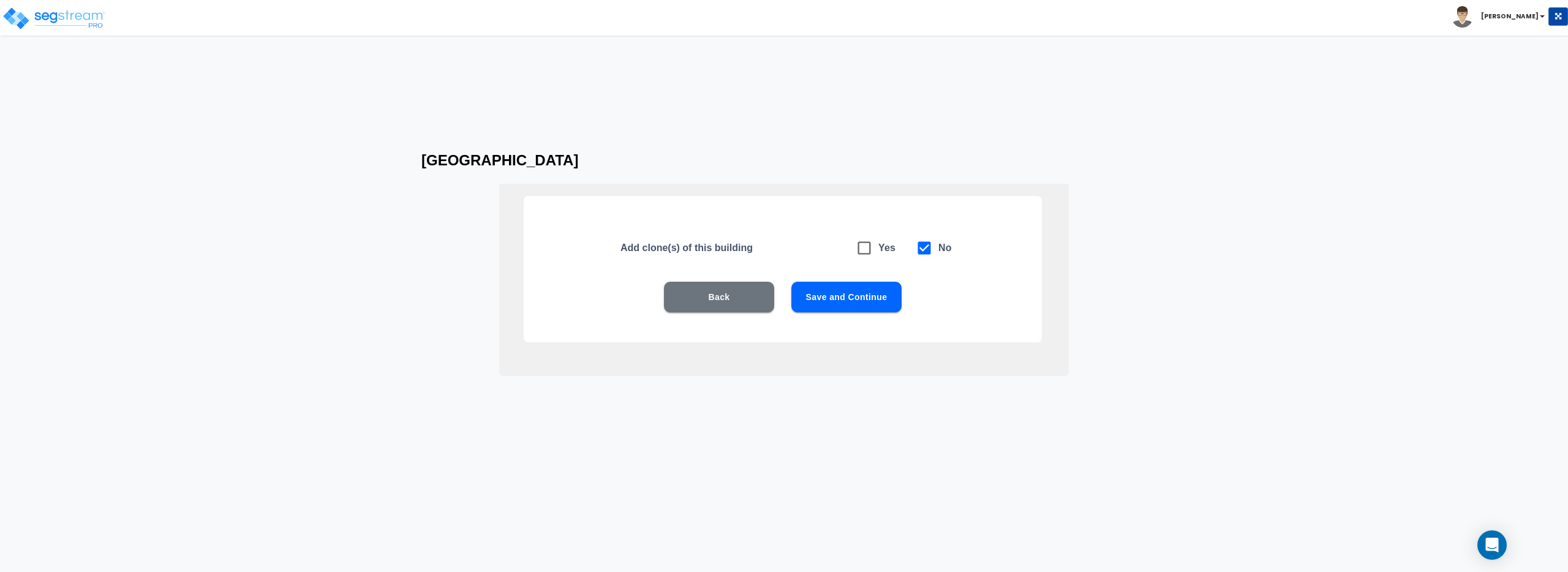 click on "Save and Continue" at bounding box center [846, 297] 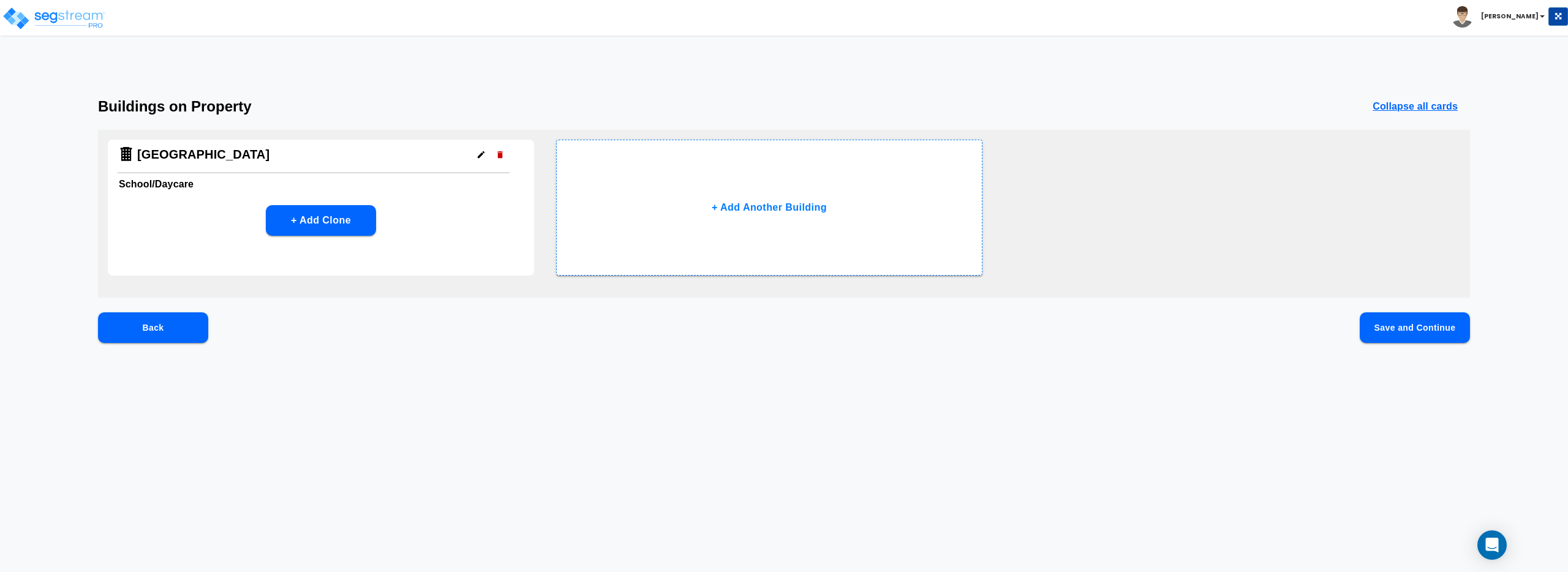 click on "Buildings on Property Collapse all cards Shady Acres School School/Daycare + Add Clone + Add Another Building Back Save and Continue" at bounding box center [784, 240] 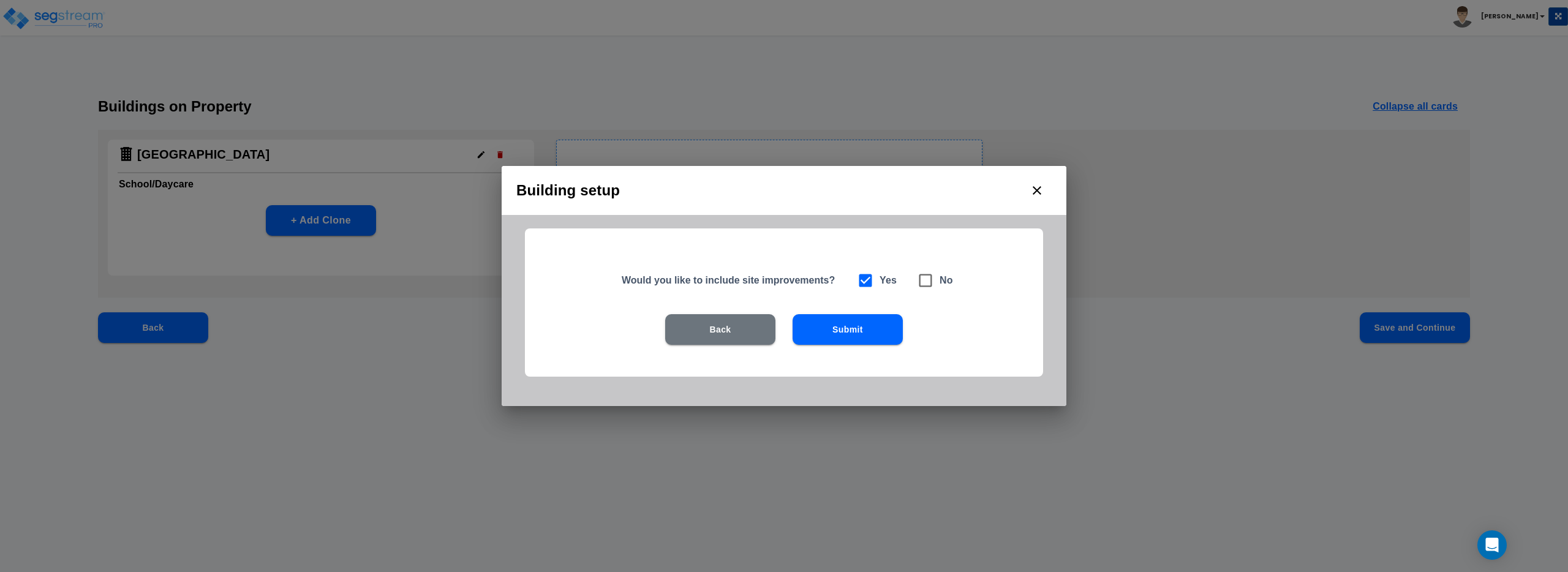 click on "Submit" at bounding box center (848, 329) 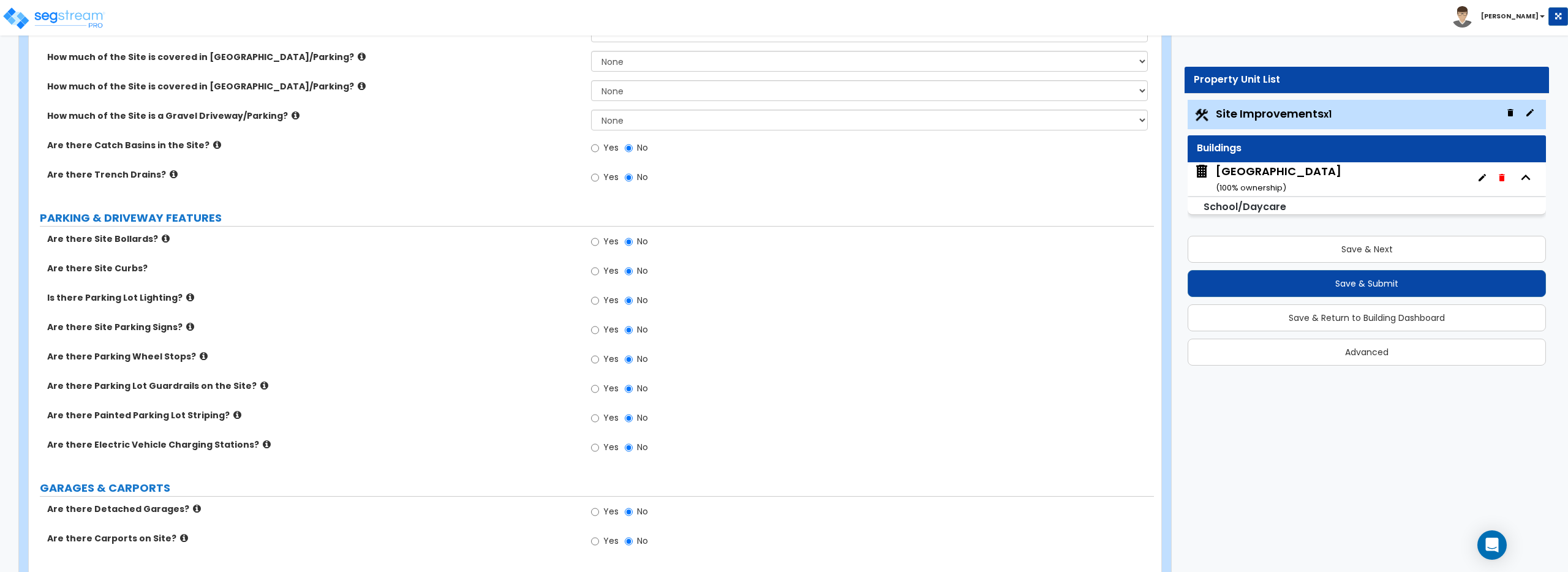scroll, scrollTop: 0, scrollLeft: 0, axis: both 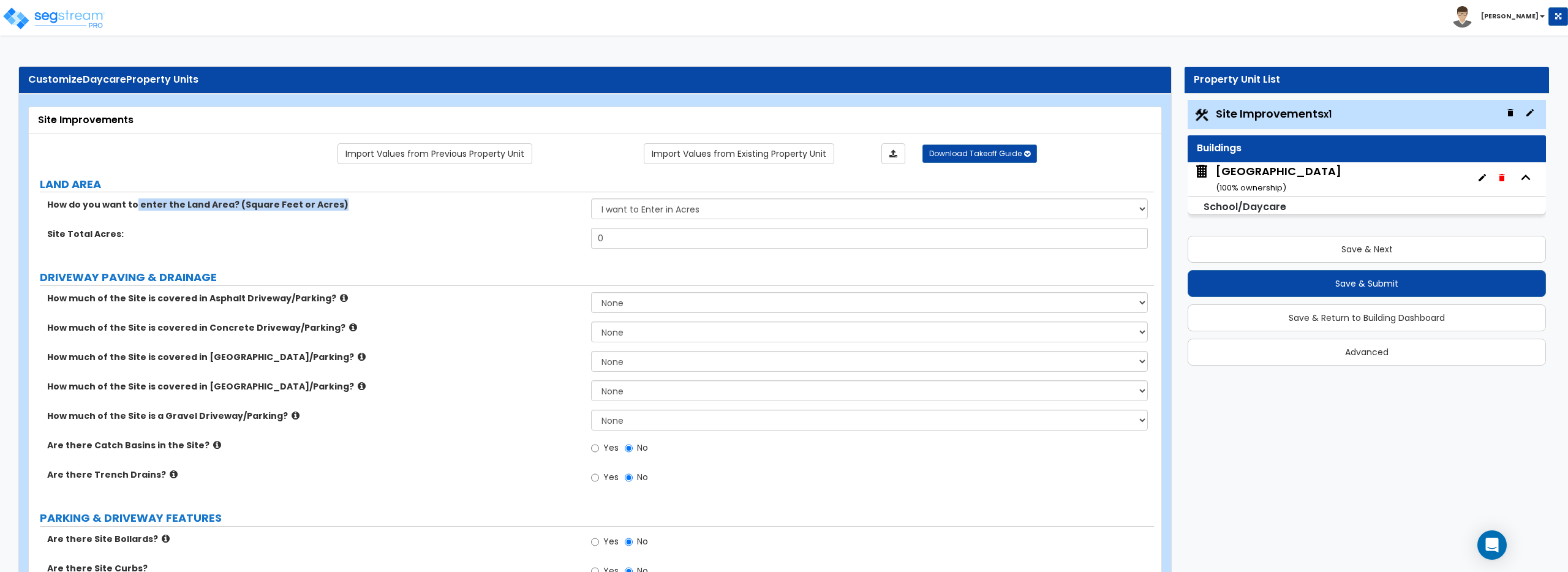 drag, startPoint x: 130, startPoint y: 201, endPoint x: 336, endPoint y: 208, distance: 206.1189 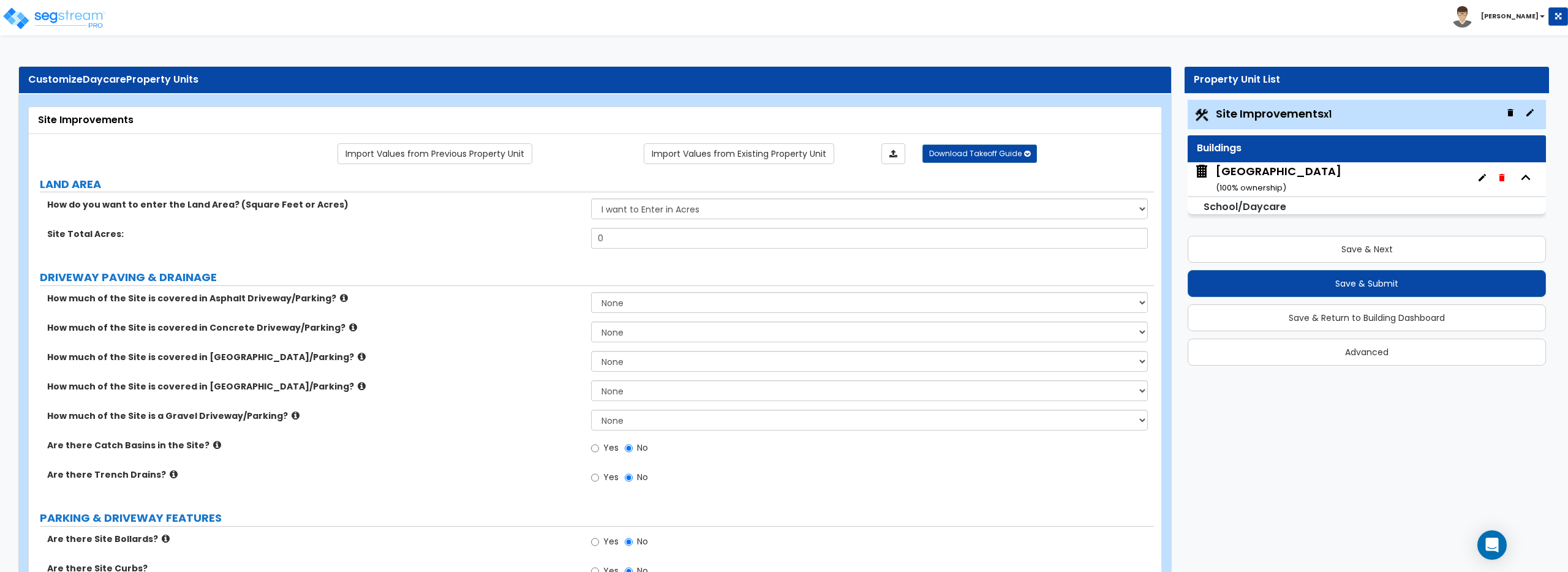 click on "How do you want to enter the Land Area? (Square Feet or Acres) I want to Enter in Acres I want to Enter in Square Feet" at bounding box center [591, 213] 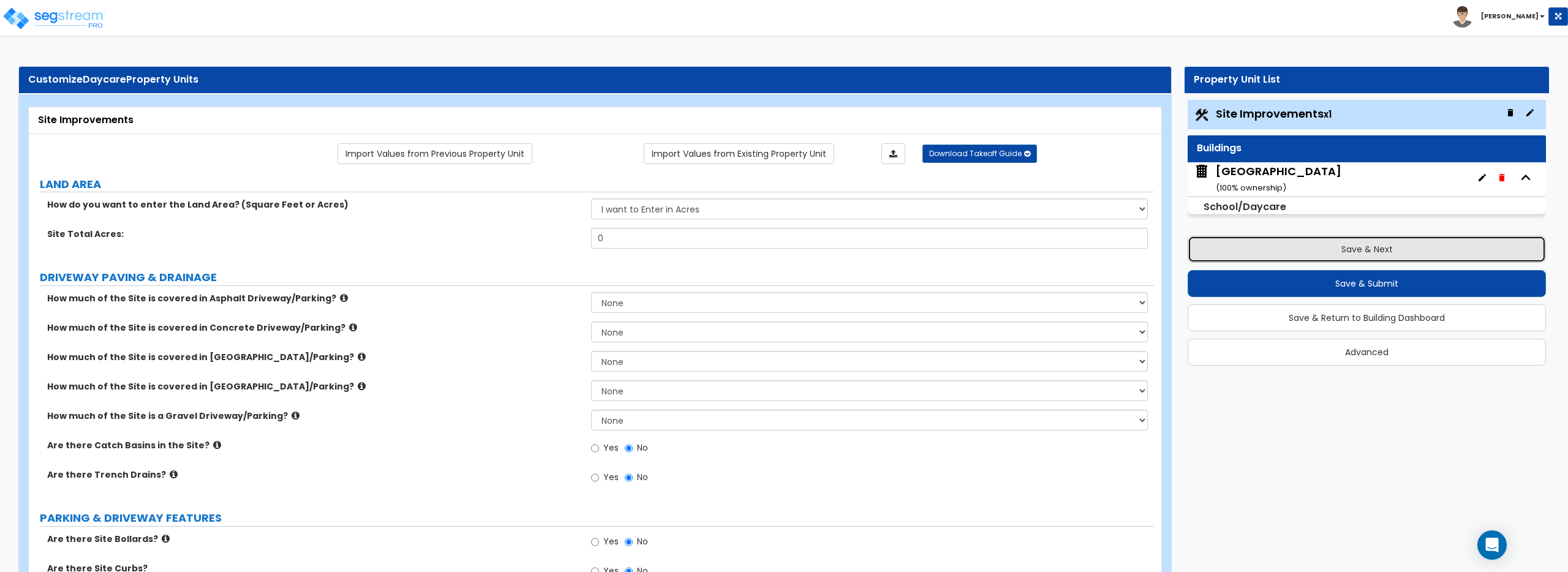 click on "Save & Next" at bounding box center (1366, 249) 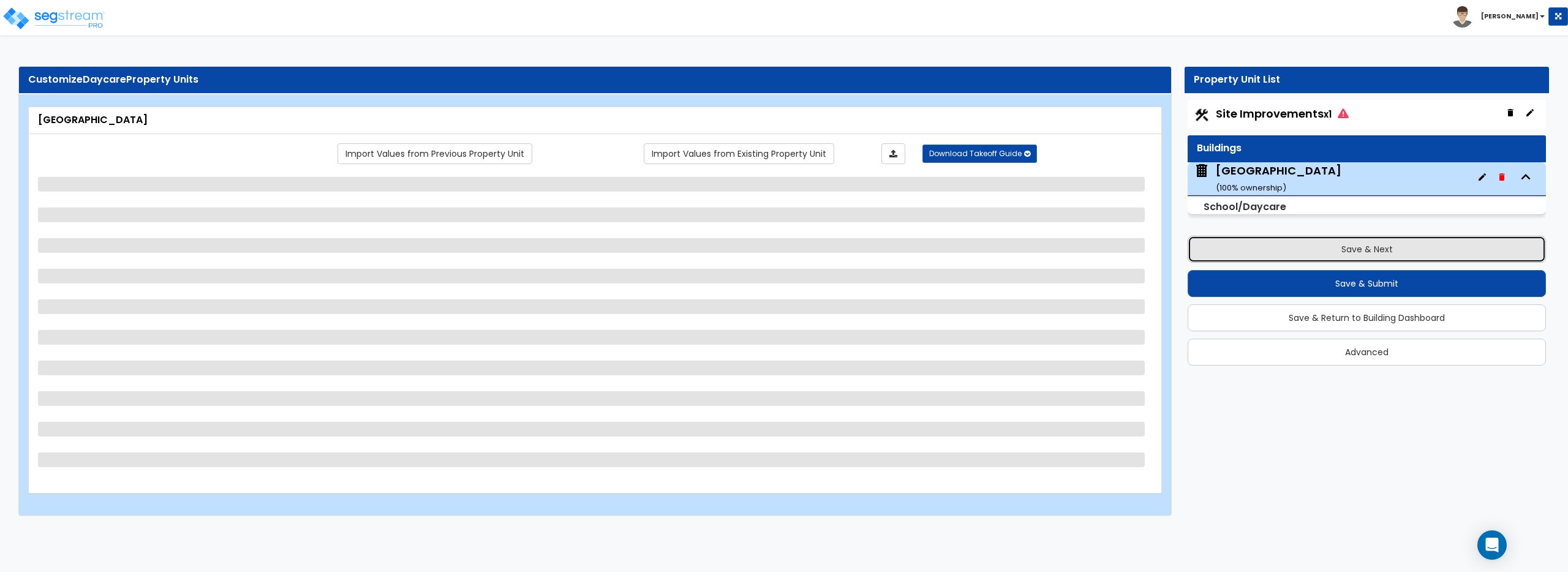 click on "Save & Next" at bounding box center [1366, 249] 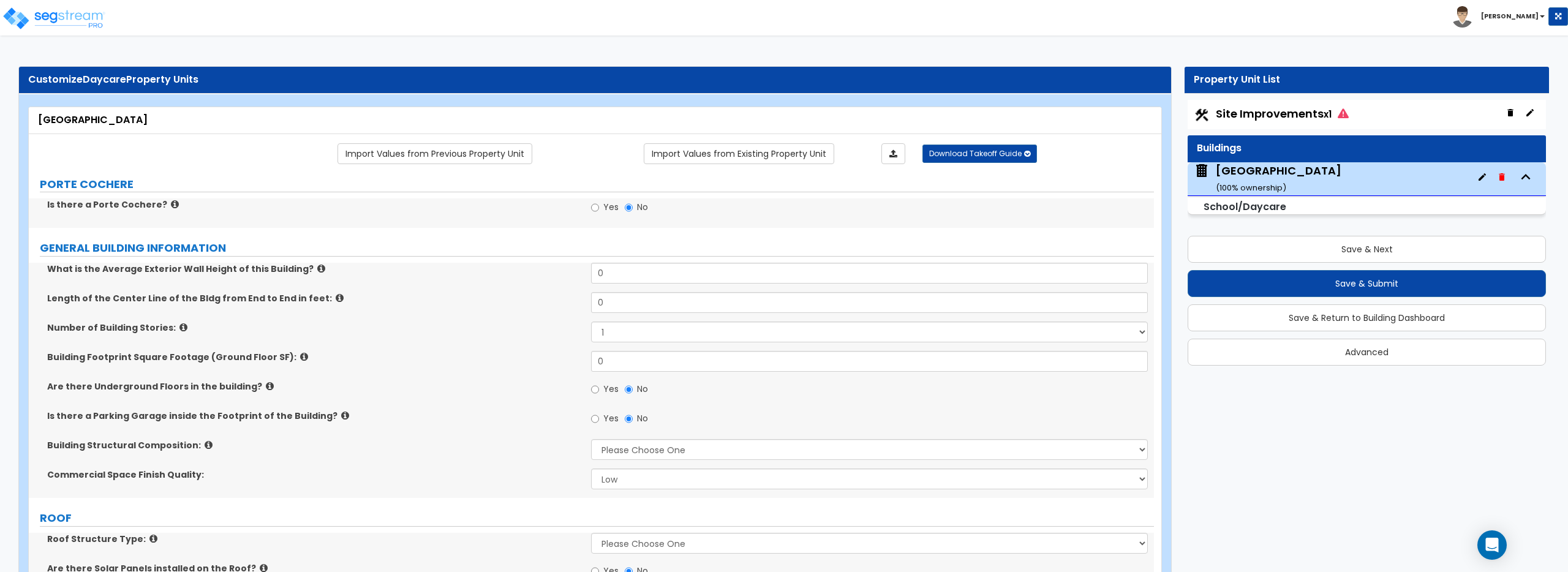 click on "Site Improvements  x1" at bounding box center [1282, 113] 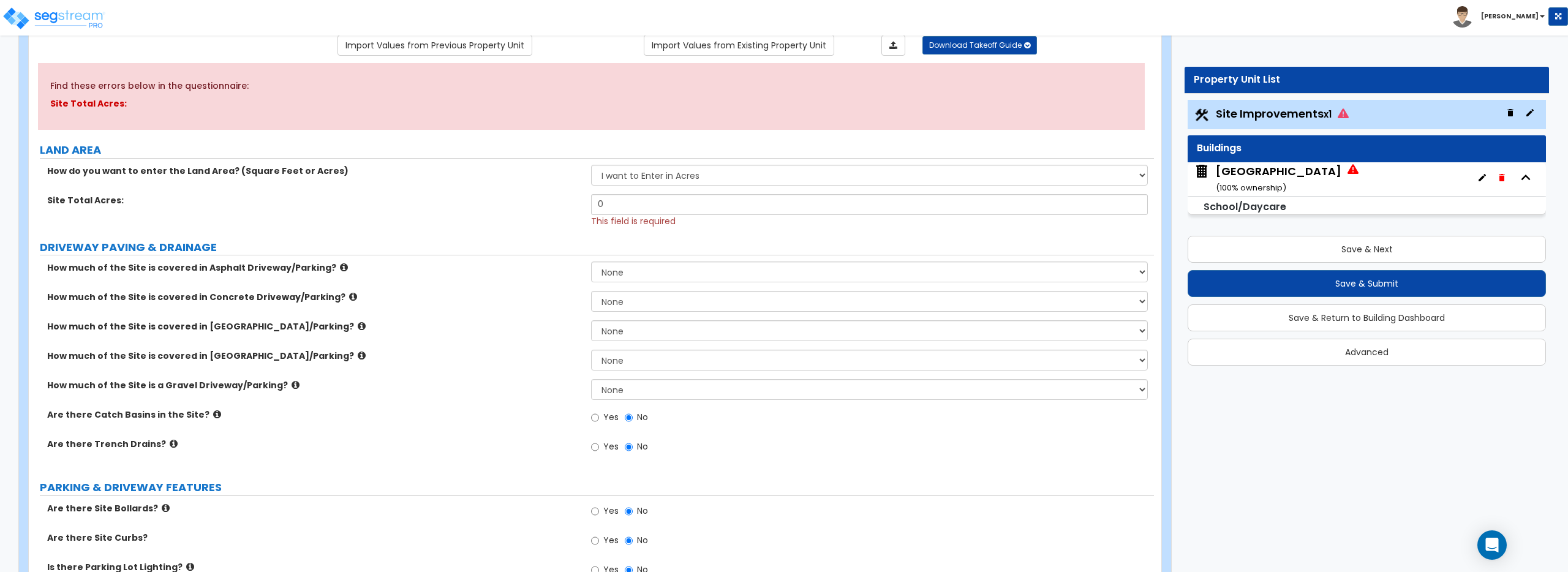 scroll, scrollTop: 113, scrollLeft: 0, axis: vertical 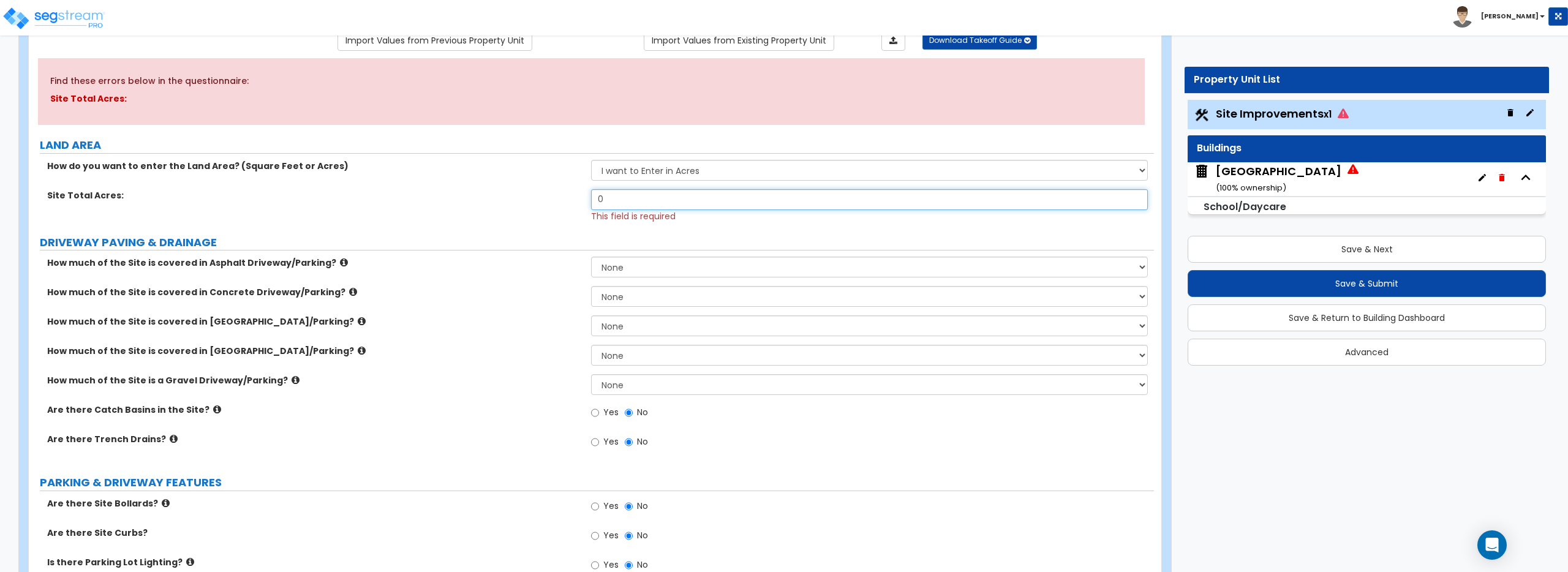 drag, startPoint x: 631, startPoint y: 198, endPoint x: 524, endPoint y: 187, distance: 107.56393 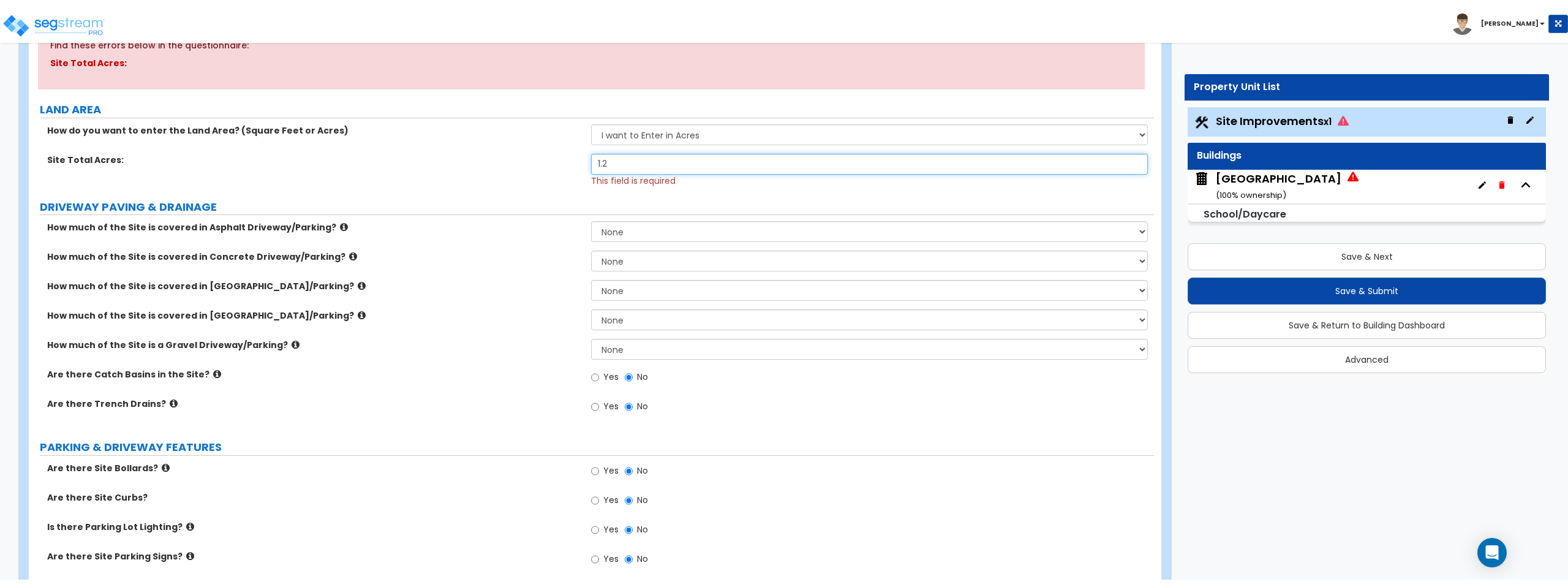 scroll, scrollTop: 159, scrollLeft: 0, axis: vertical 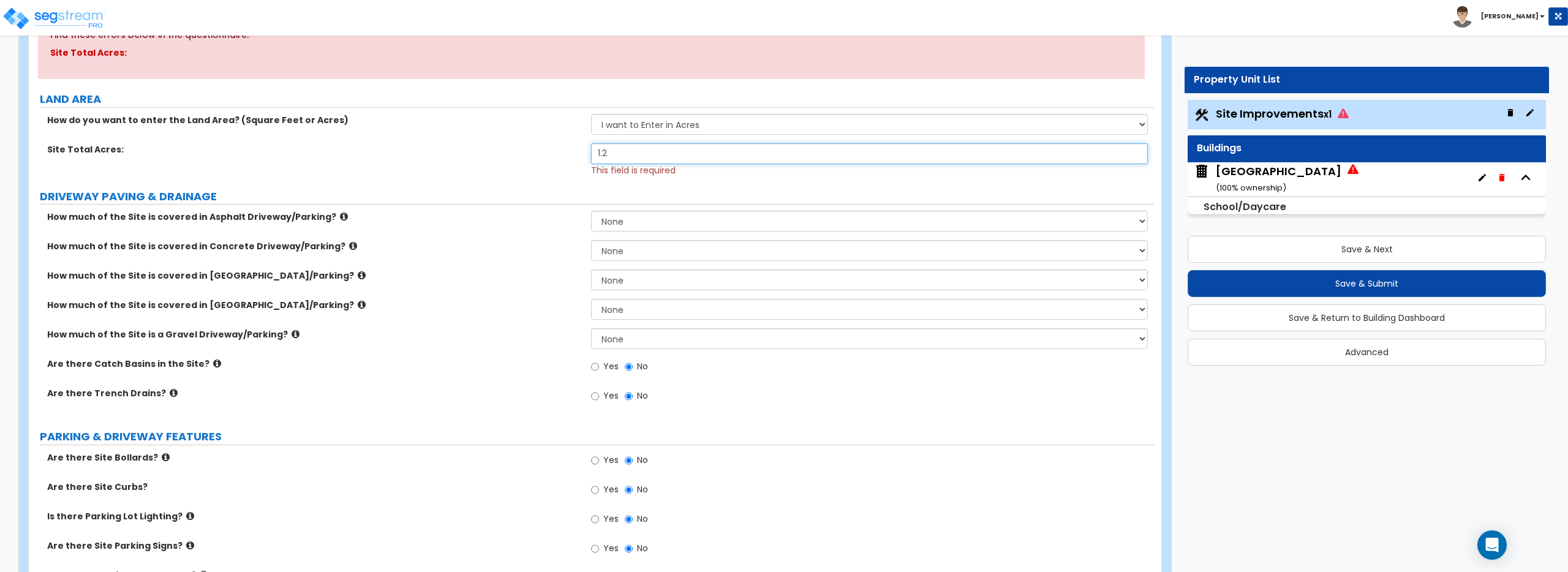 drag, startPoint x: 616, startPoint y: 158, endPoint x: 541, endPoint y: 158, distance: 75 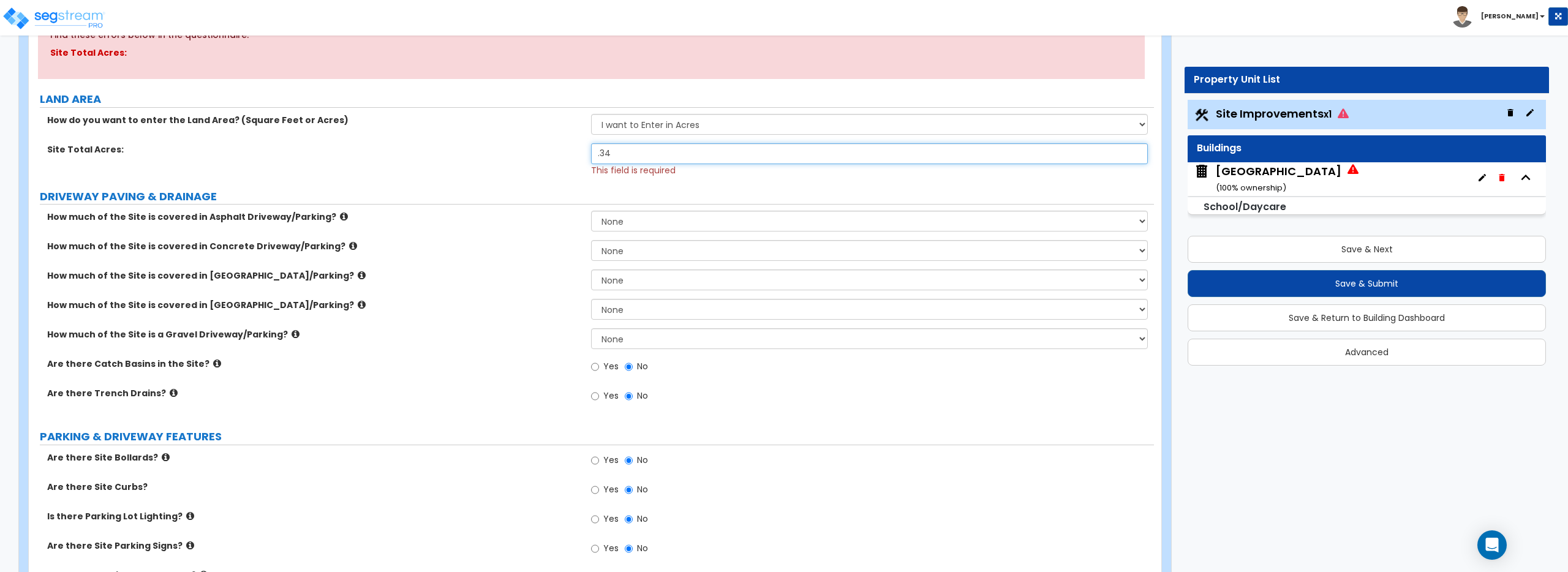 type on ".34" 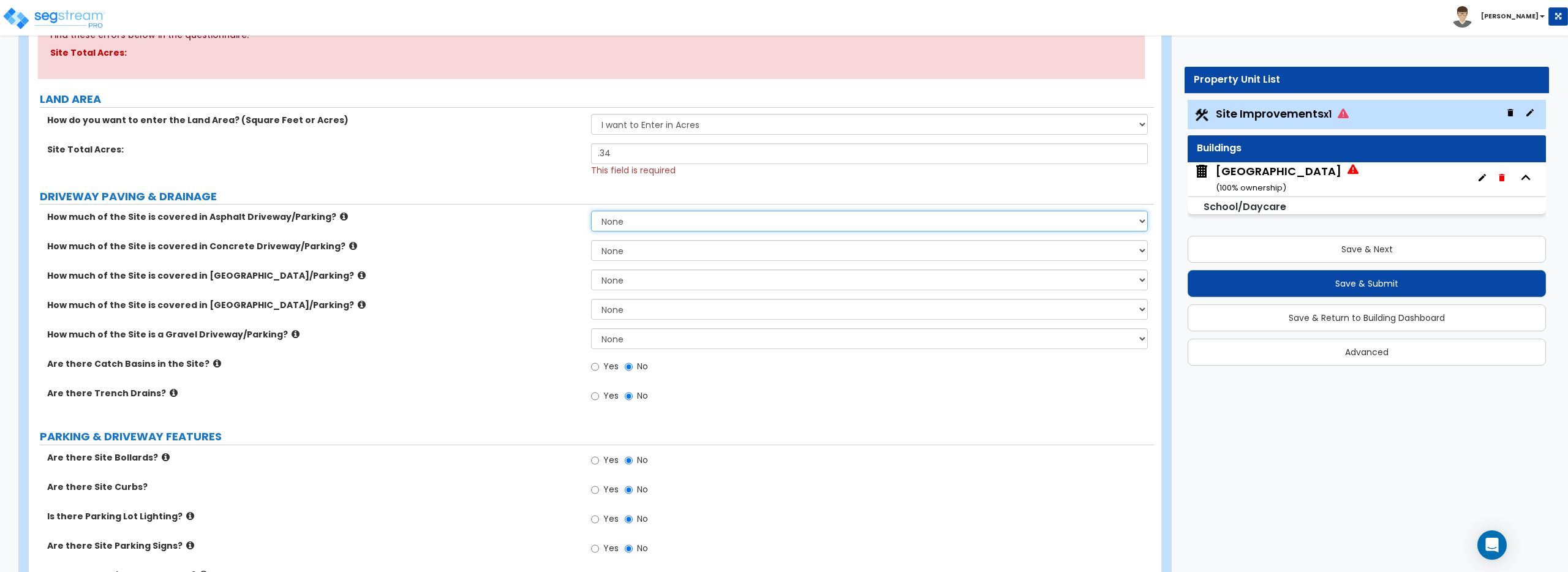 click on "None I want to Enter an Approximate Percentage I want to Enter the Square Footage" at bounding box center [869, 221] 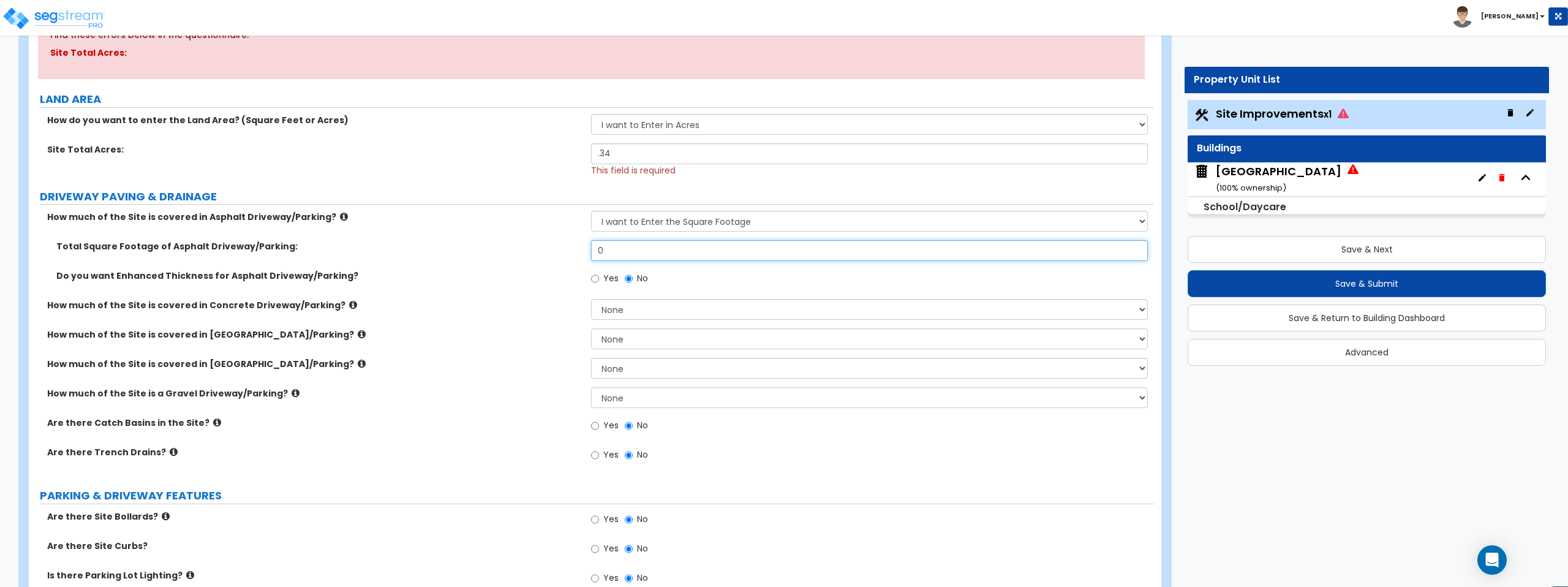 click on "0" at bounding box center [869, 251] 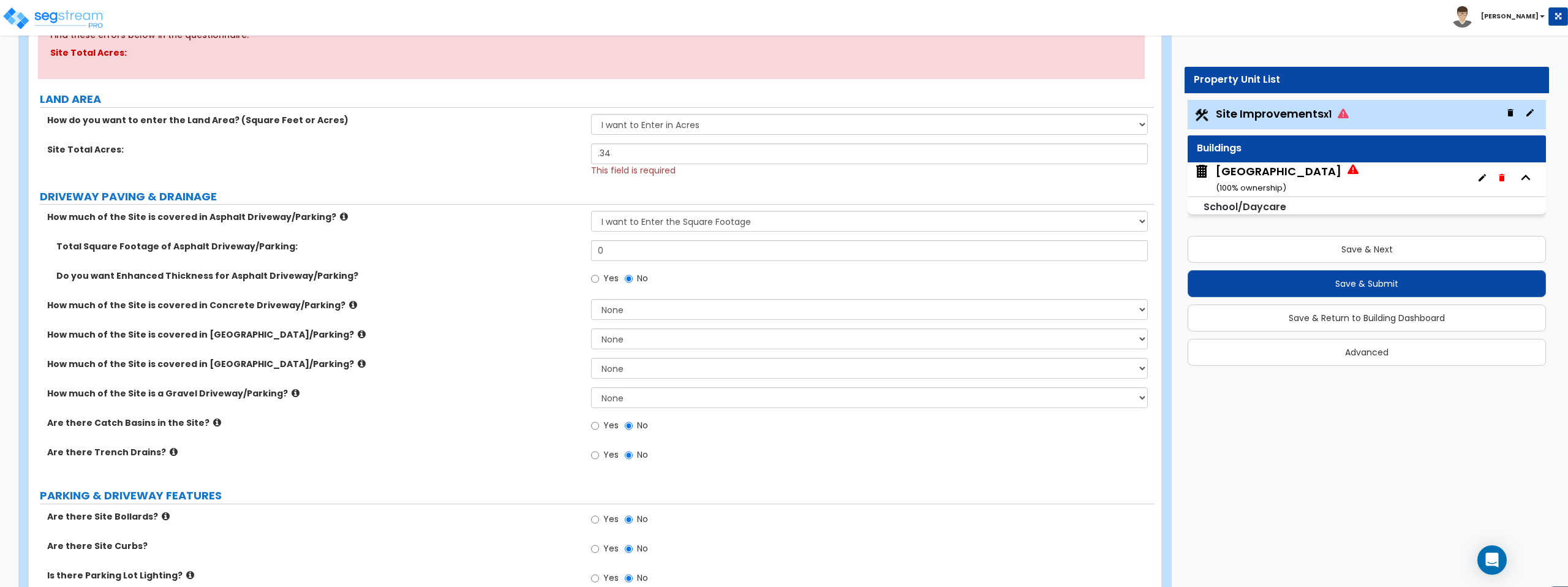 click on "How much of the Site is covered in Asphalt Driveway/Parking? None I want to Enter an Approximate Percentage I want to Enter the Square Footage" at bounding box center (591, 225) 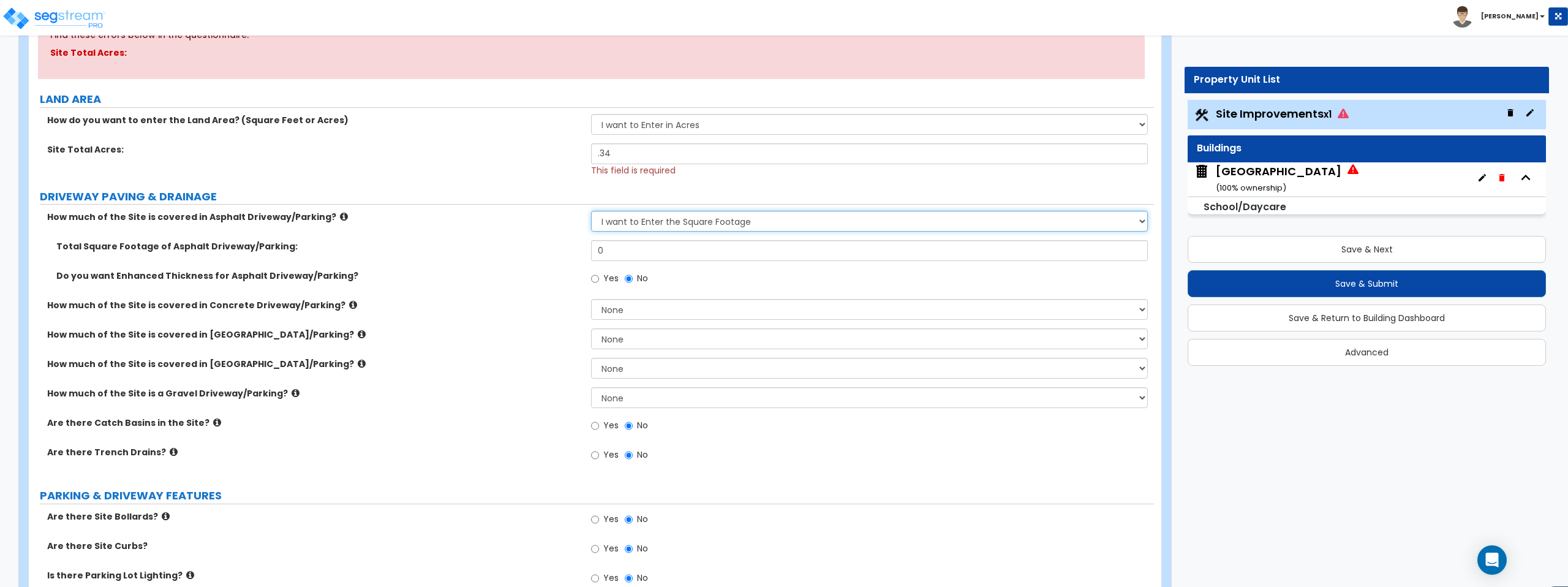 click on "None I want to Enter an Approximate Percentage I want to Enter the Square Footage" at bounding box center [869, 221] 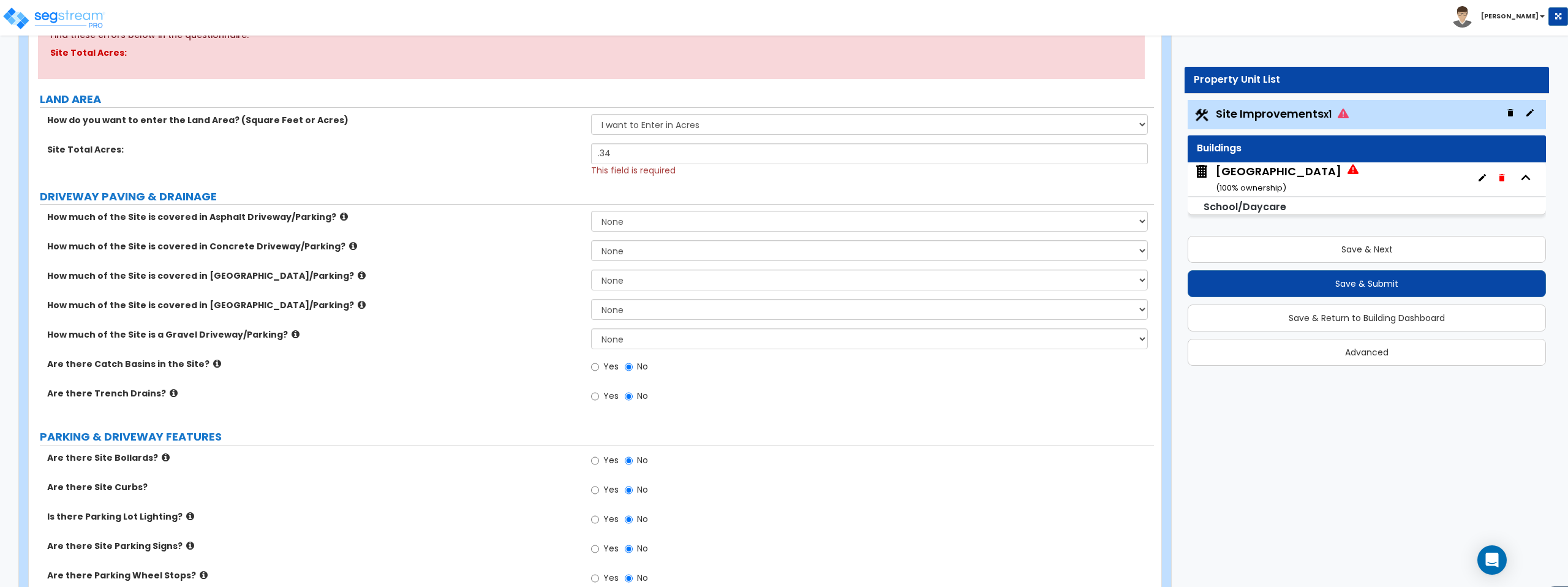click on "How much of the Site is covered in Asphalt Driveway/Parking?" at bounding box center (314, 217) 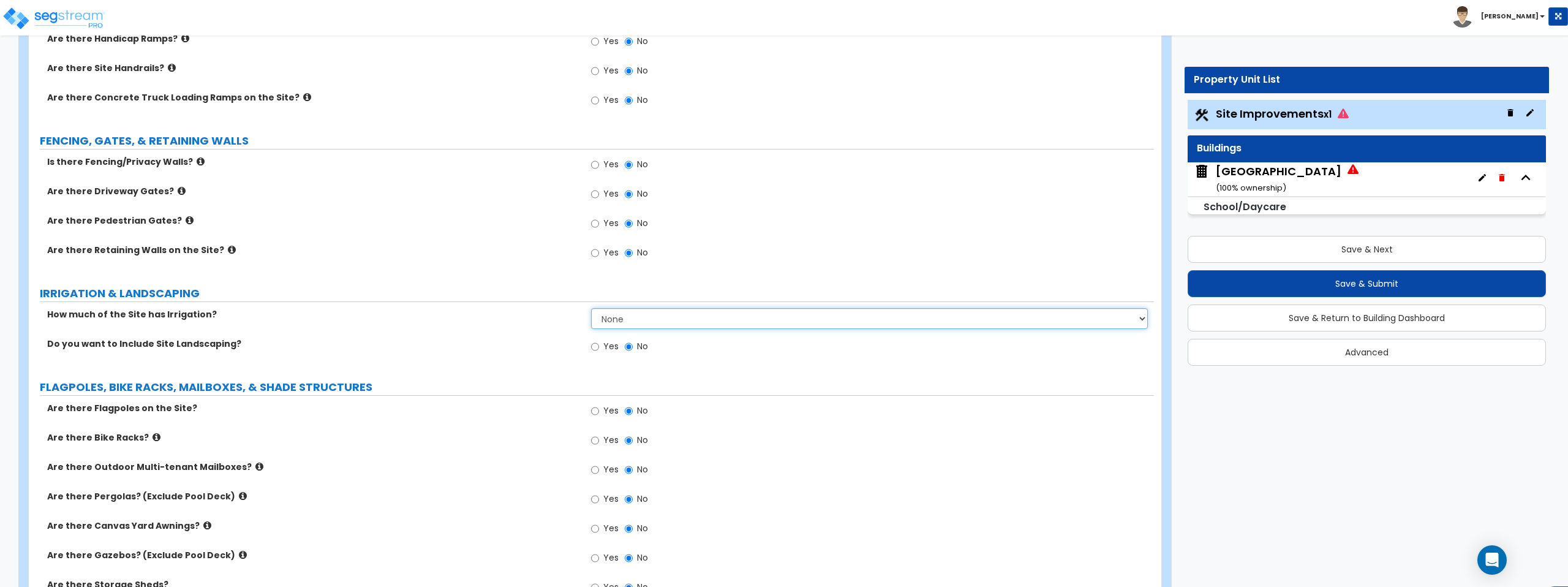 click on "None I want to Enter an Approximate Percentage I want to Enter the Square Footage" at bounding box center (869, 319) 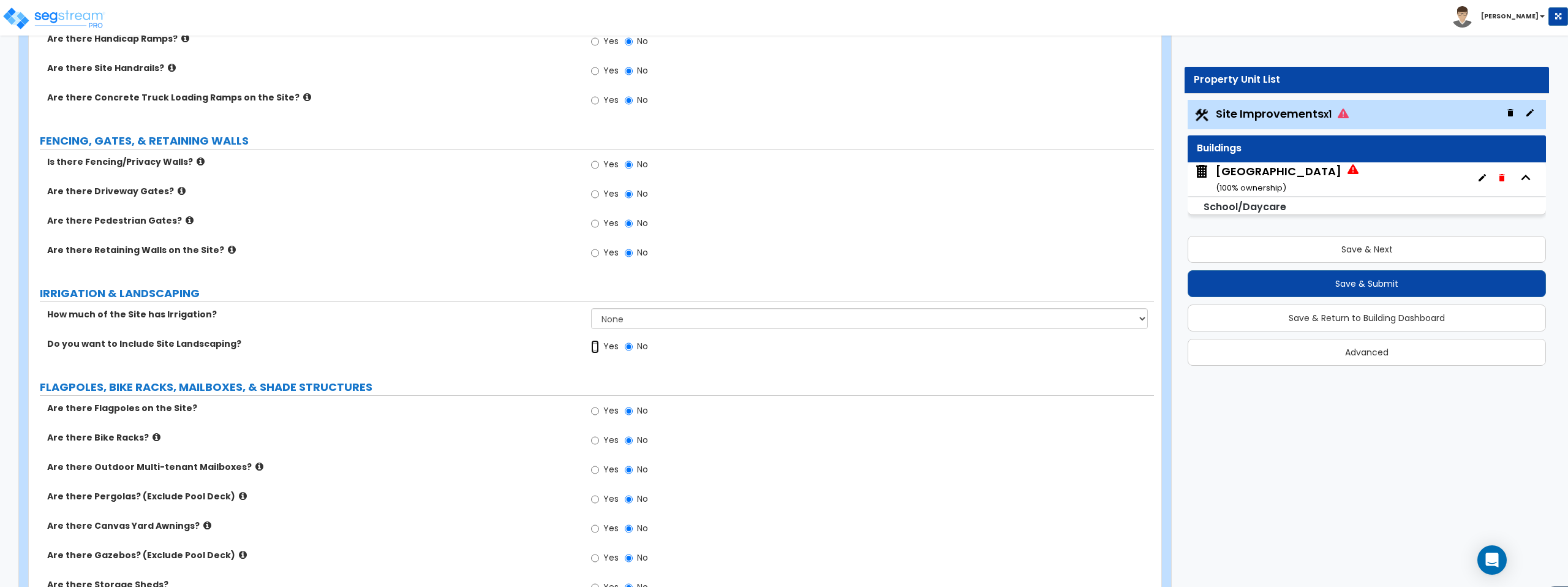 click on "Yes" at bounding box center [595, 347] 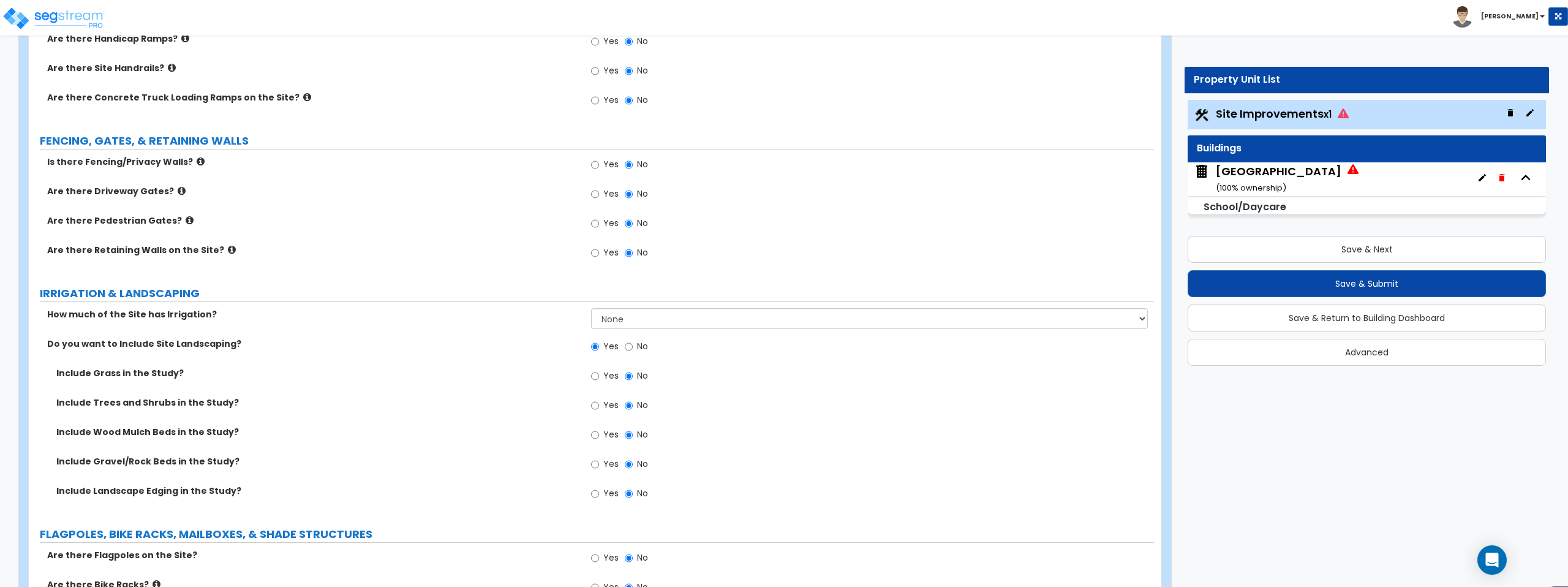 click on "Yes" at bounding box center (605, 436) 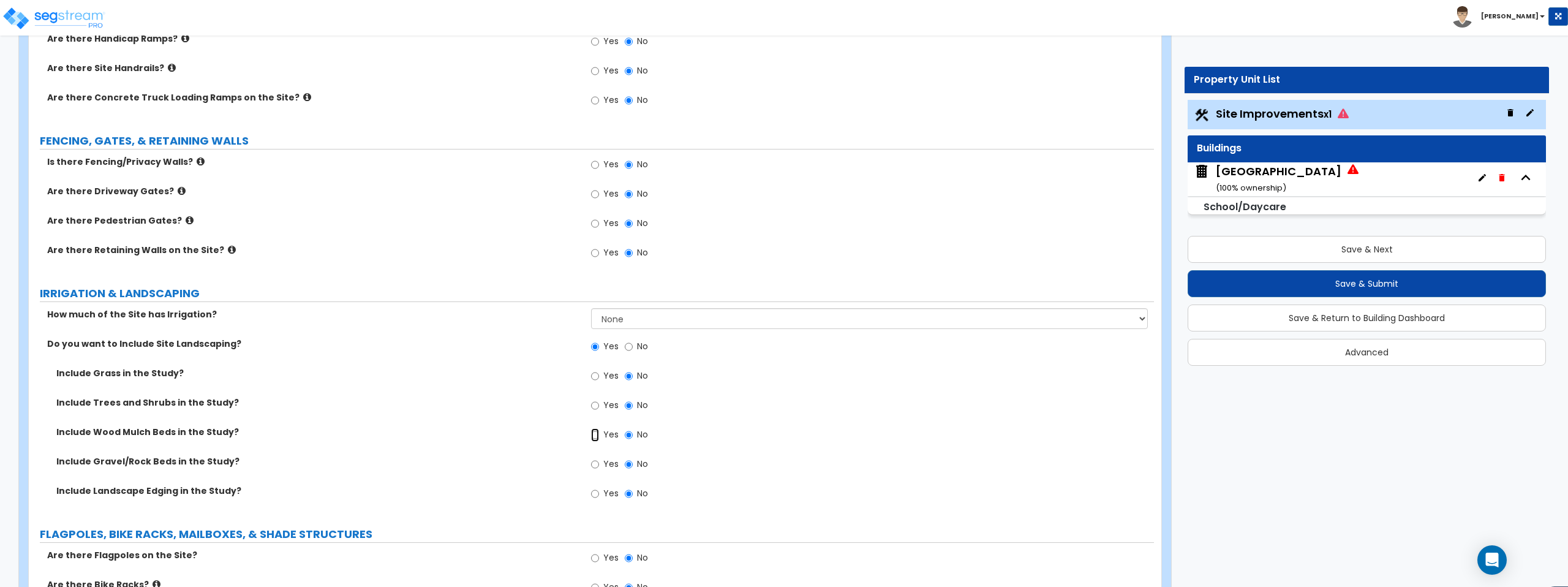click on "Yes" at bounding box center (595, 435) 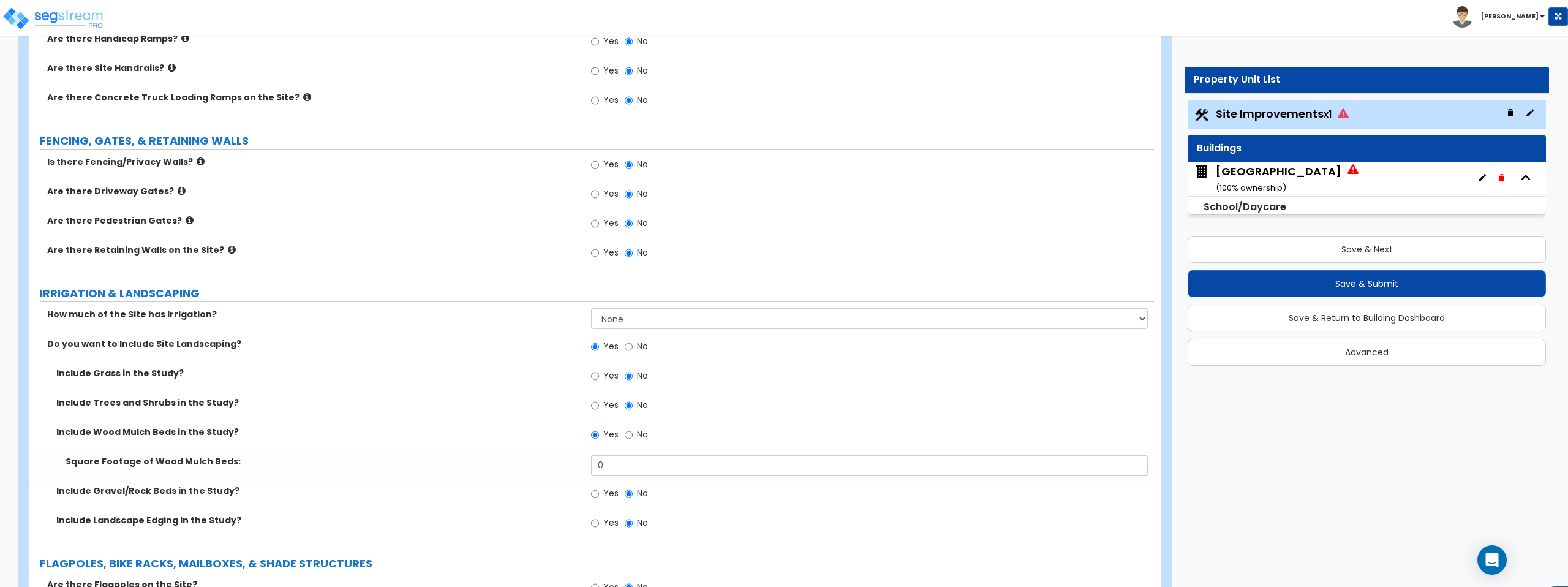 click on "Square Footage of Wood Mulch Beds: 0" at bounding box center (591, 470) 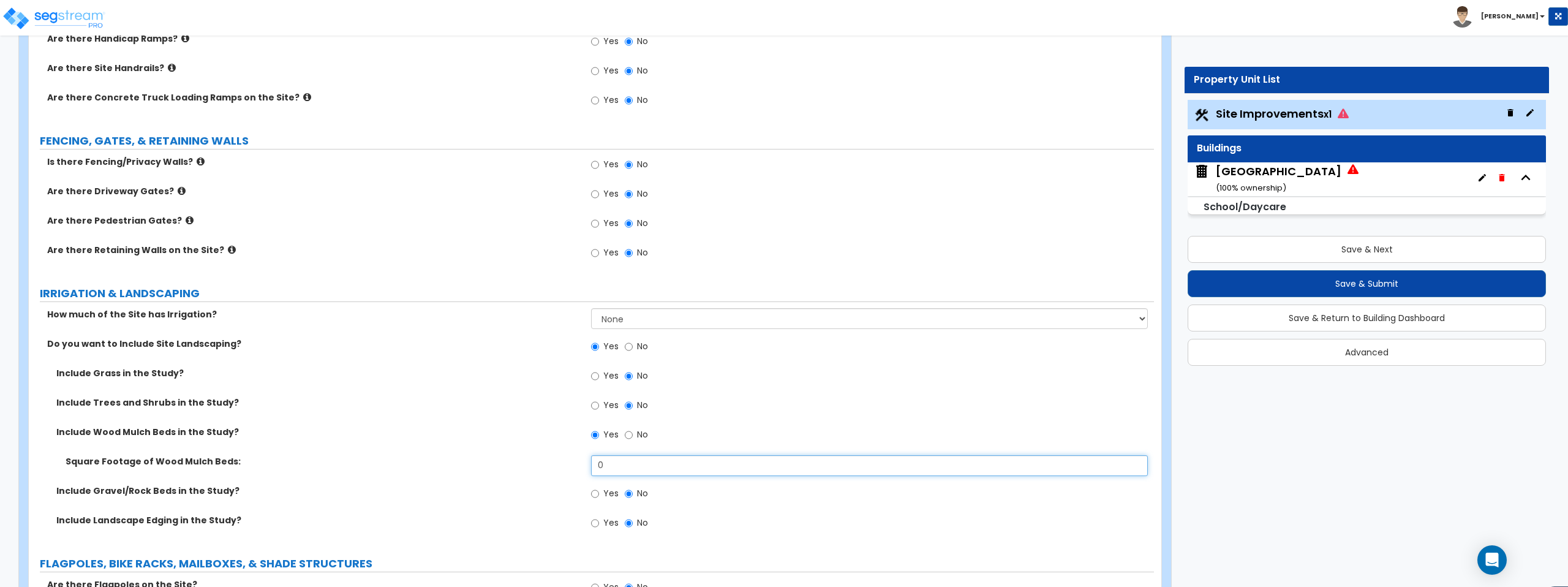 drag, startPoint x: 617, startPoint y: 471, endPoint x: 560, endPoint y: 466, distance: 57.21888 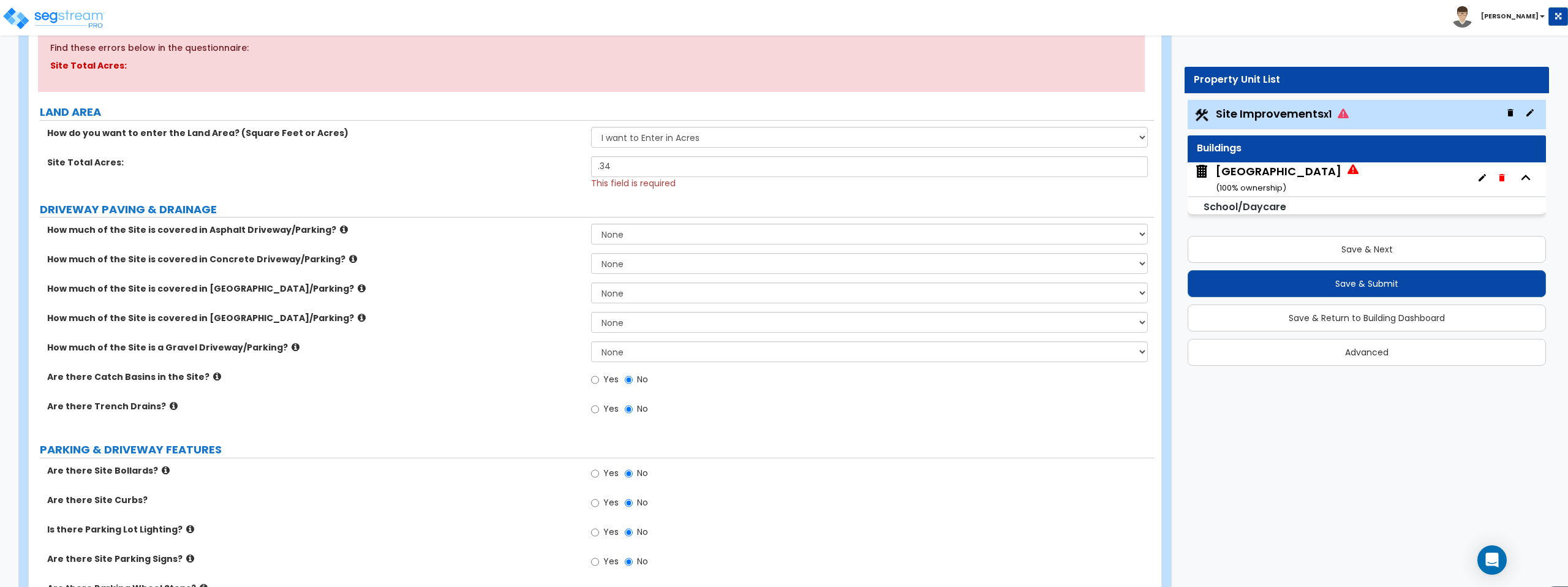 scroll, scrollTop: 151, scrollLeft: 0, axis: vertical 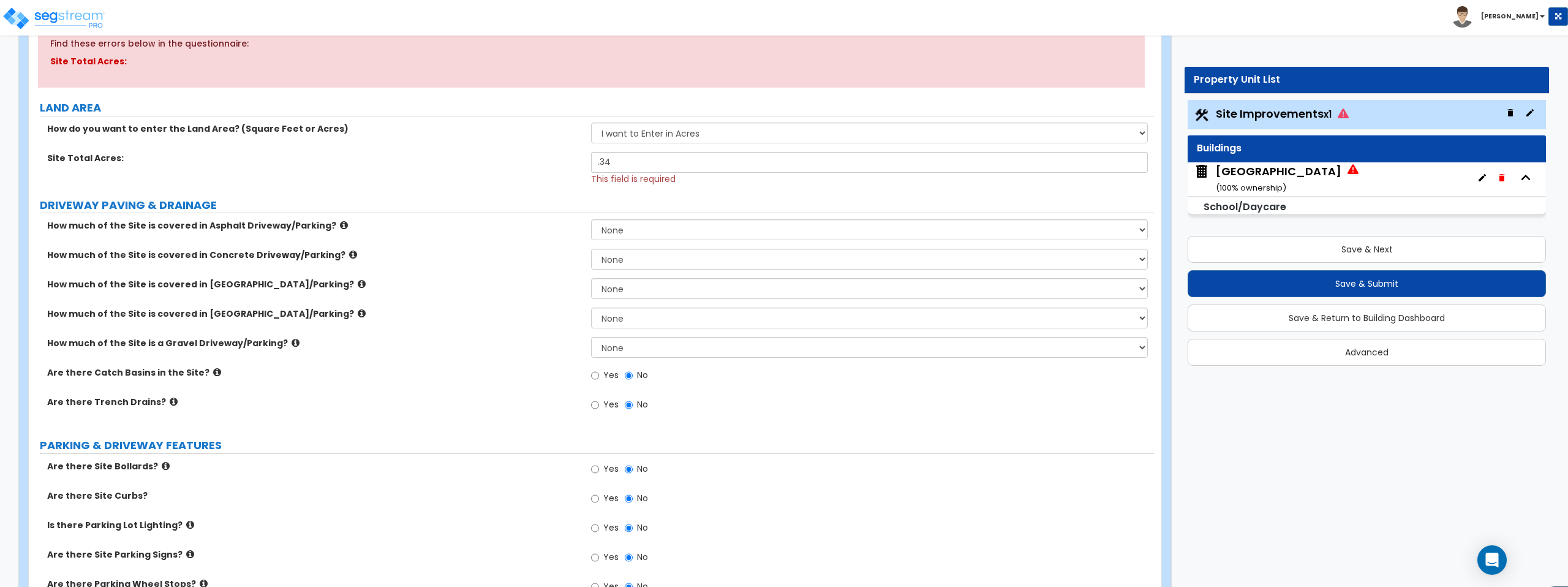 type on "4,300" 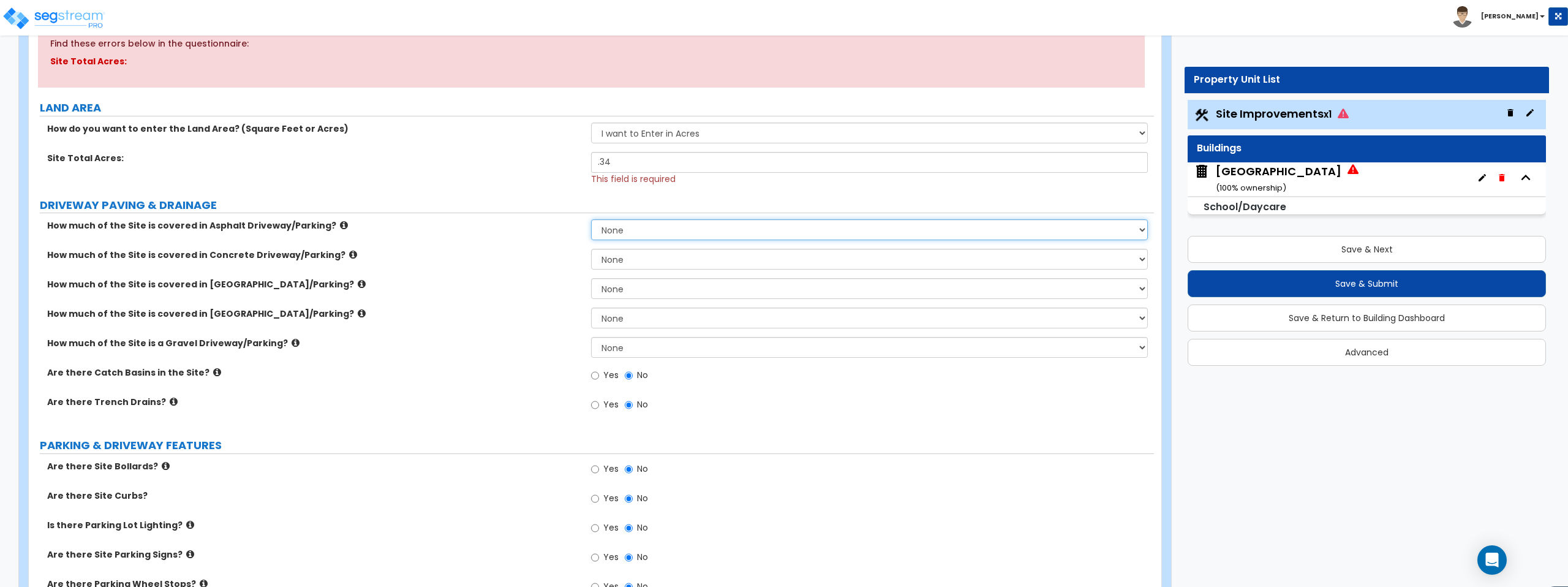 click on "None I want to Enter an Approximate Percentage I want to Enter the Square Footage" at bounding box center (869, 230) 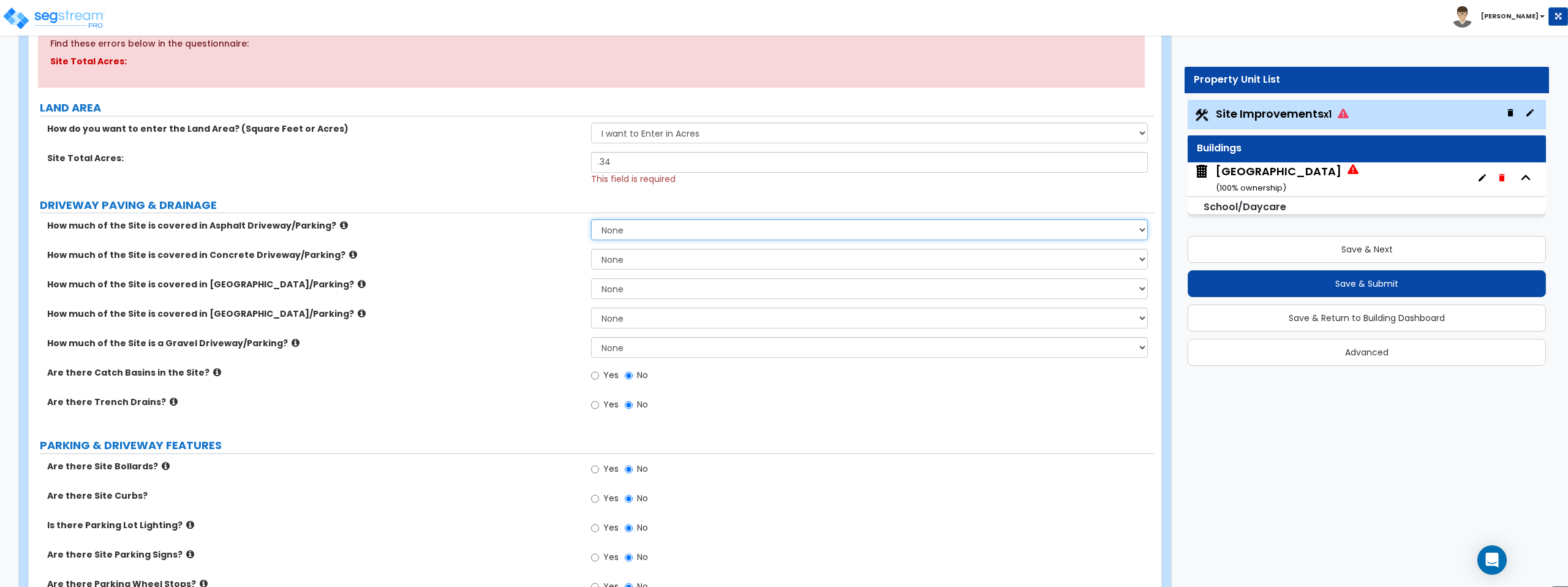 click on "None I want to Enter an Approximate Percentage I want to Enter the Square Footage" at bounding box center [869, 230] 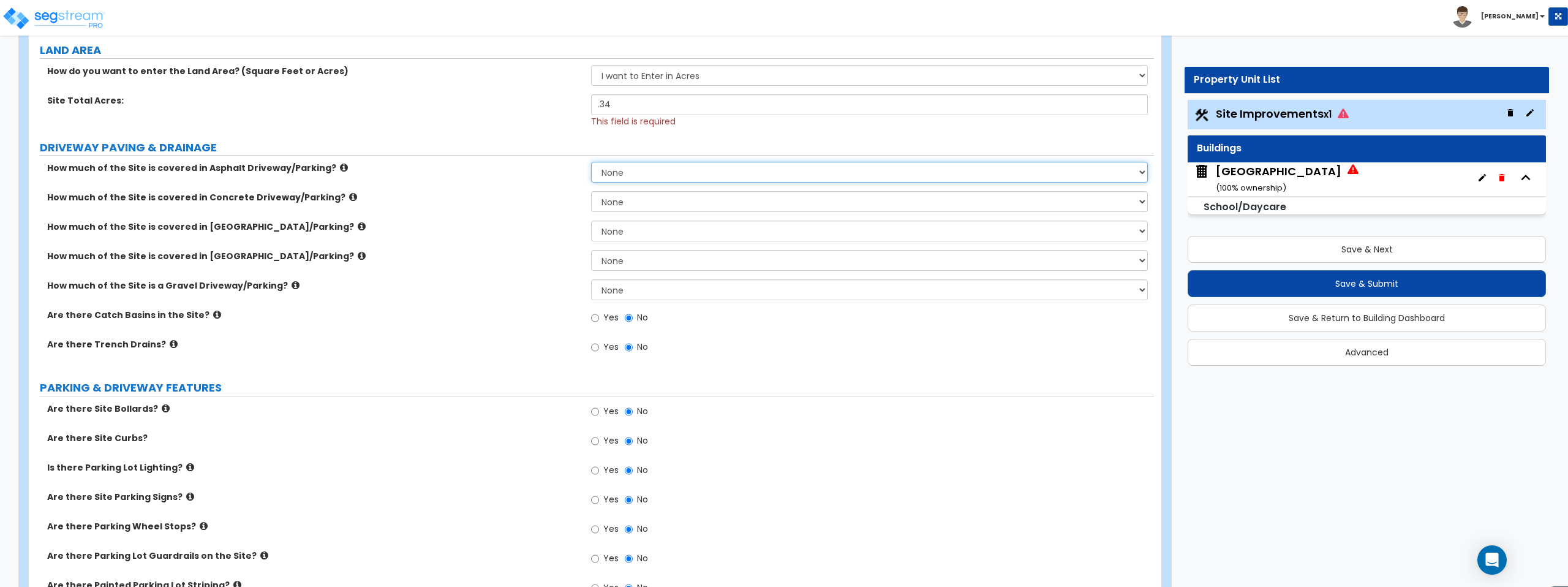 scroll, scrollTop: 214, scrollLeft: 0, axis: vertical 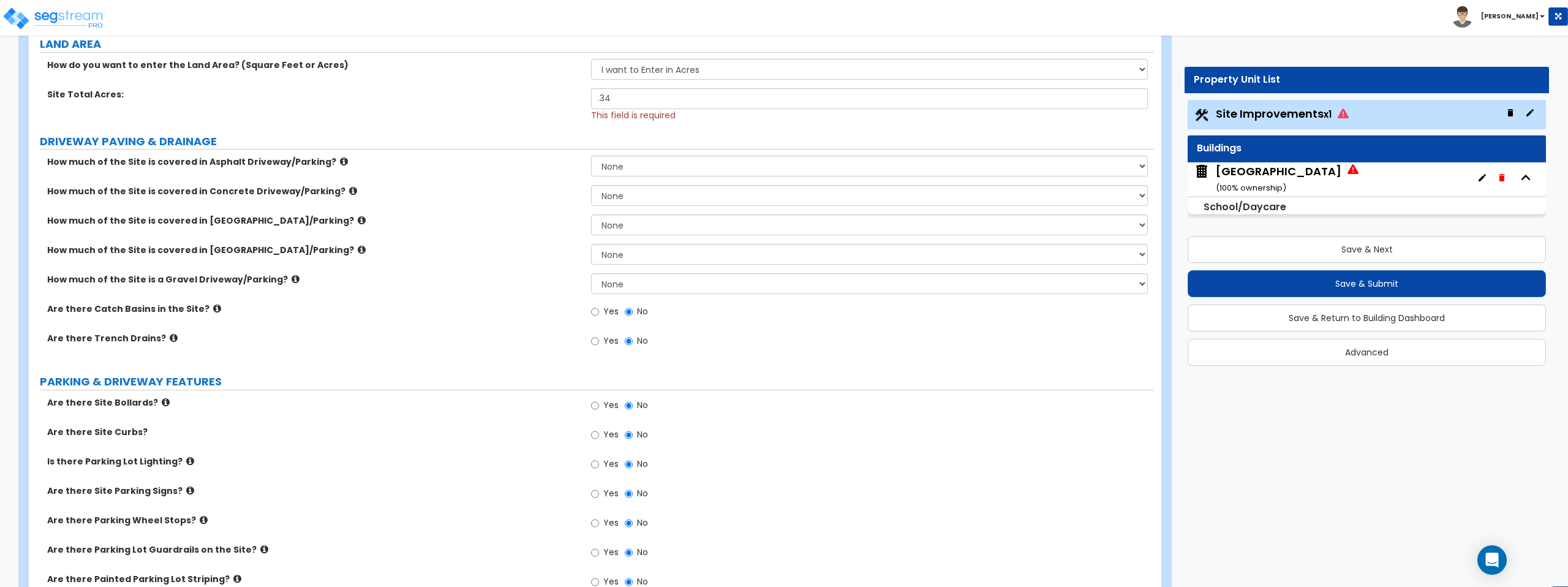 click on "How much of the Site is covered in Asphalt Driveway/Parking? None I want to Enter an Approximate Percentage I want to Enter the Square Footage" at bounding box center [591, 170] 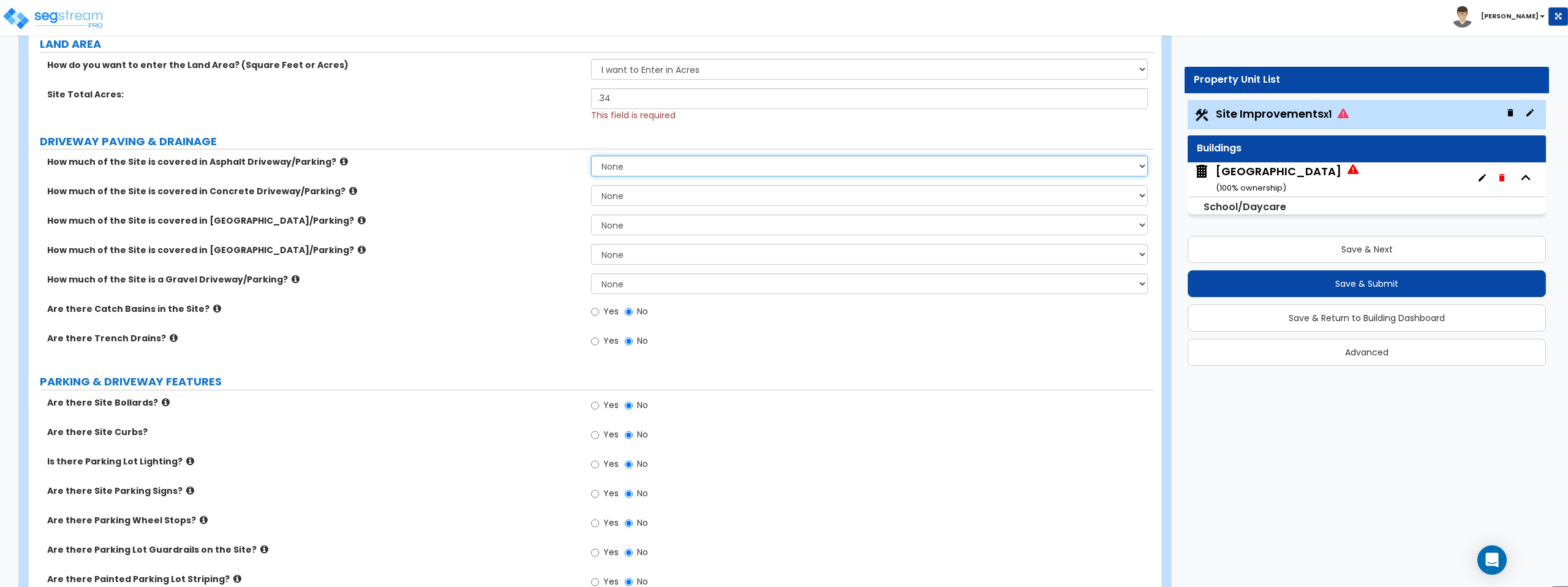 click on "None I want to Enter an Approximate Percentage I want to Enter the Square Footage" at bounding box center (869, 166) 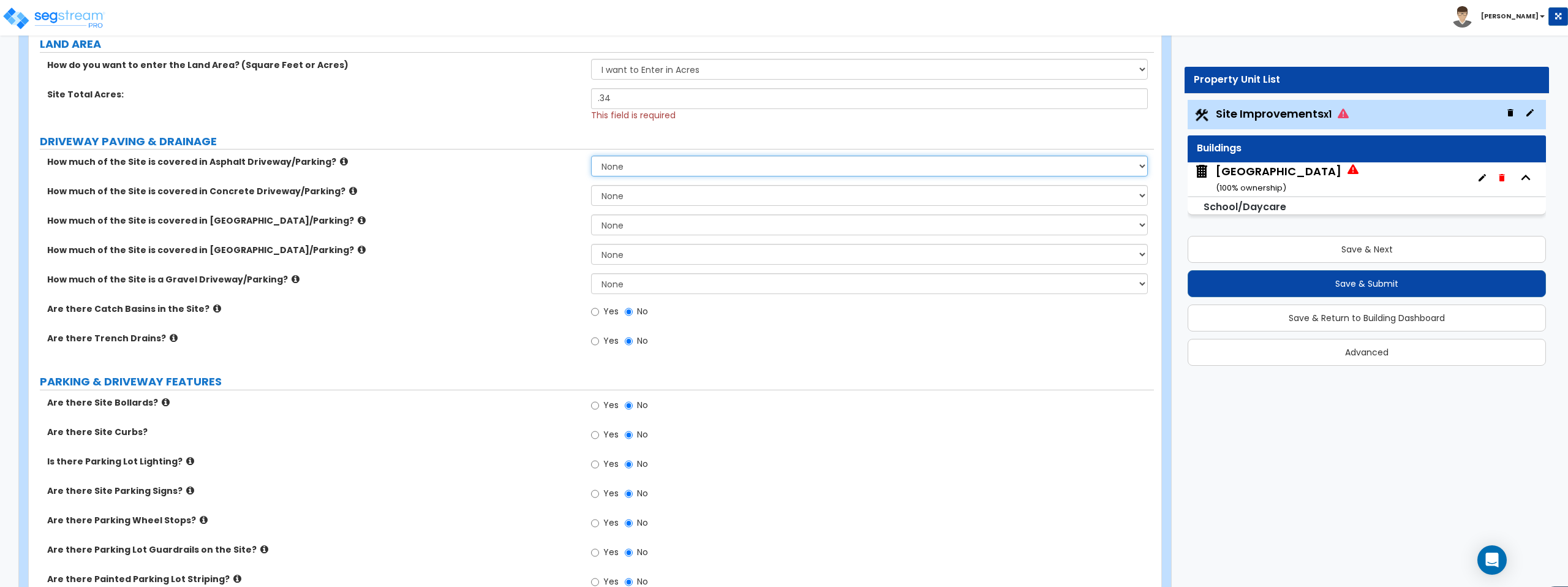 select on "2" 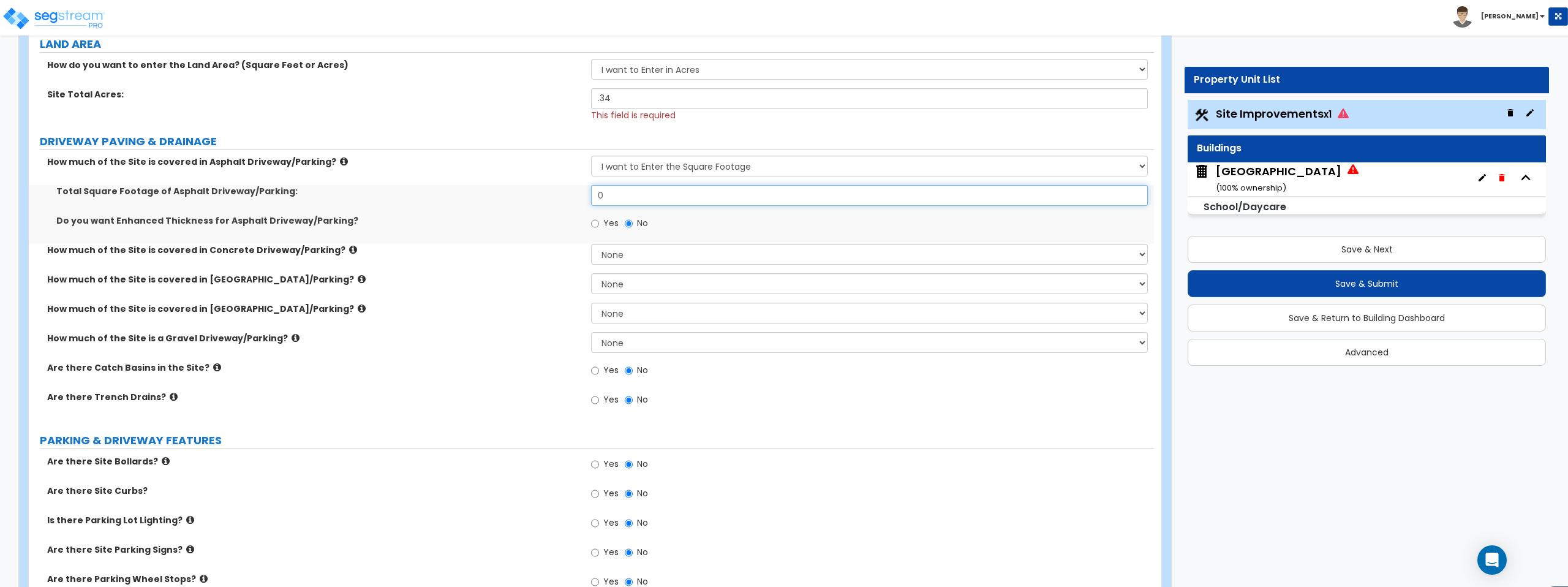 drag, startPoint x: 623, startPoint y: 194, endPoint x: 528, endPoint y: 192, distance: 95.02105 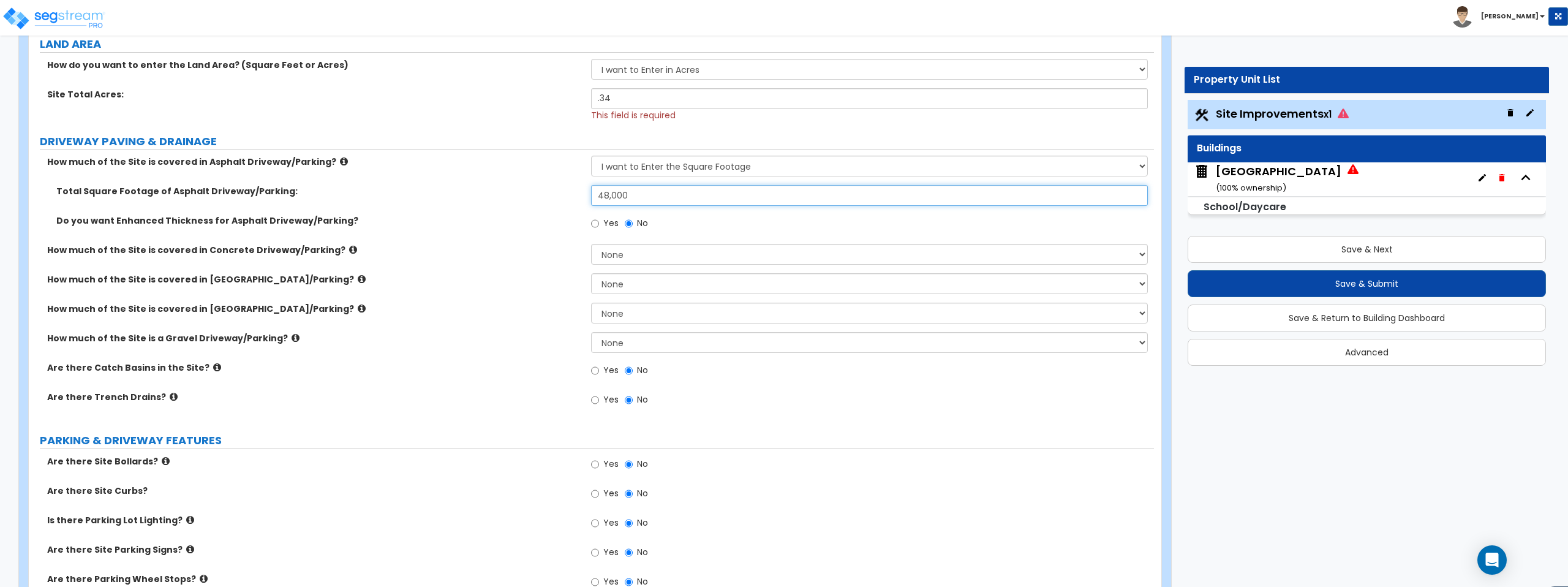 type on "48,000" 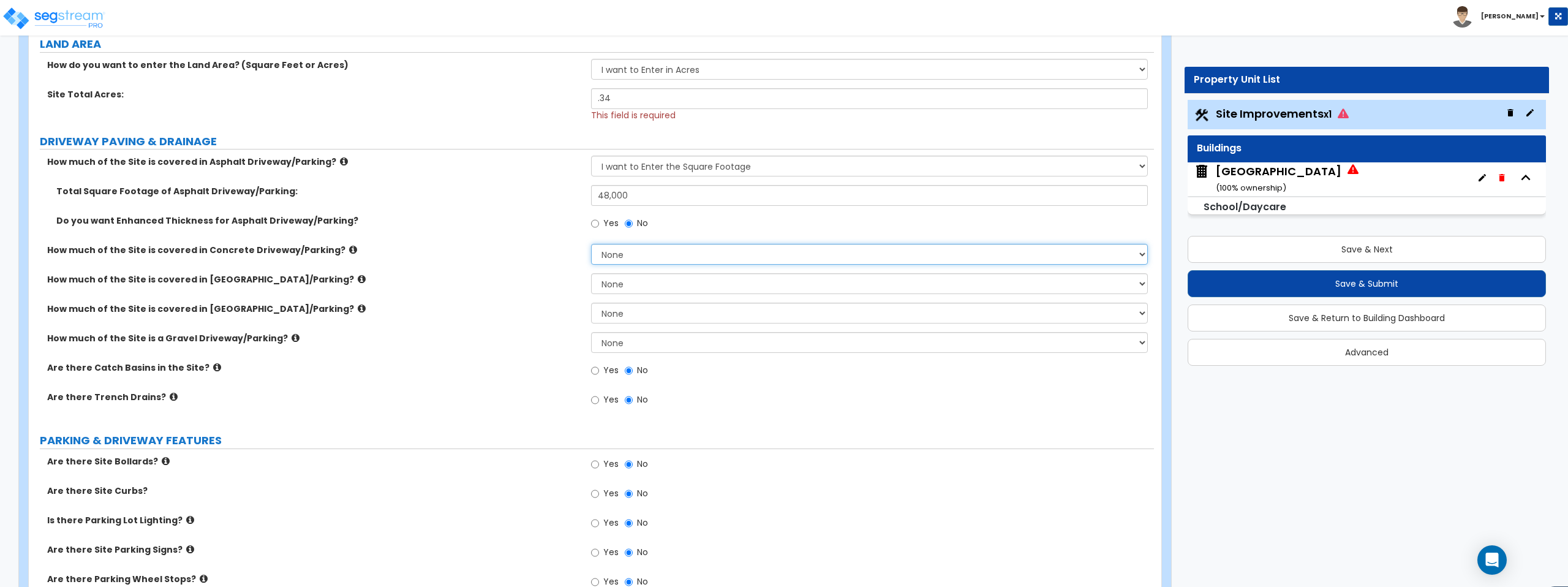 click on "None I want to Enter an Approximate Percentage I want to Enter the Square Footage" at bounding box center (869, 254) 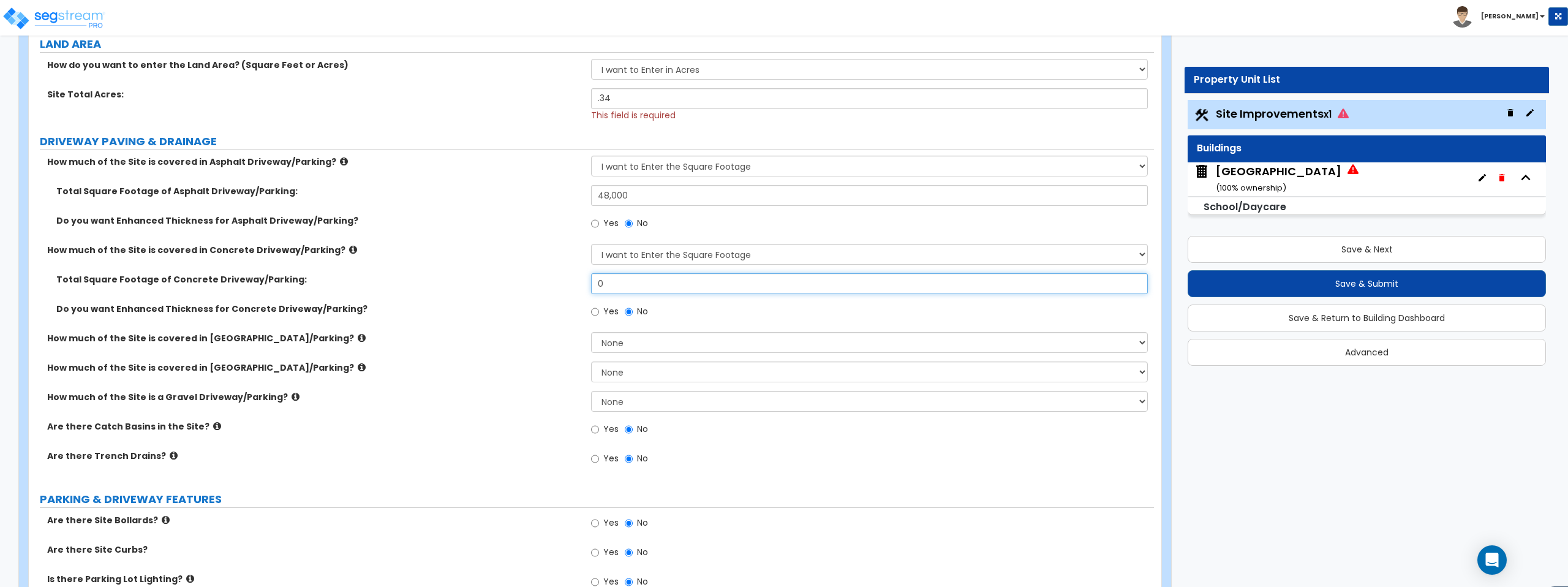 drag, startPoint x: 616, startPoint y: 281, endPoint x: 560, endPoint y: 281, distance: 56 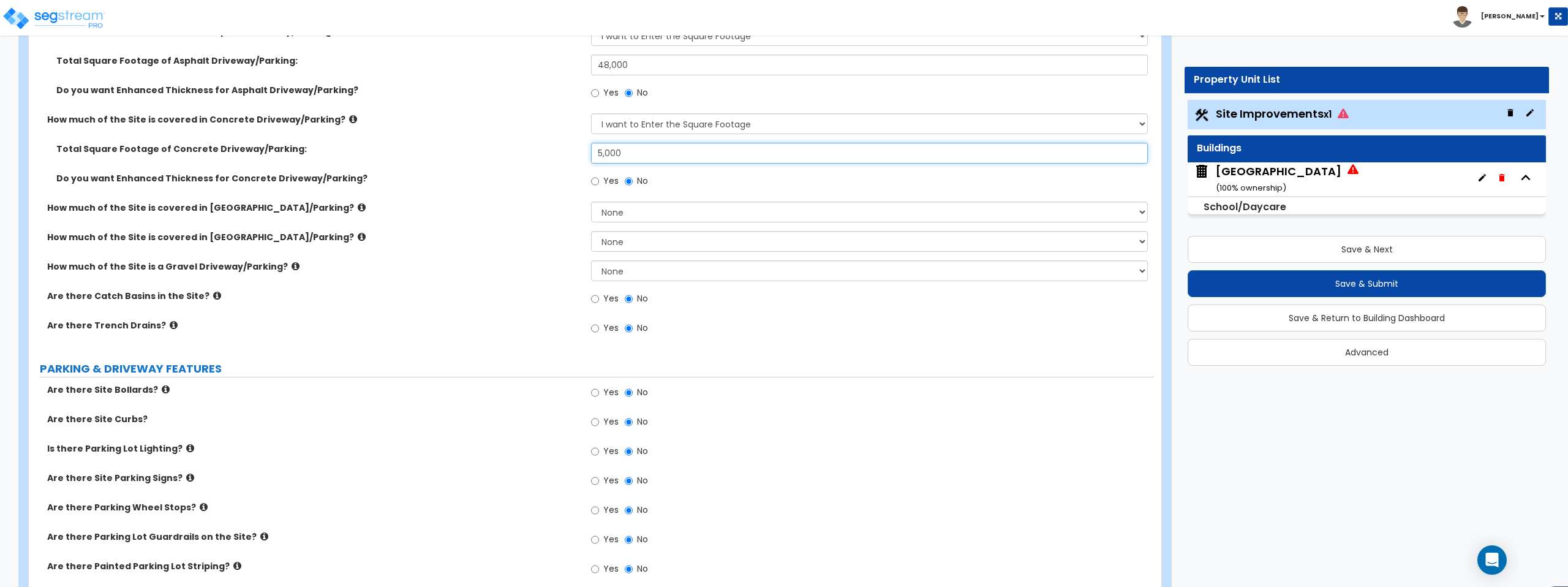 scroll, scrollTop: 346, scrollLeft: 0, axis: vertical 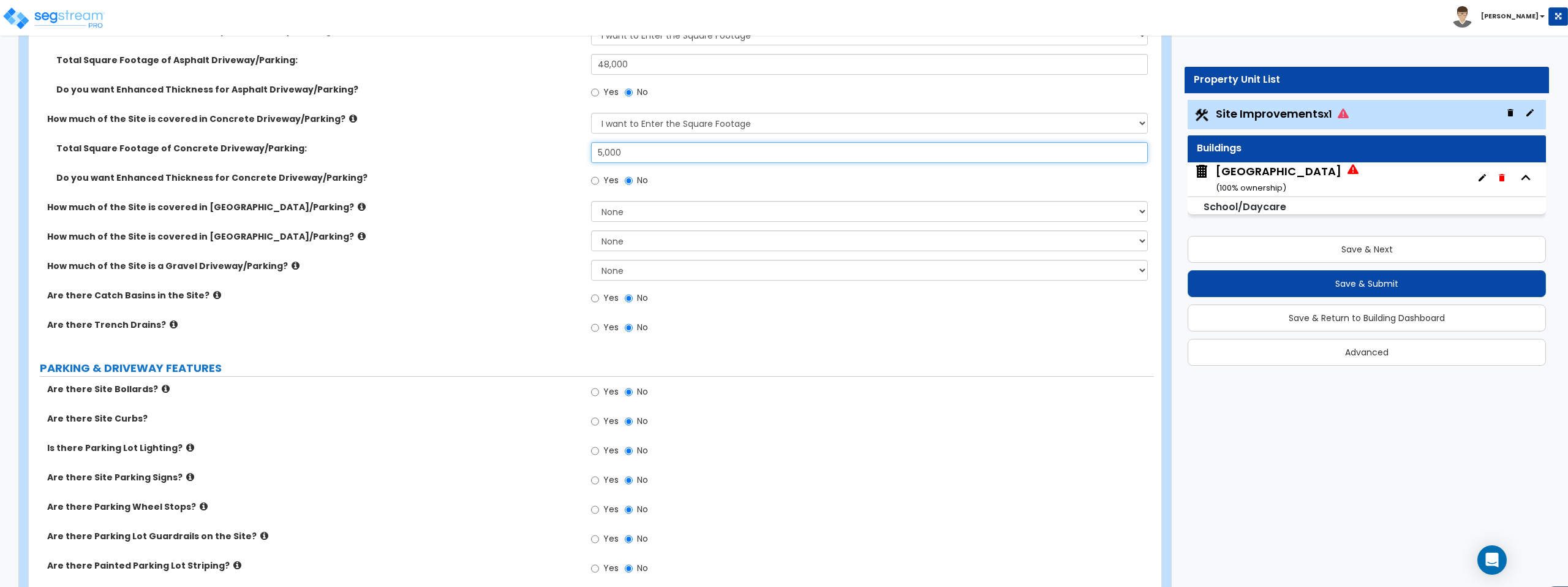 type on "5,000" 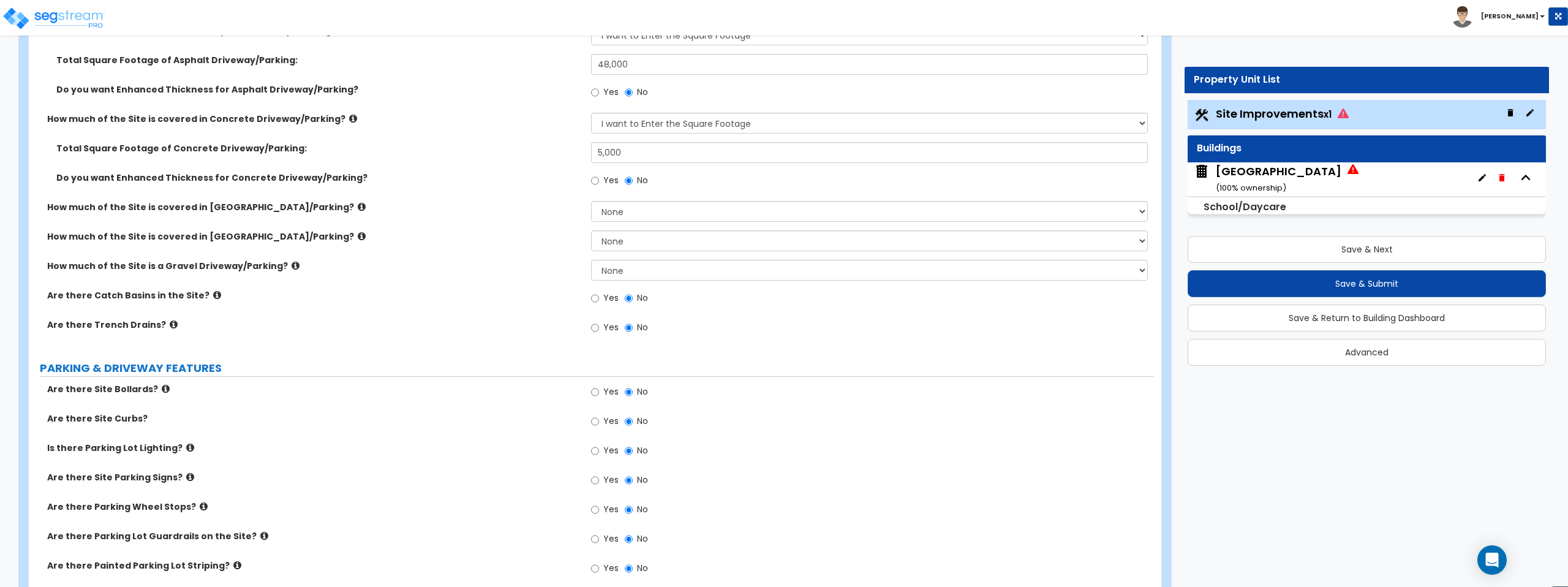 click at bounding box center (361, 206) 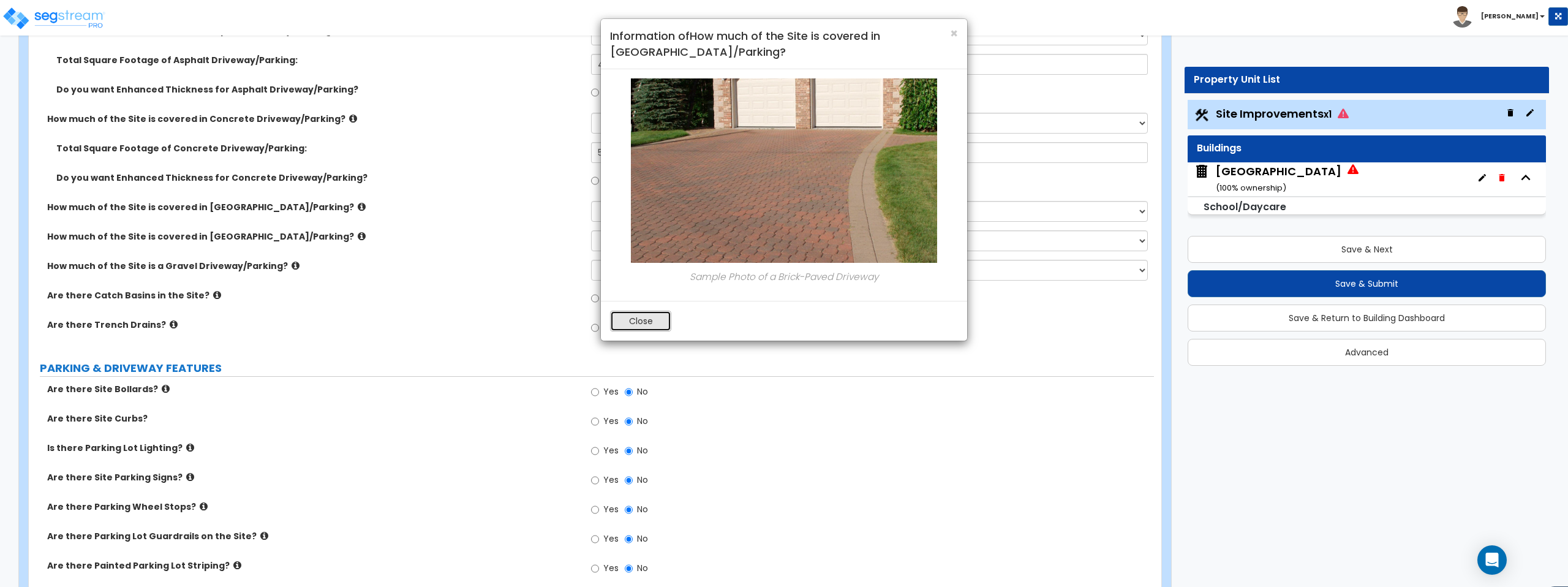 click on "Close" at bounding box center [641, 321] 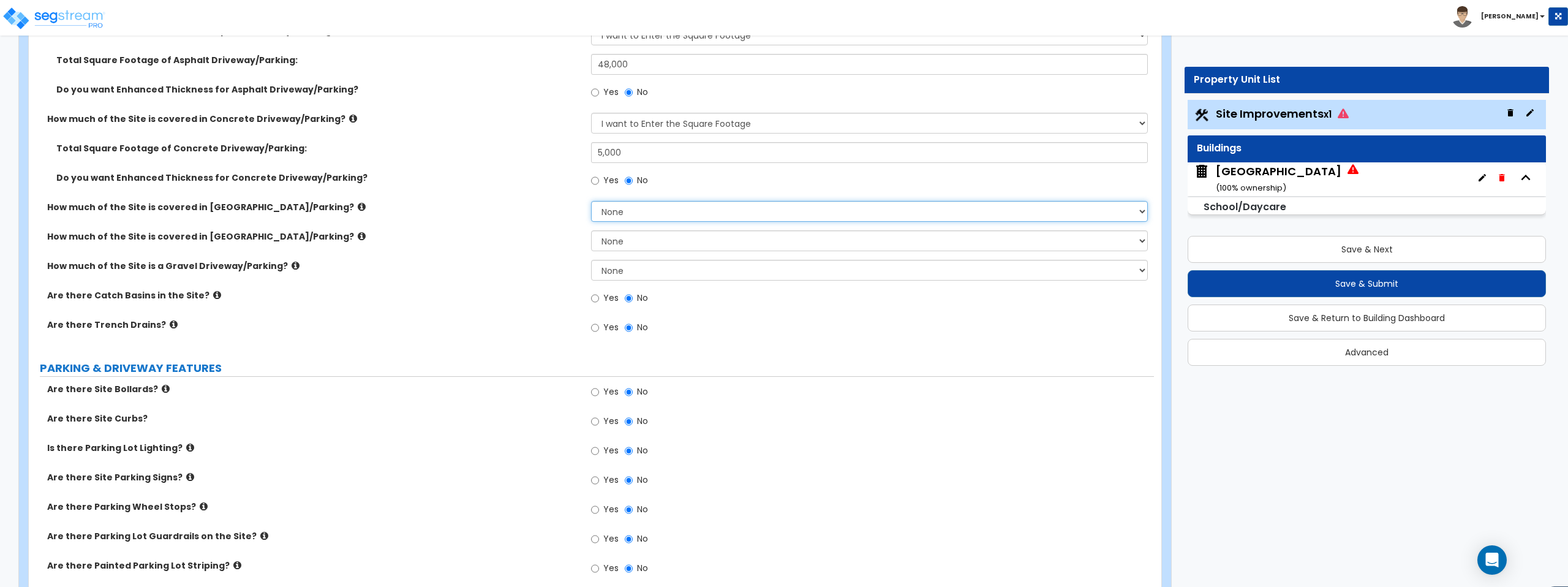 click on "None I want to Enter an Approximate Percentage I want to Enter the Square Footage" at bounding box center (869, 211) 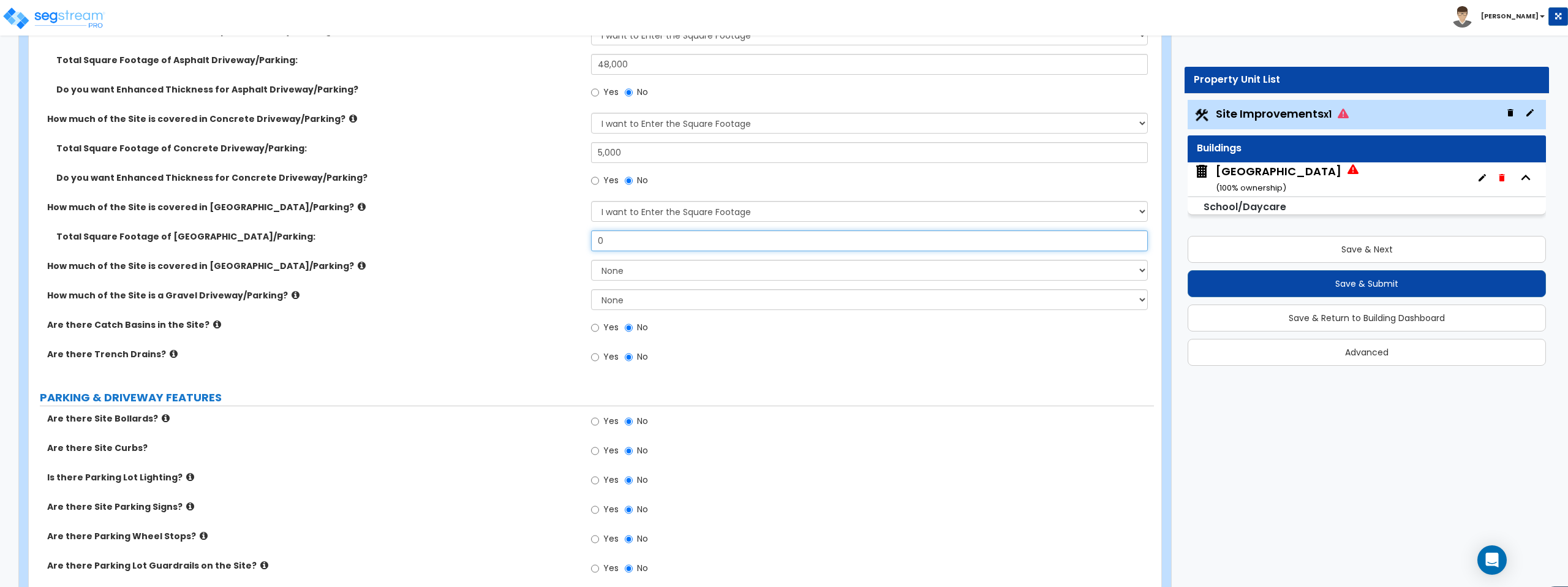 drag, startPoint x: 652, startPoint y: 236, endPoint x: 443, endPoint y: 232, distance: 209.03827 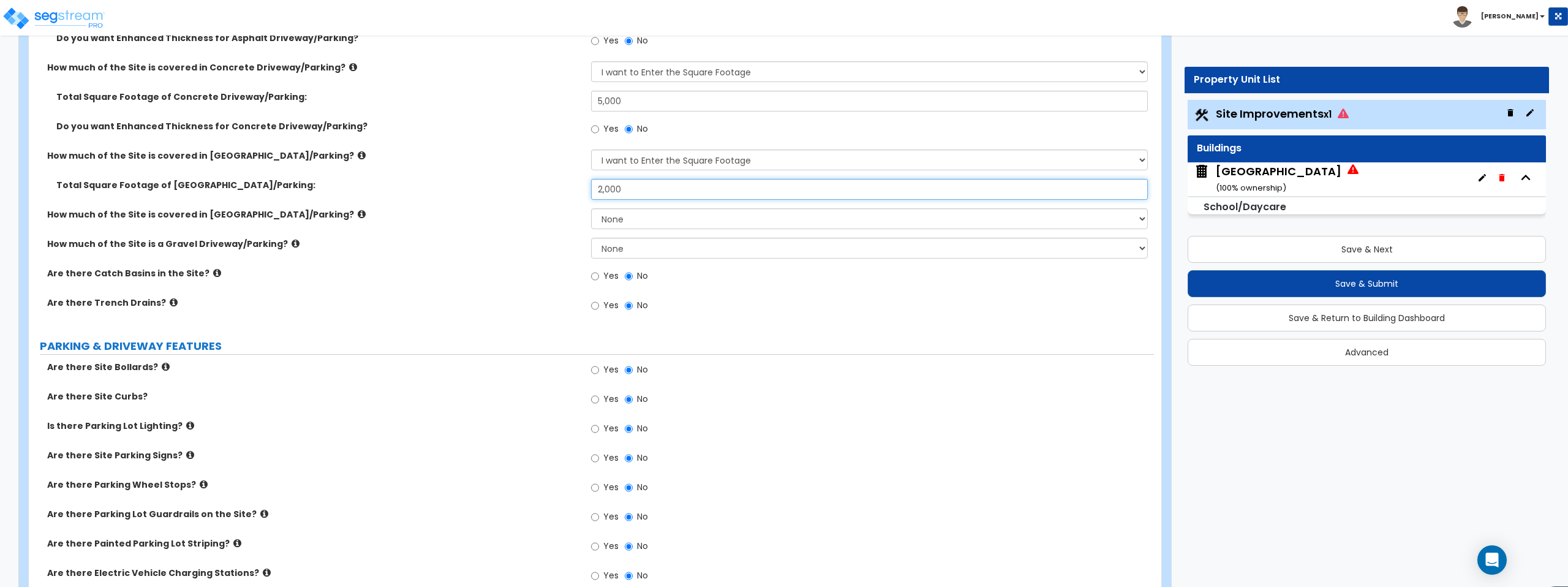 scroll, scrollTop: 399, scrollLeft: 0, axis: vertical 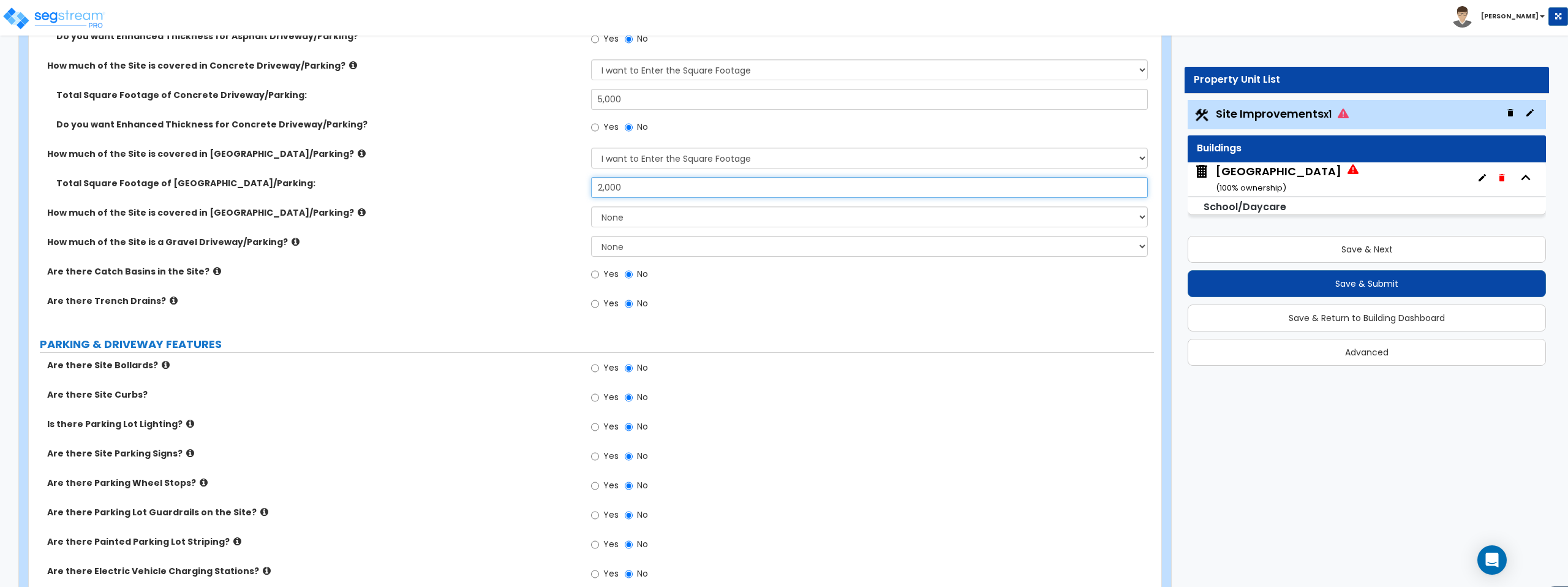 type on "2,000" 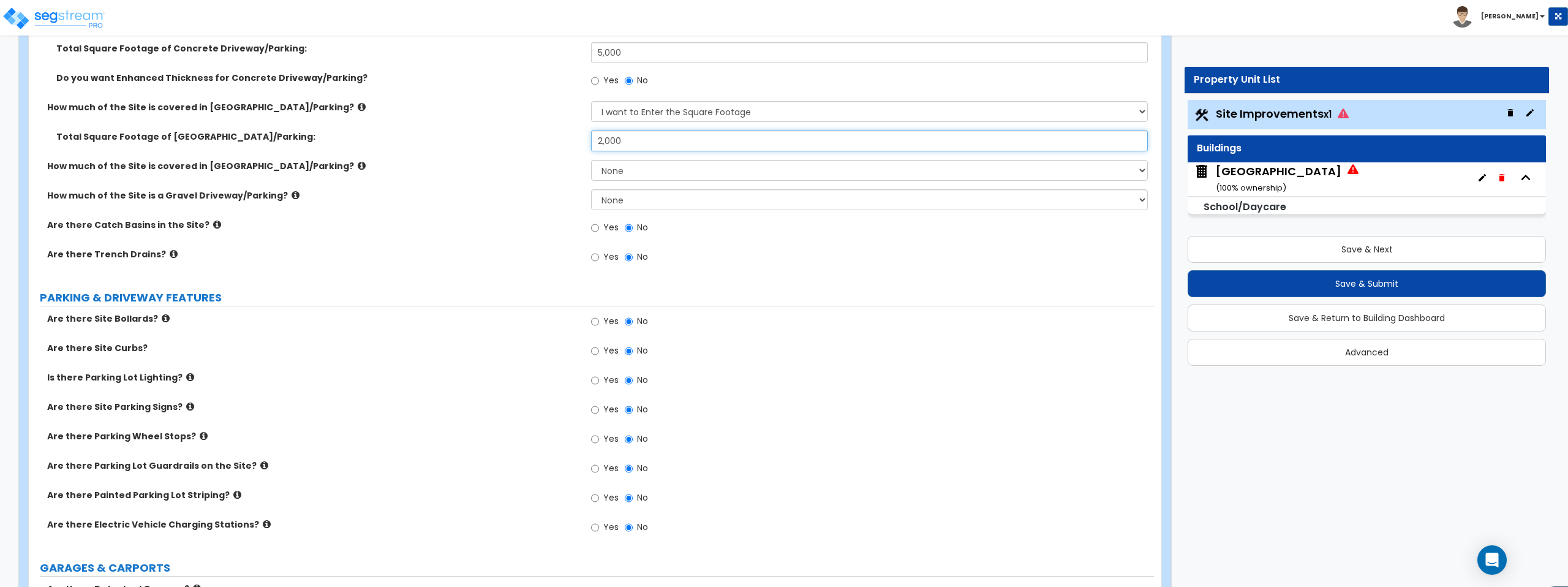 scroll, scrollTop: 450, scrollLeft: 0, axis: vertical 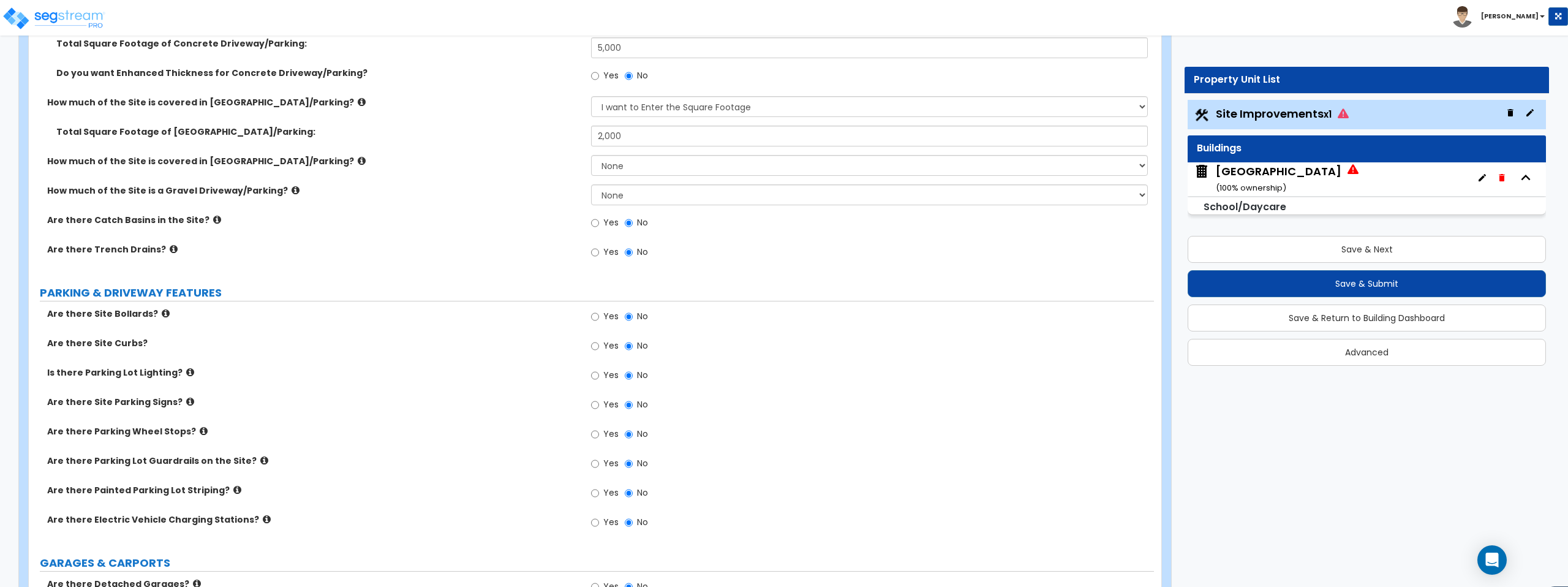 click at bounding box center [217, 219] 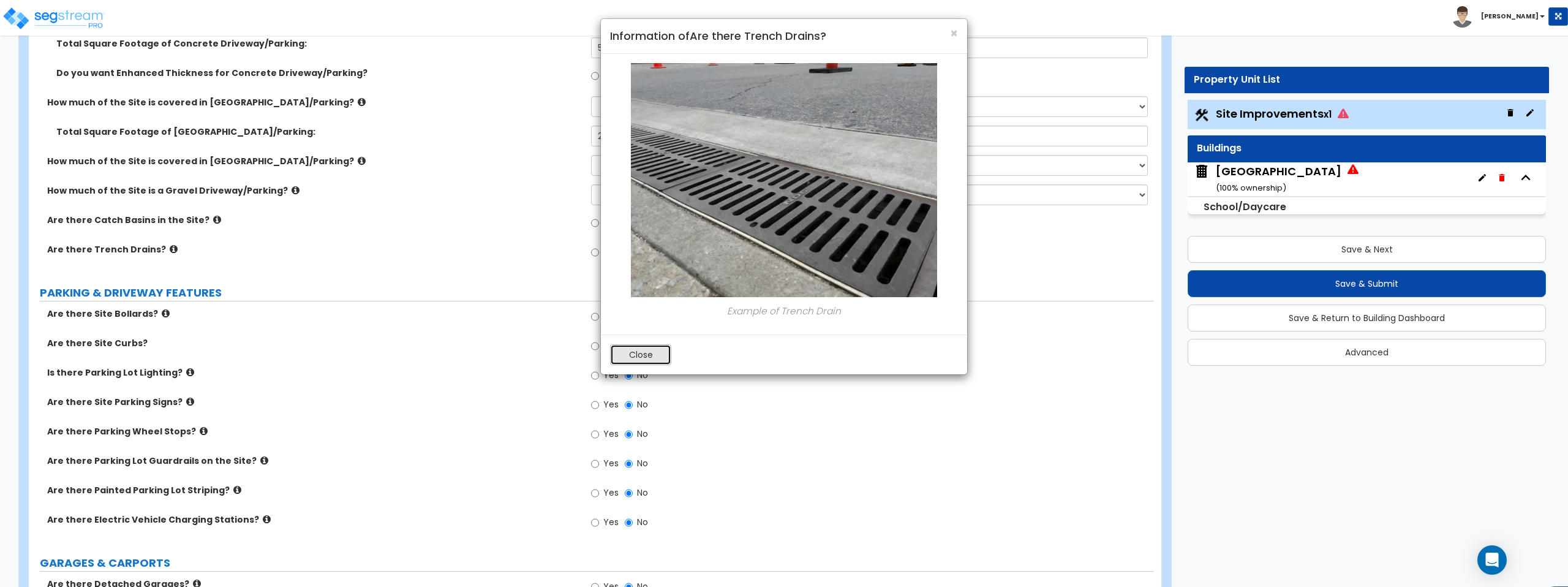 click on "Close" at bounding box center (641, 355) 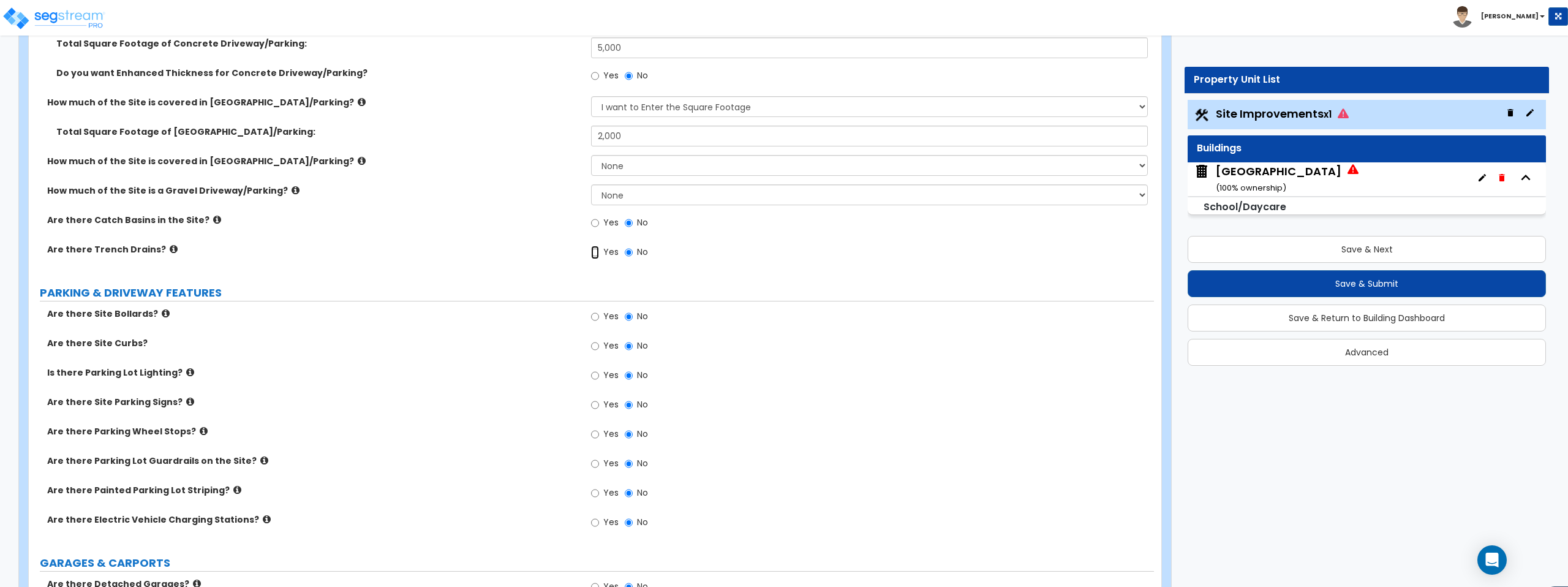 click on "Yes" at bounding box center [595, 252] 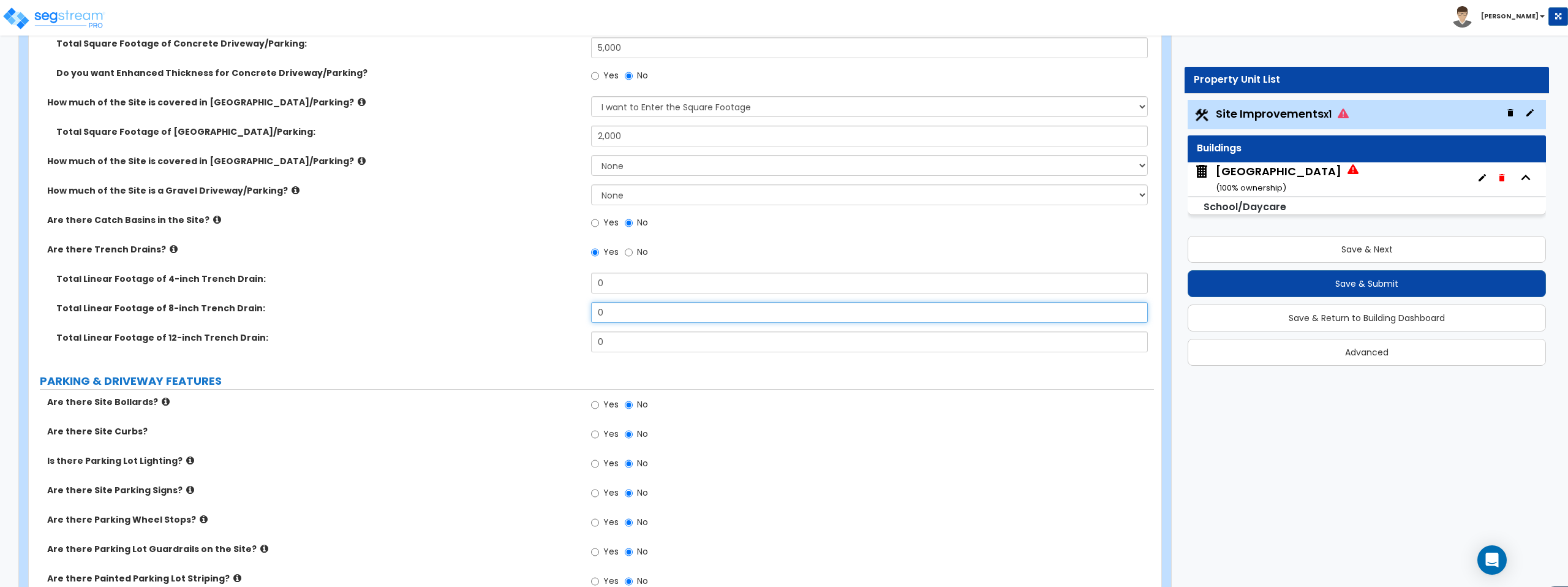 drag, startPoint x: 619, startPoint y: 311, endPoint x: 584, endPoint y: 310, distance: 35.01428 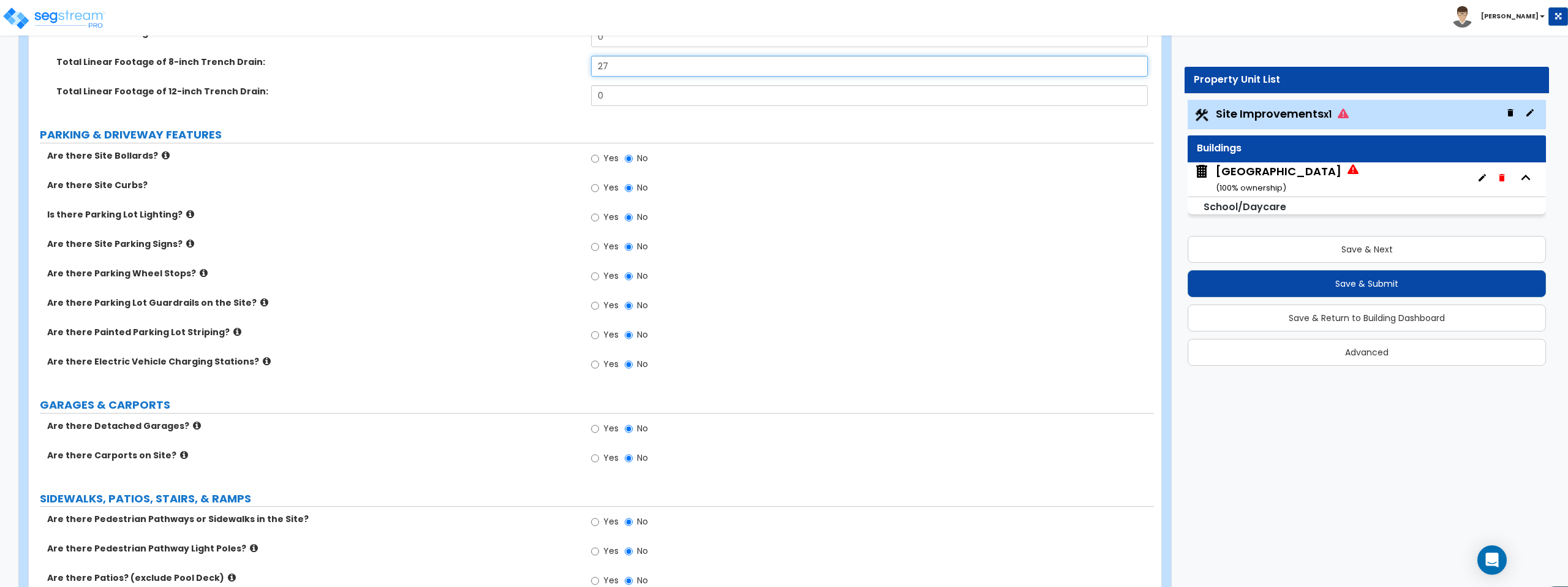 scroll, scrollTop: 697, scrollLeft: 0, axis: vertical 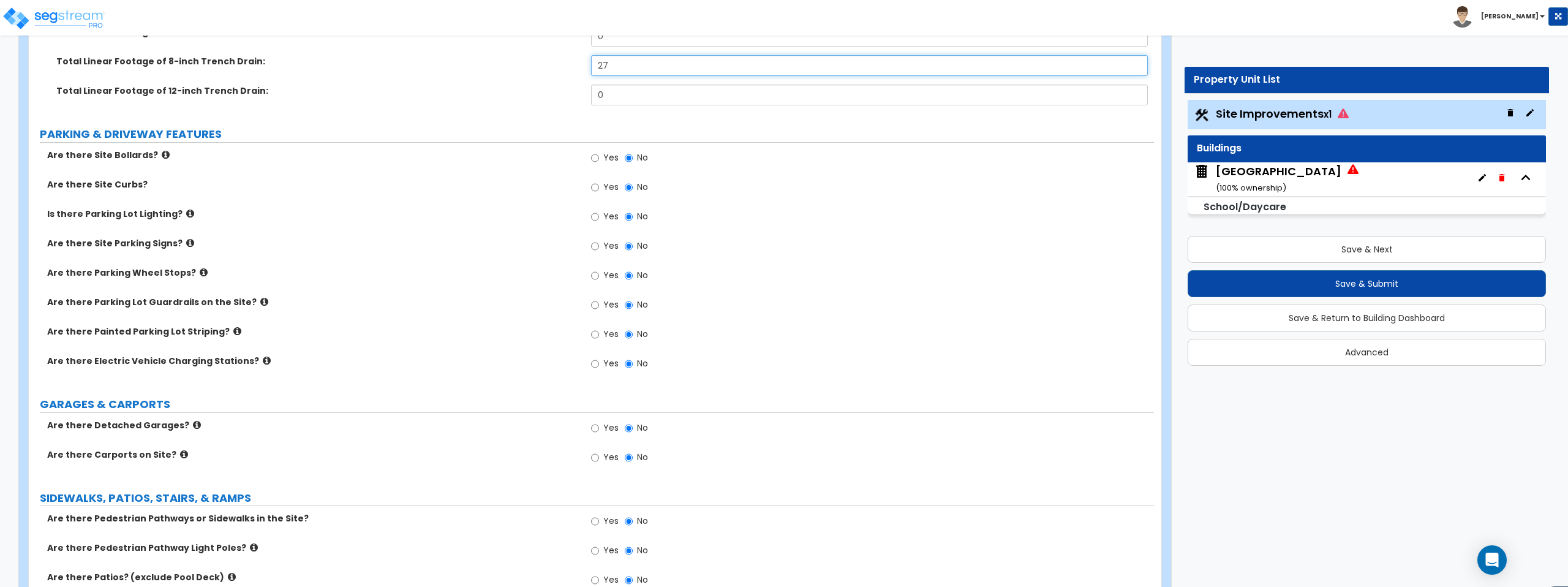 type on "27" 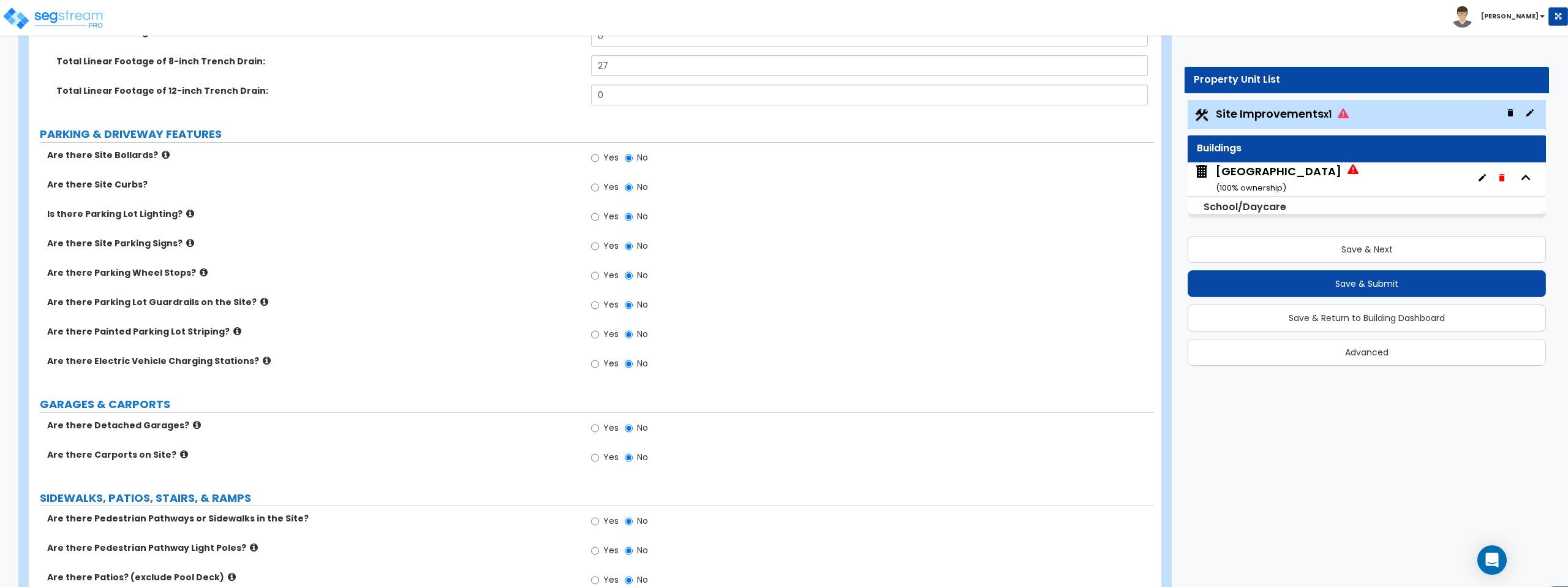 click at bounding box center [165, 154] 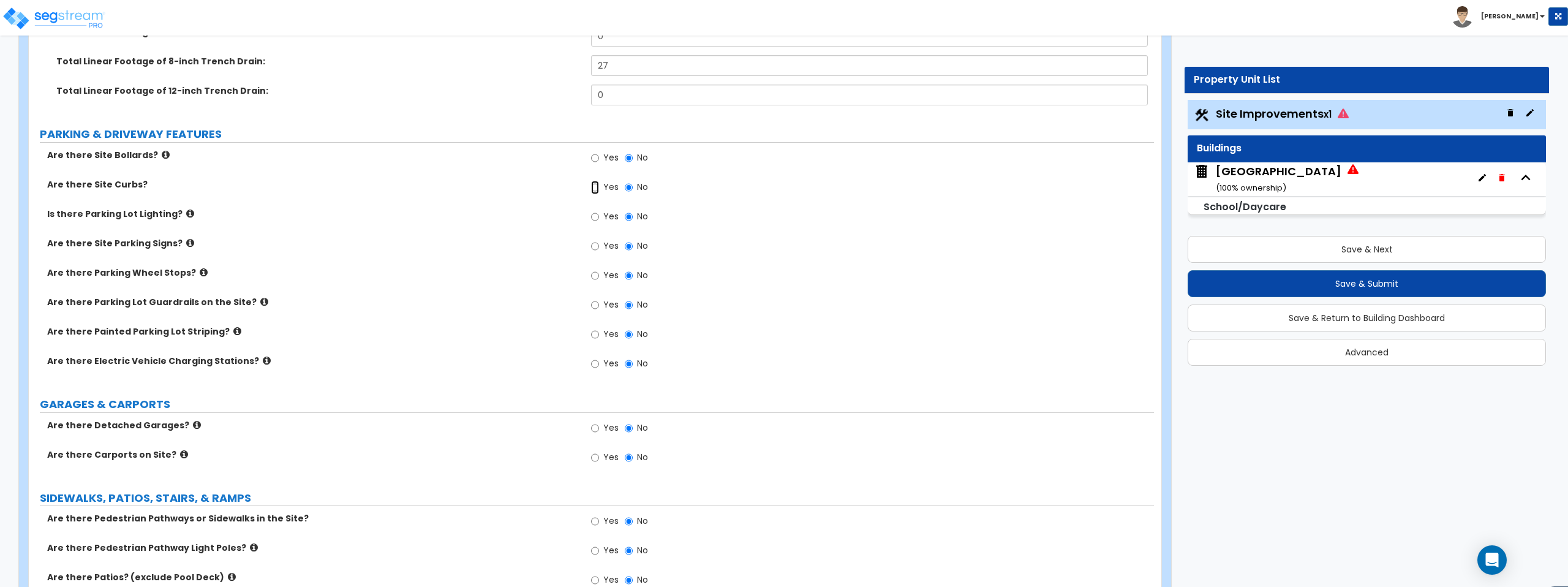 click on "Yes" at bounding box center [595, 187] 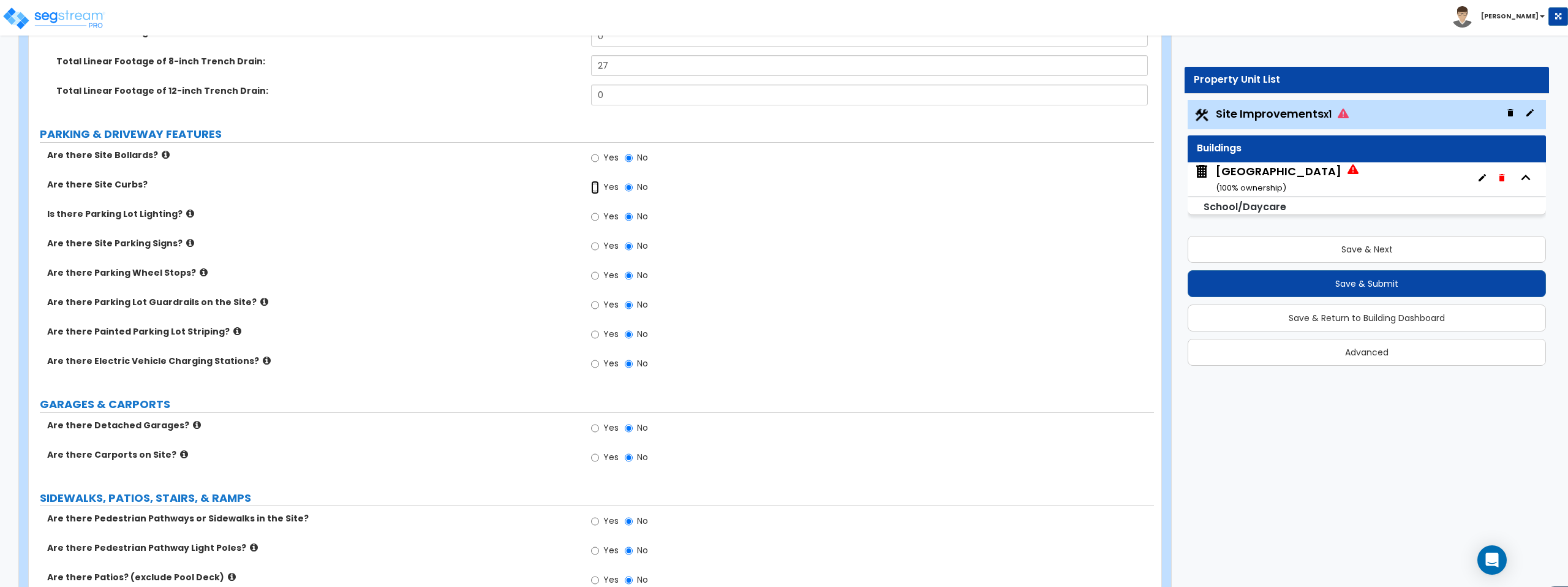 radio on "true" 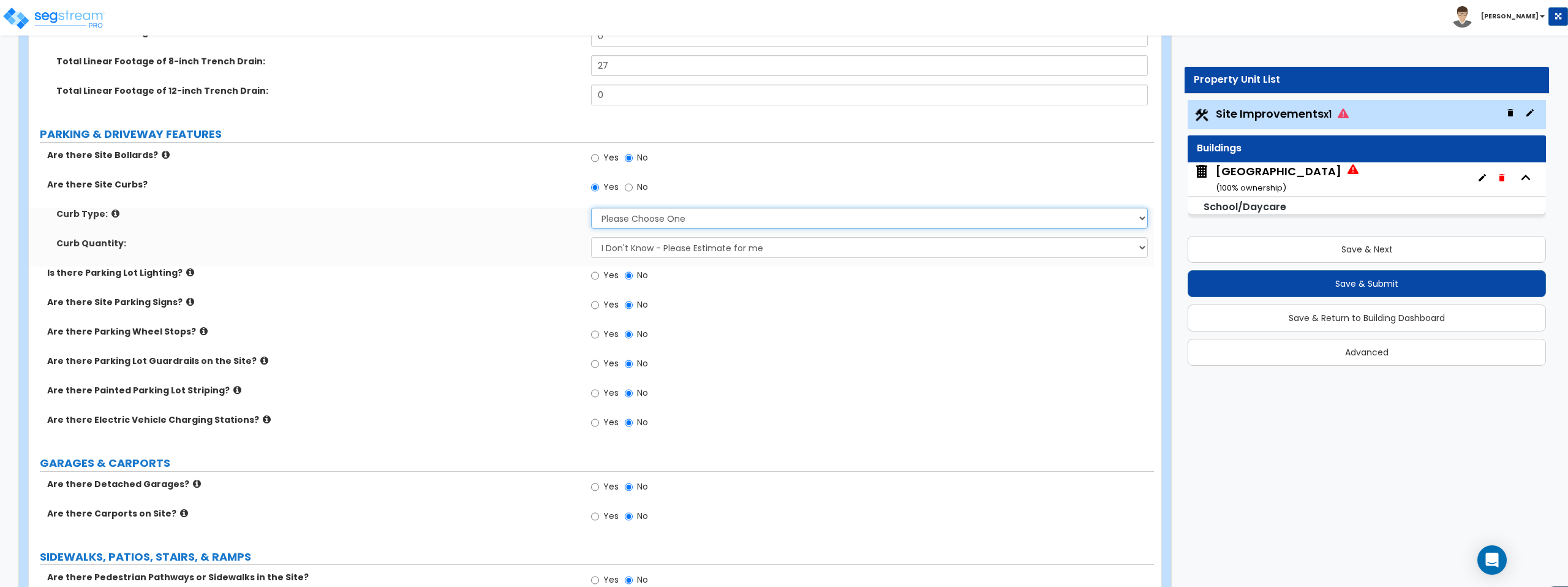 click on "Please Choose One Curb (Only) Curb & Gutter Asphalt Berm" at bounding box center [869, 218] 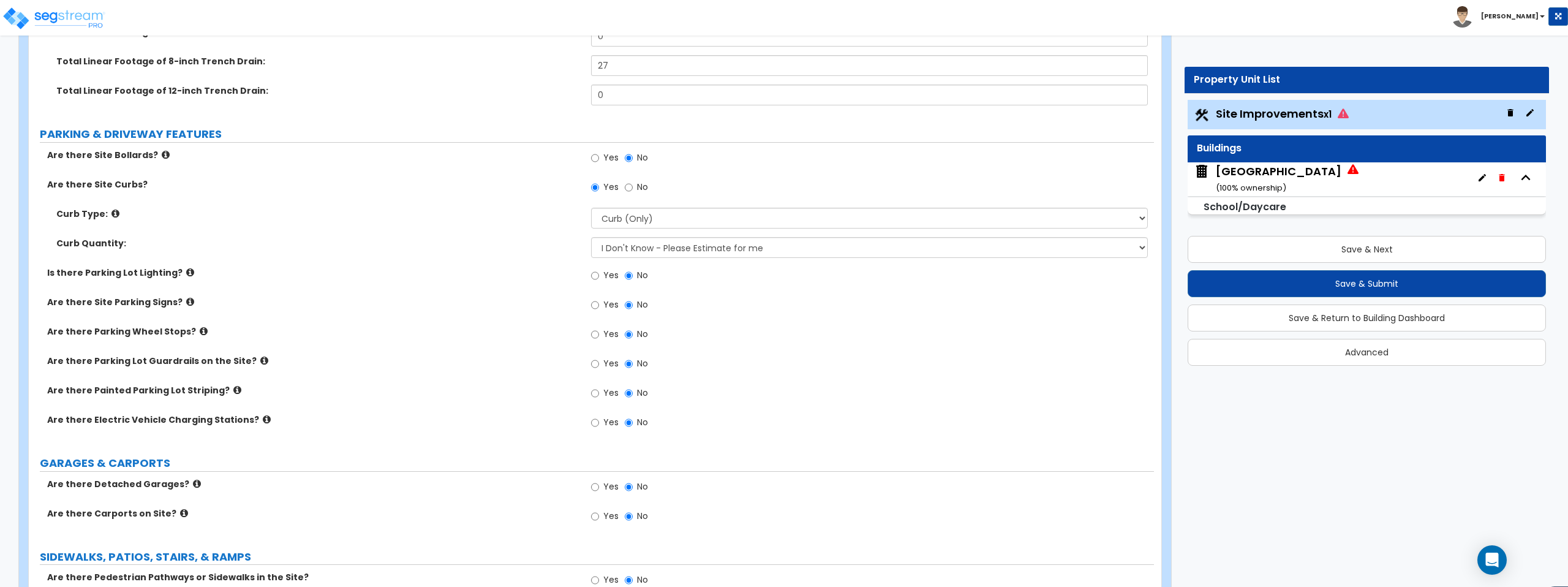 click at bounding box center [115, 213] 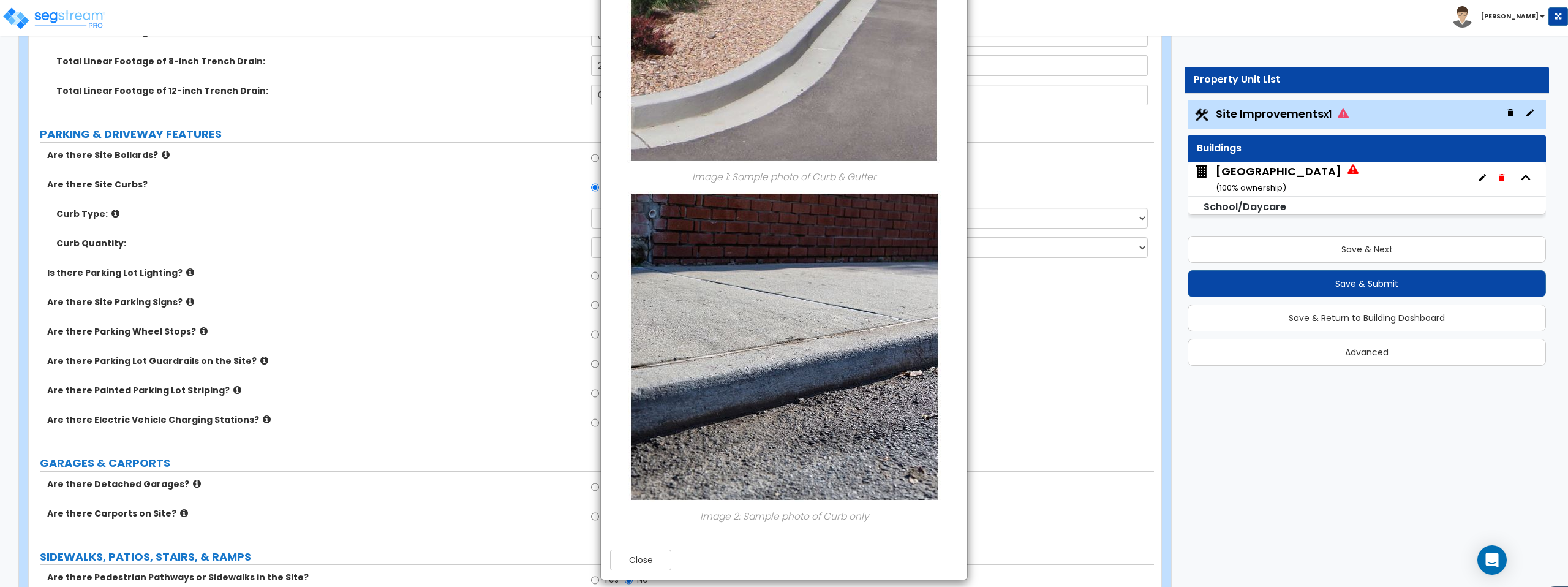 scroll, scrollTop: 224, scrollLeft: 0, axis: vertical 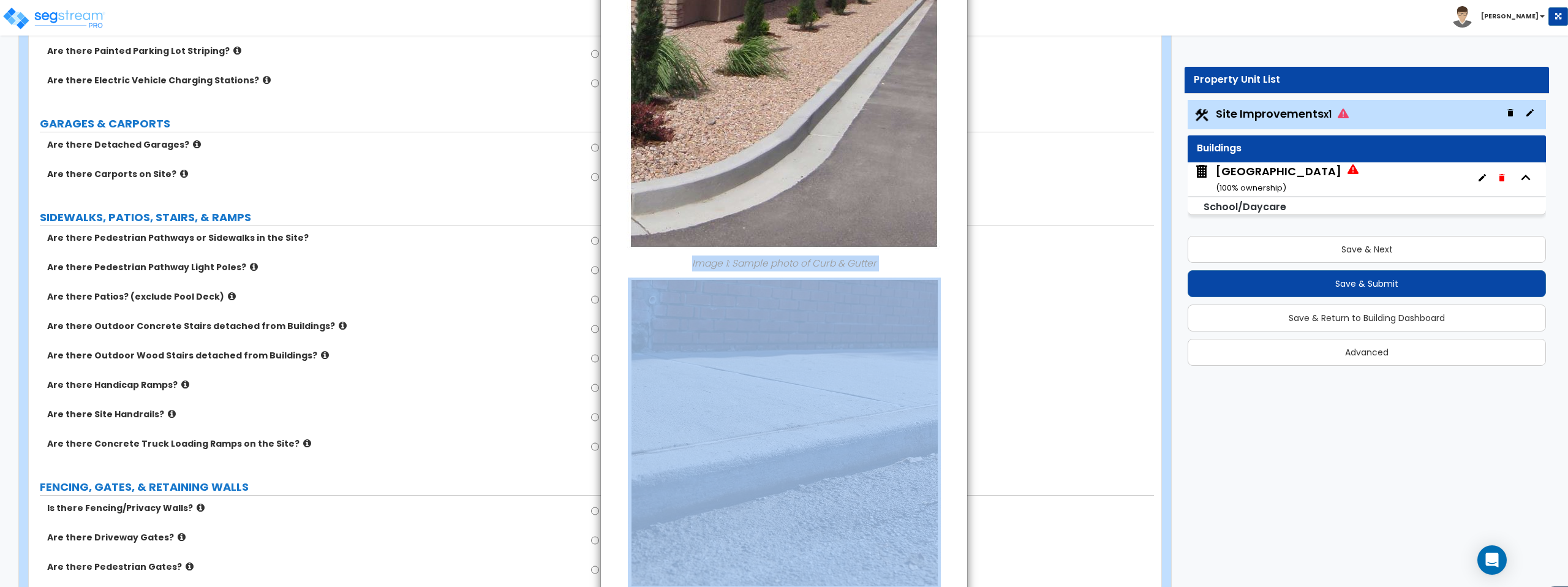 click on "× Information of  Curb Type:
Image 1: Sample photo of Curb & Gutter
Image 2: Sample photo of Curb only Close" at bounding box center [784, 294] 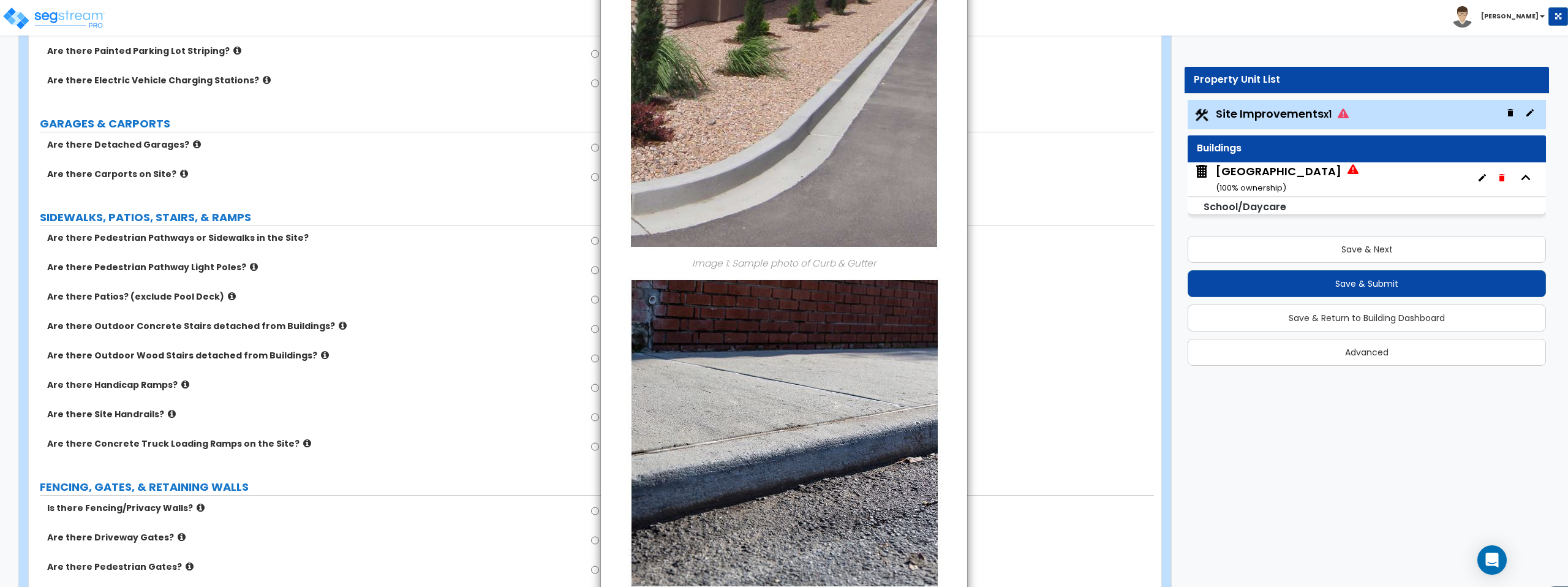 click on "× Information of  Curb Type:
Image 1: Sample photo of Curb & Gutter
Image 2: Sample photo of Curb only Close" at bounding box center (784, 294) 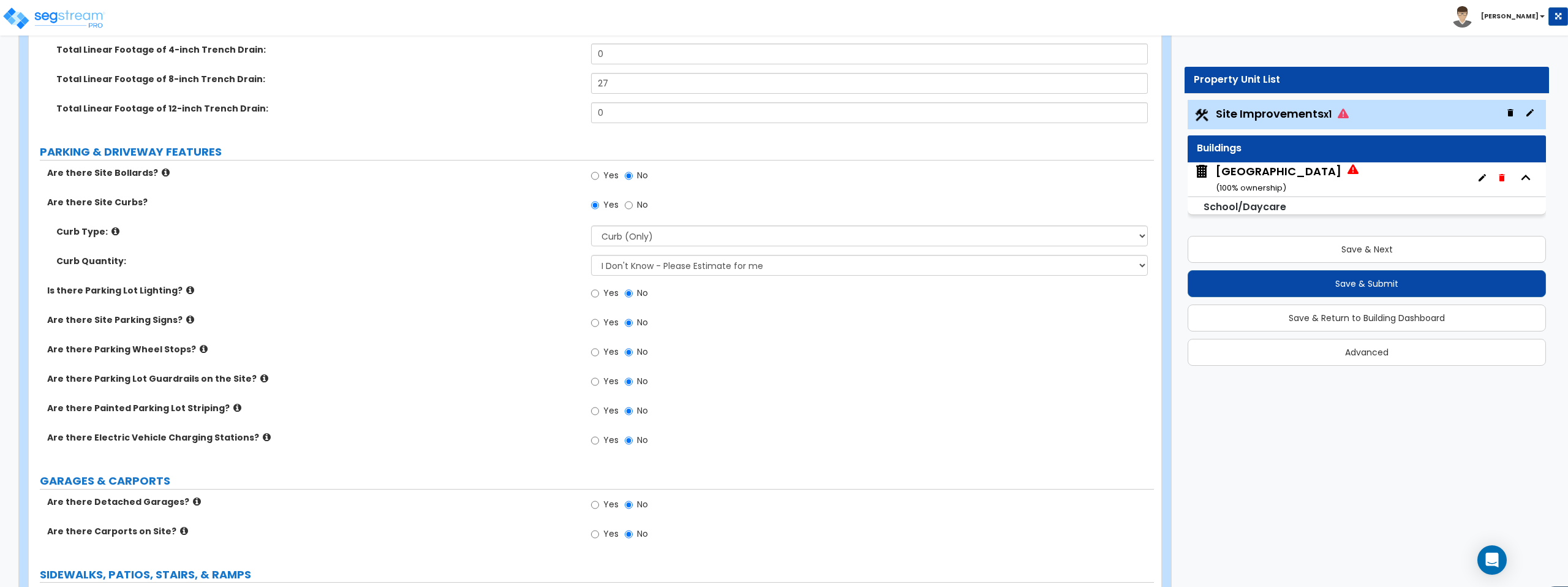 scroll, scrollTop: 670, scrollLeft: 0, axis: vertical 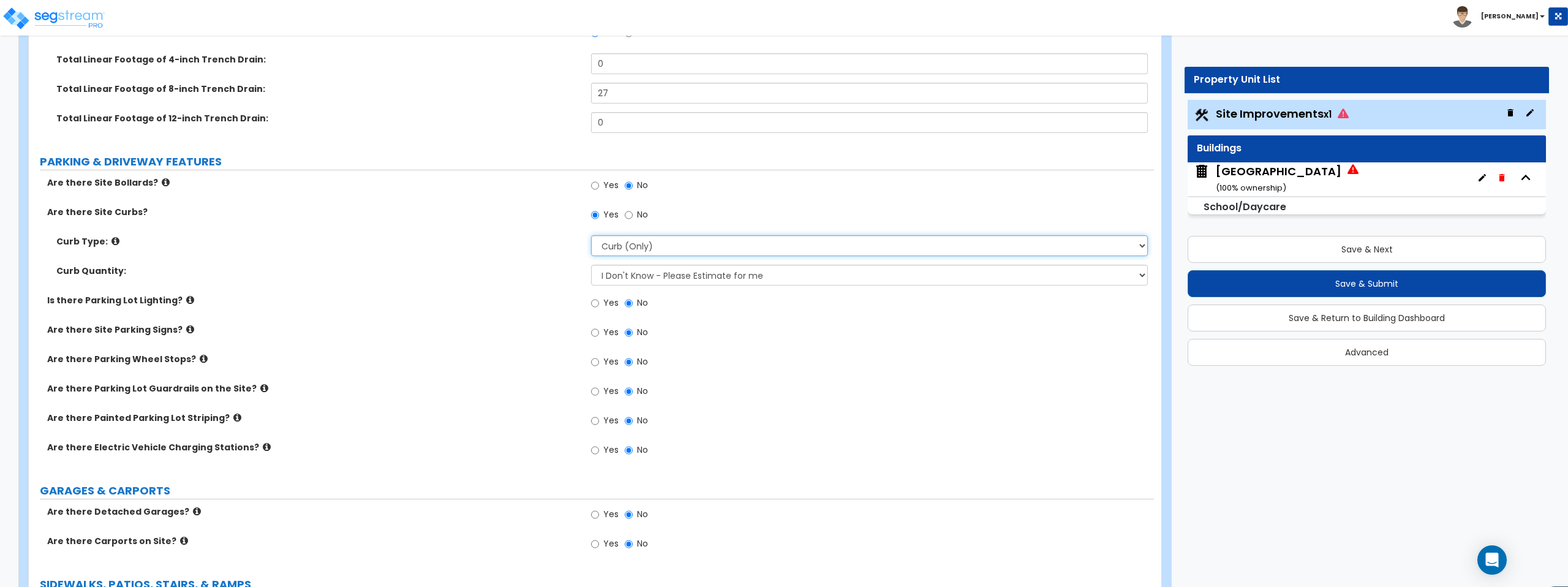 click on "Please Choose One Curb (Only) Curb & Gutter Asphalt Berm" at bounding box center (869, 246) 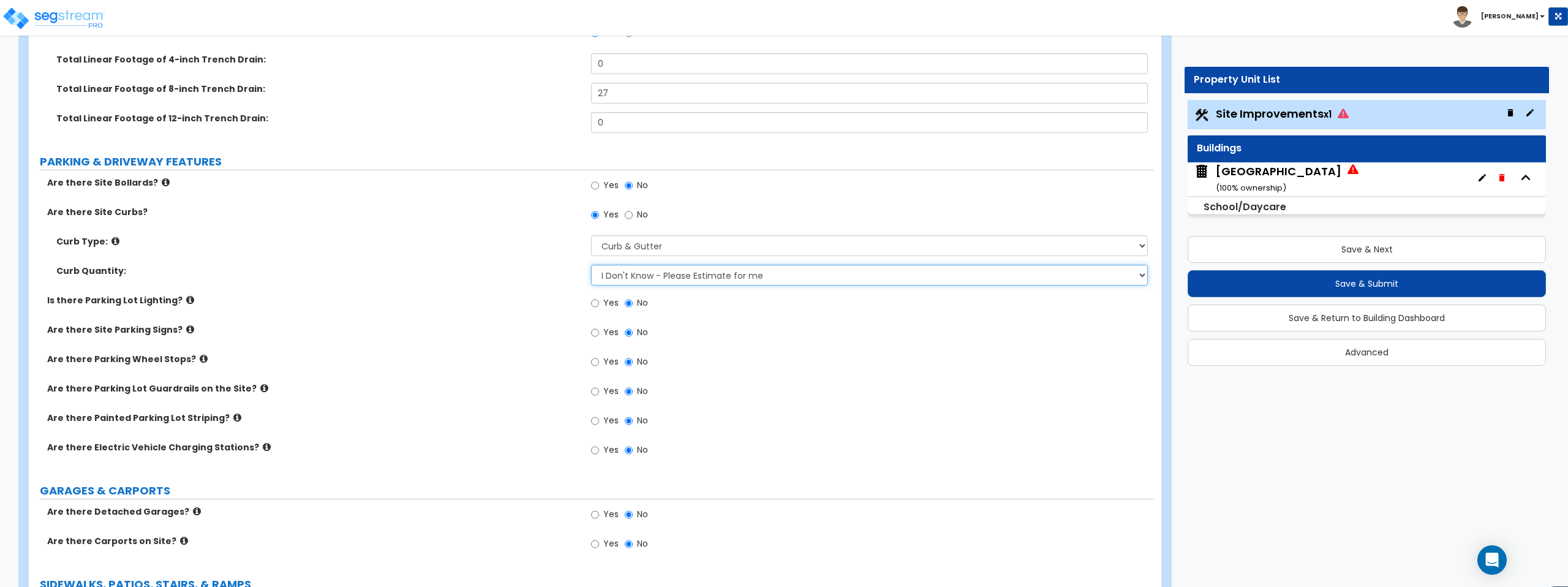 click on "I Don't Know - Please Estimate for me I want to Enter the LF" at bounding box center [869, 275] 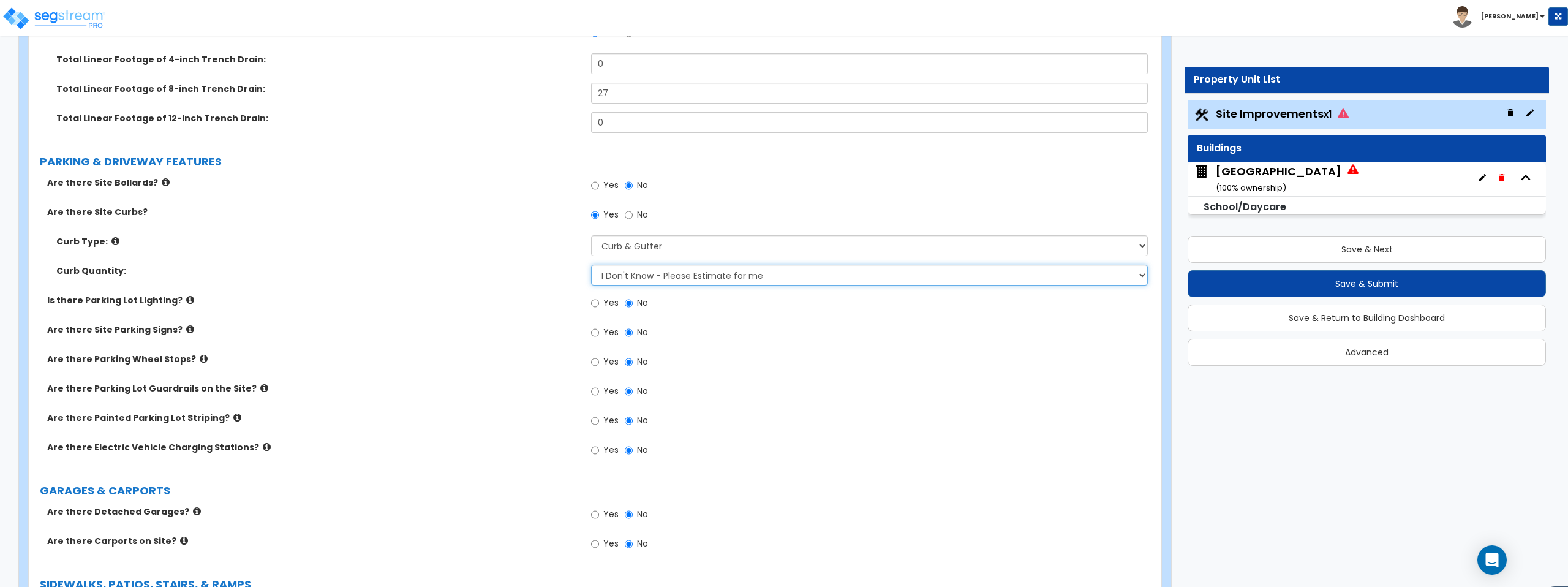 select on "1" 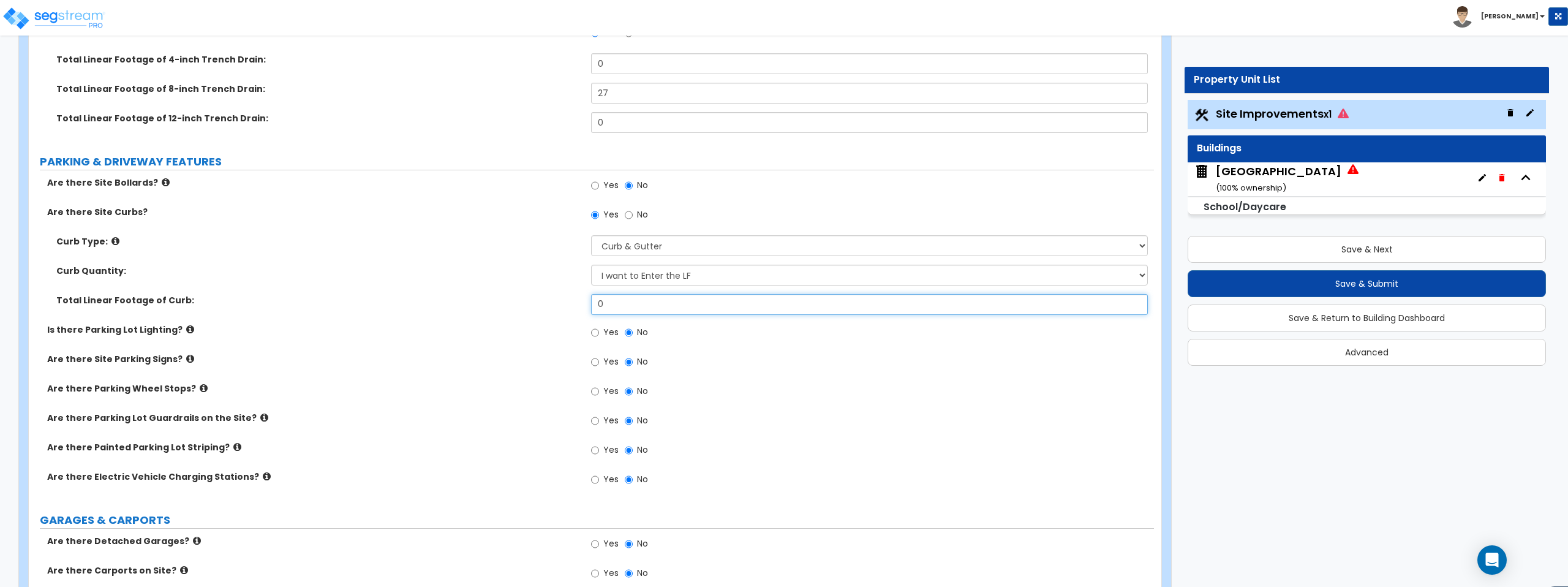 drag, startPoint x: 612, startPoint y: 304, endPoint x: 519, endPoint y: 304, distance: 93 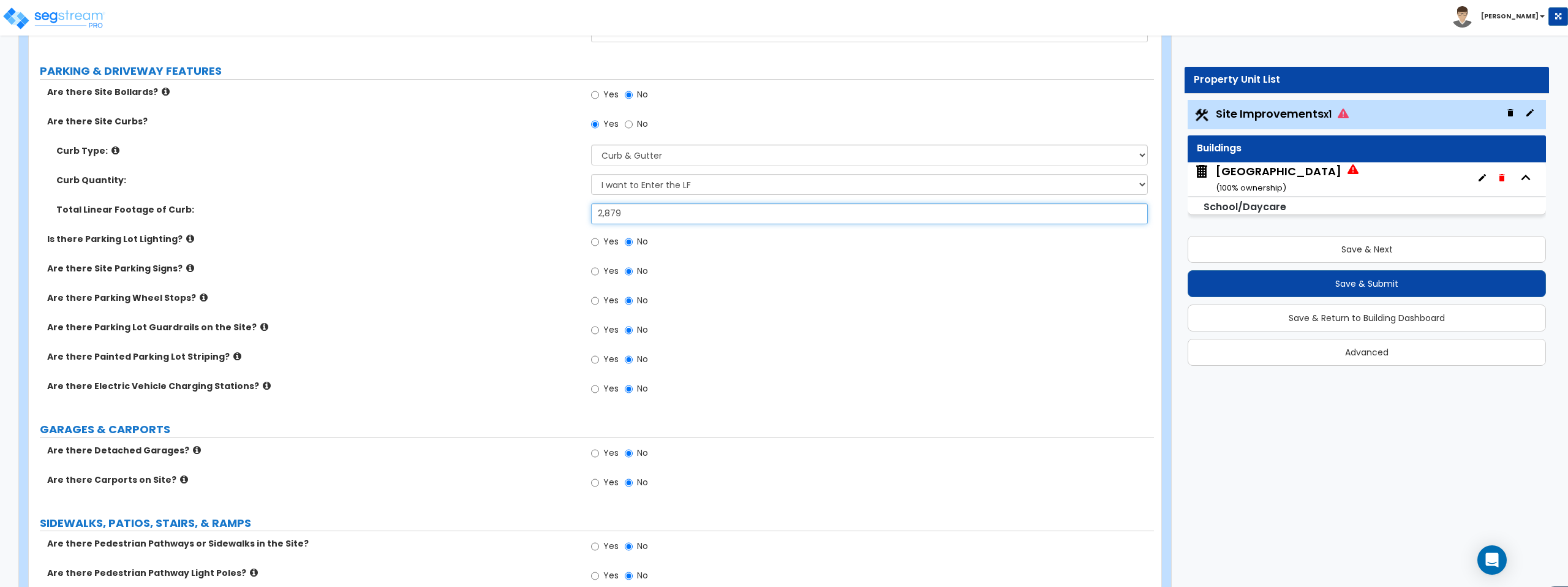 scroll, scrollTop: 762, scrollLeft: 0, axis: vertical 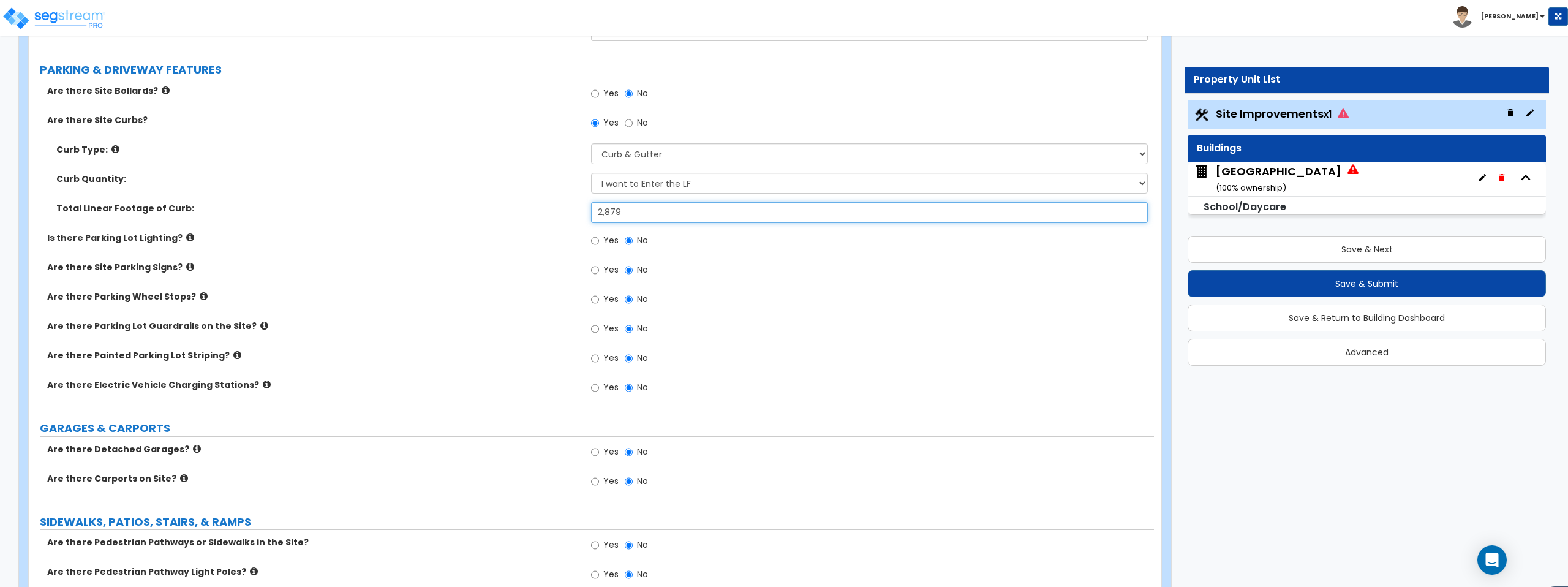 type on "2,879" 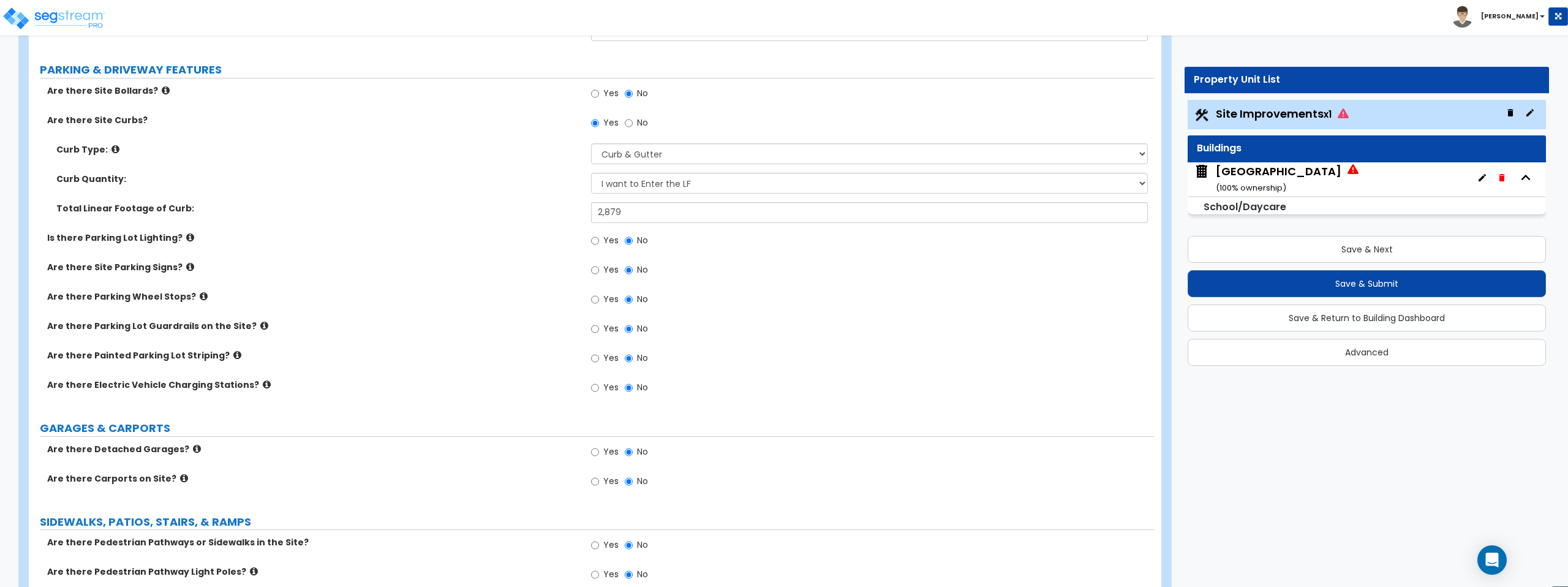 click at bounding box center (190, 237) 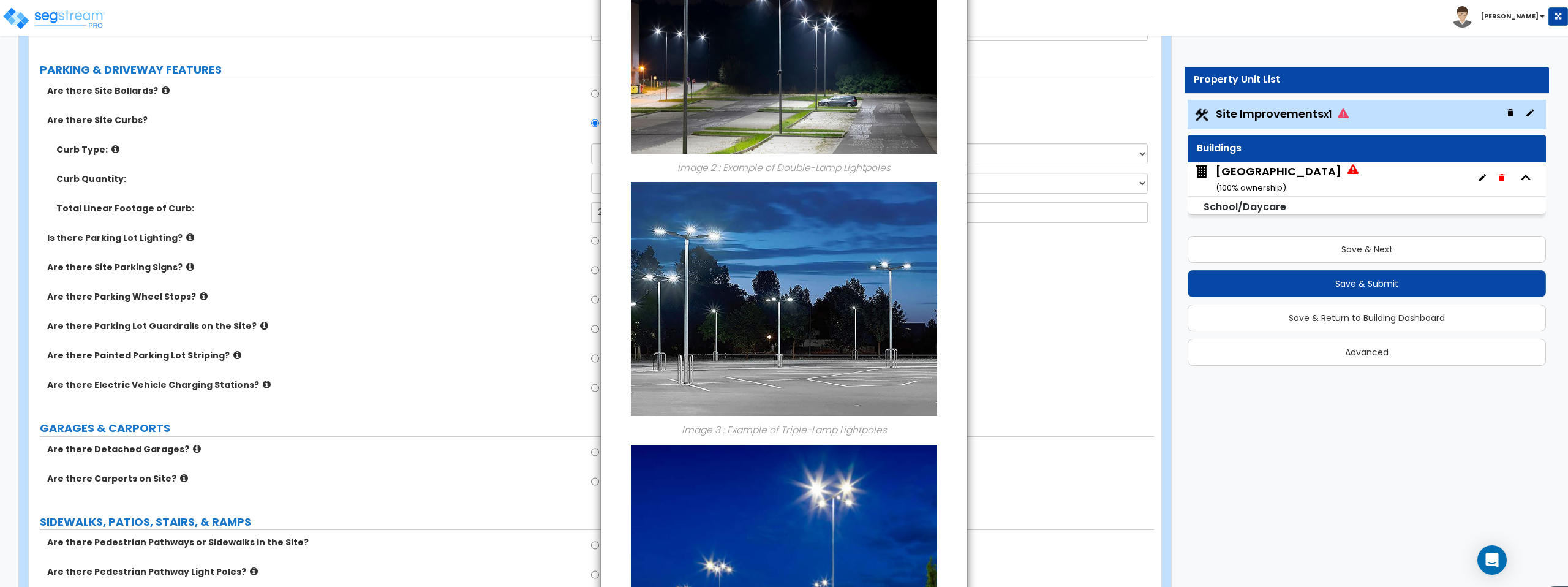 scroll, scrollTop: 768, scrollLeft: 0, axis: vertical 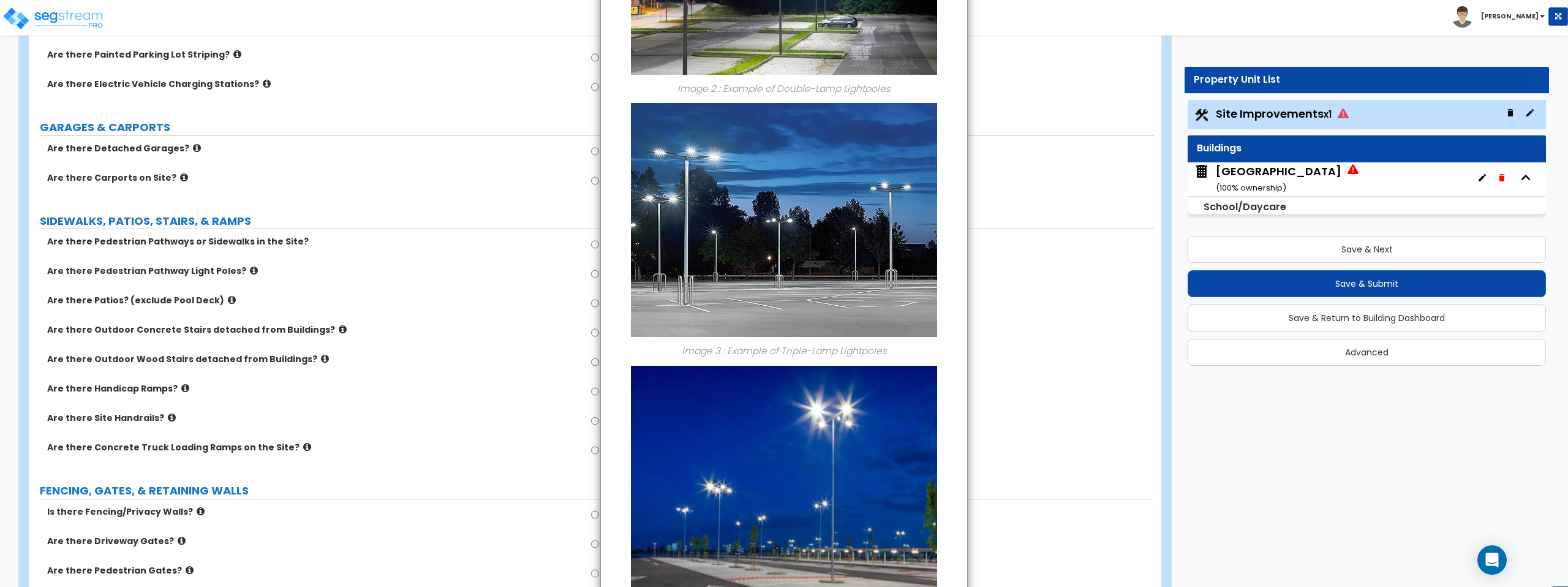 click on "× Information of  Is there Parking Lot Lighting? Image 1 : Example of Single-Lamp Lightpoles Image 2 : Example of Double-Lamp Lightpoles Image 3 : Example of Triple-Lamp Lightpoles Image 4 : Example of Quad-Lamp Lightpoles Close" at bounding box center (784, 294) 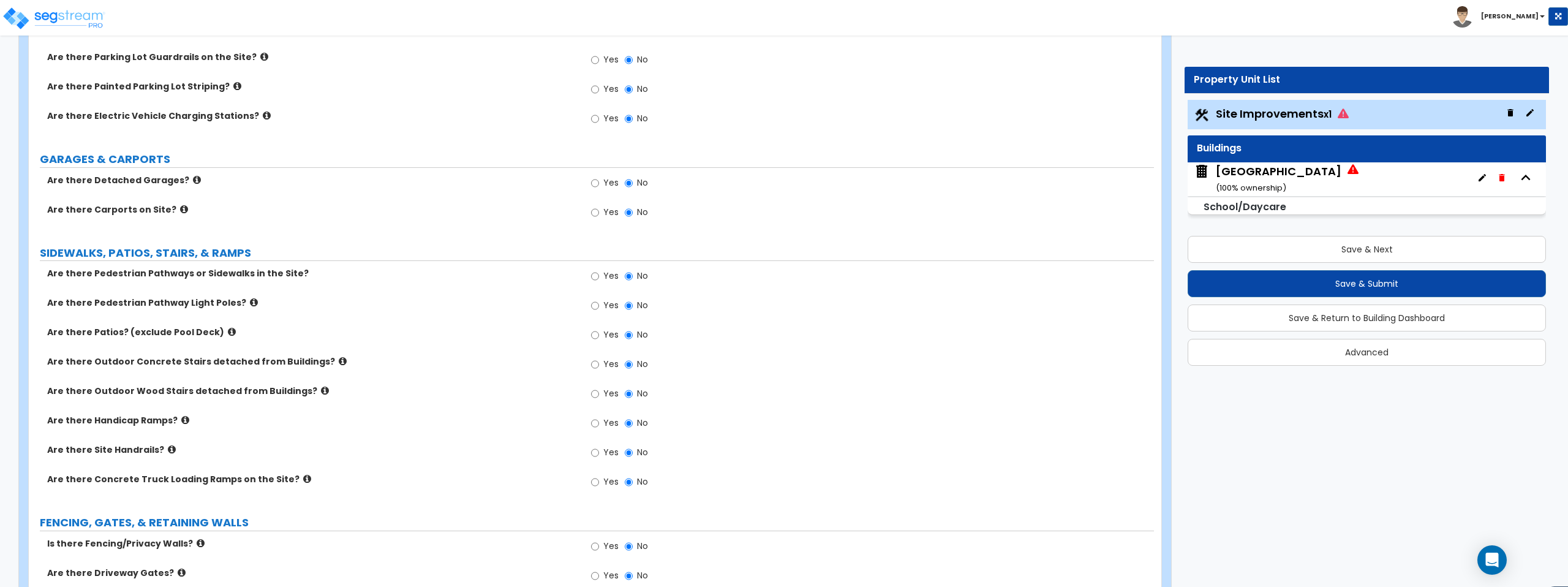 scroll, scrollTop: 1032, scrollLeft: 0, axis: vertical 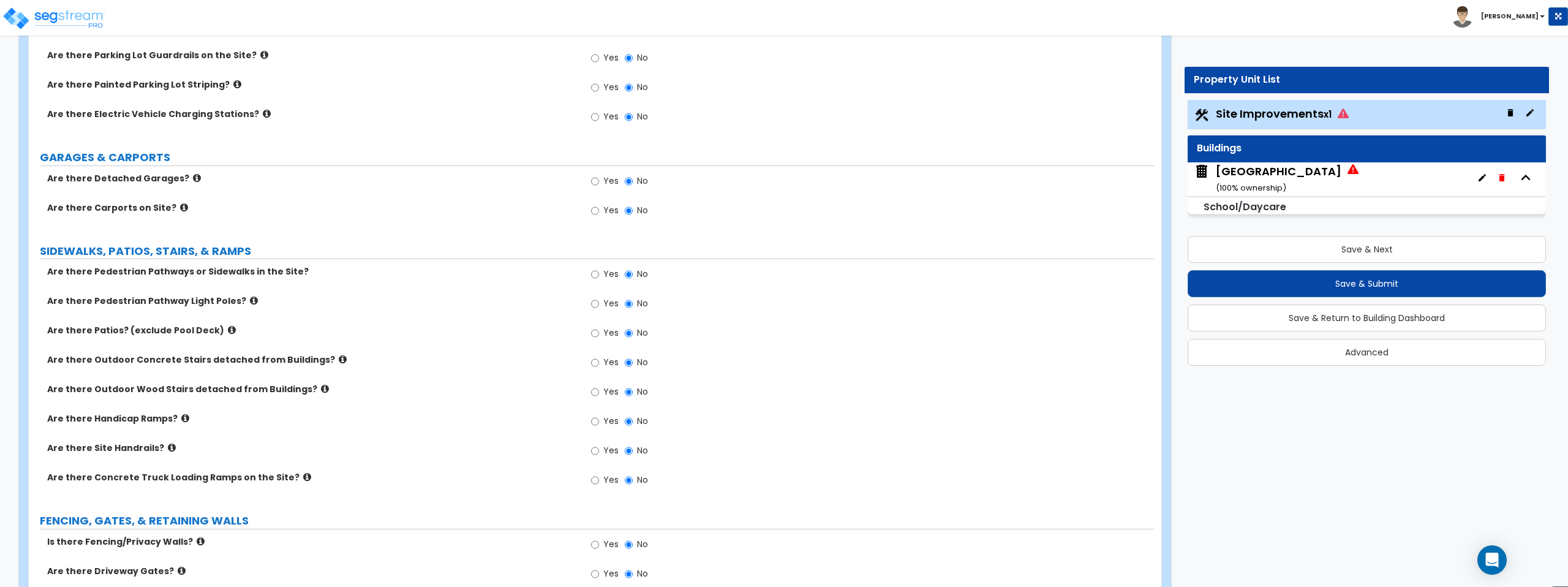 click at bounding box center (197, 178) 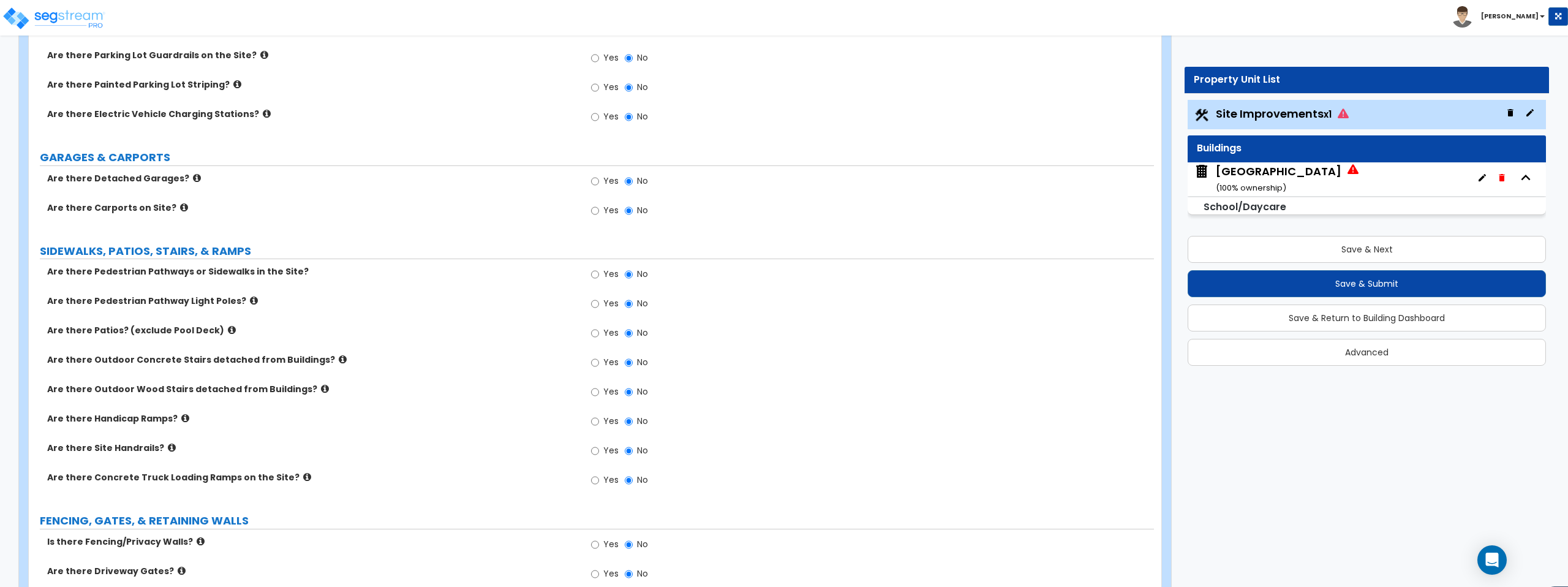 click on "Are there Carports on Site?" at bounding box center (314, 208) 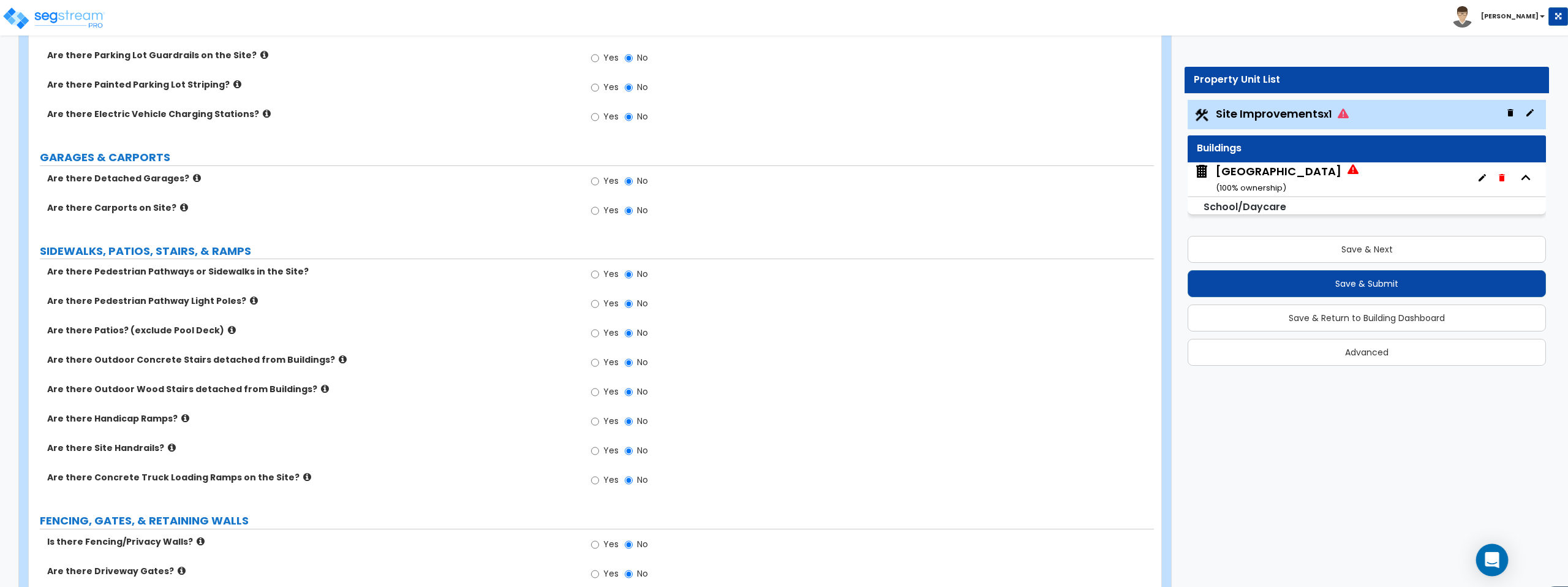 click at bounding box center [1492, 560] 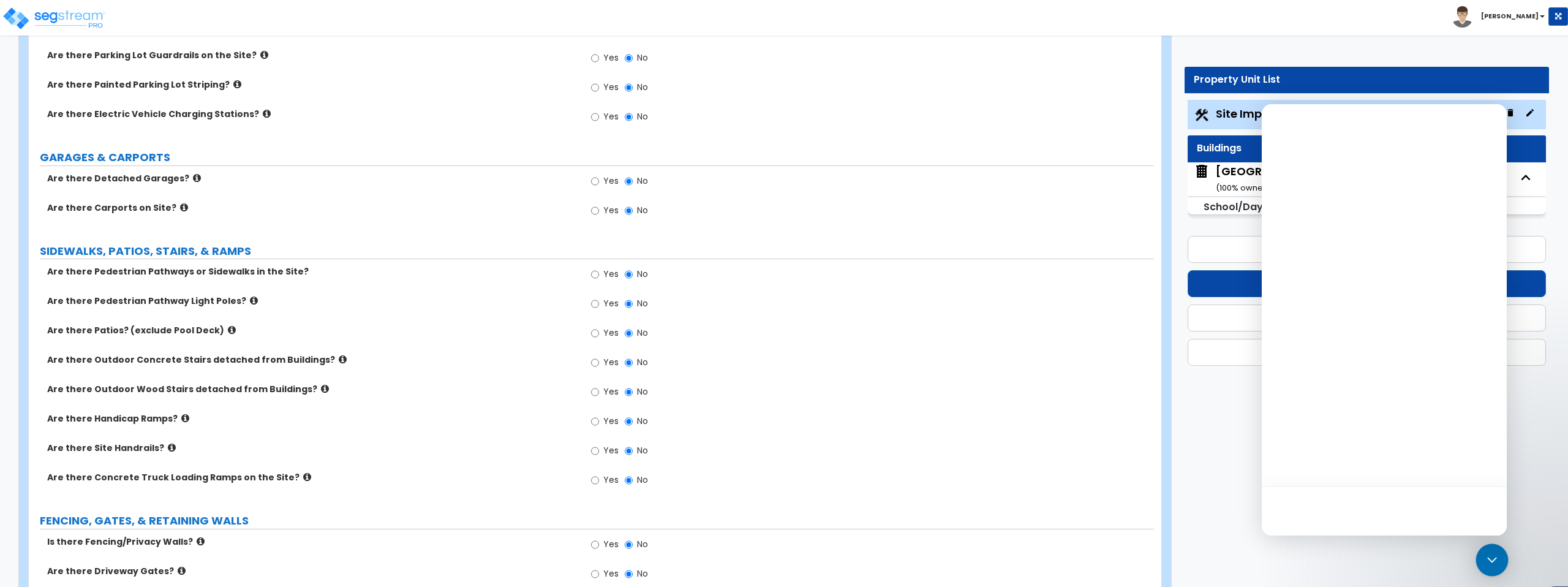 scroll, scrollTop: 0, scrollLeft: 0, axis: both 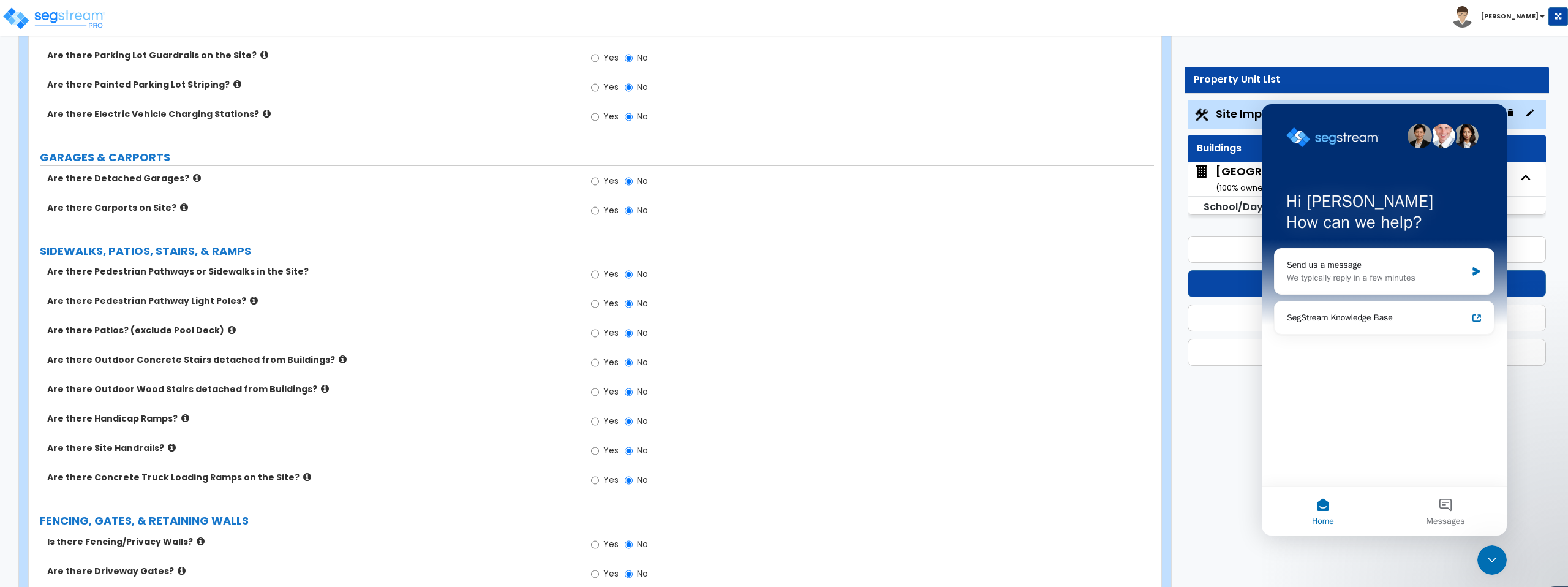 click 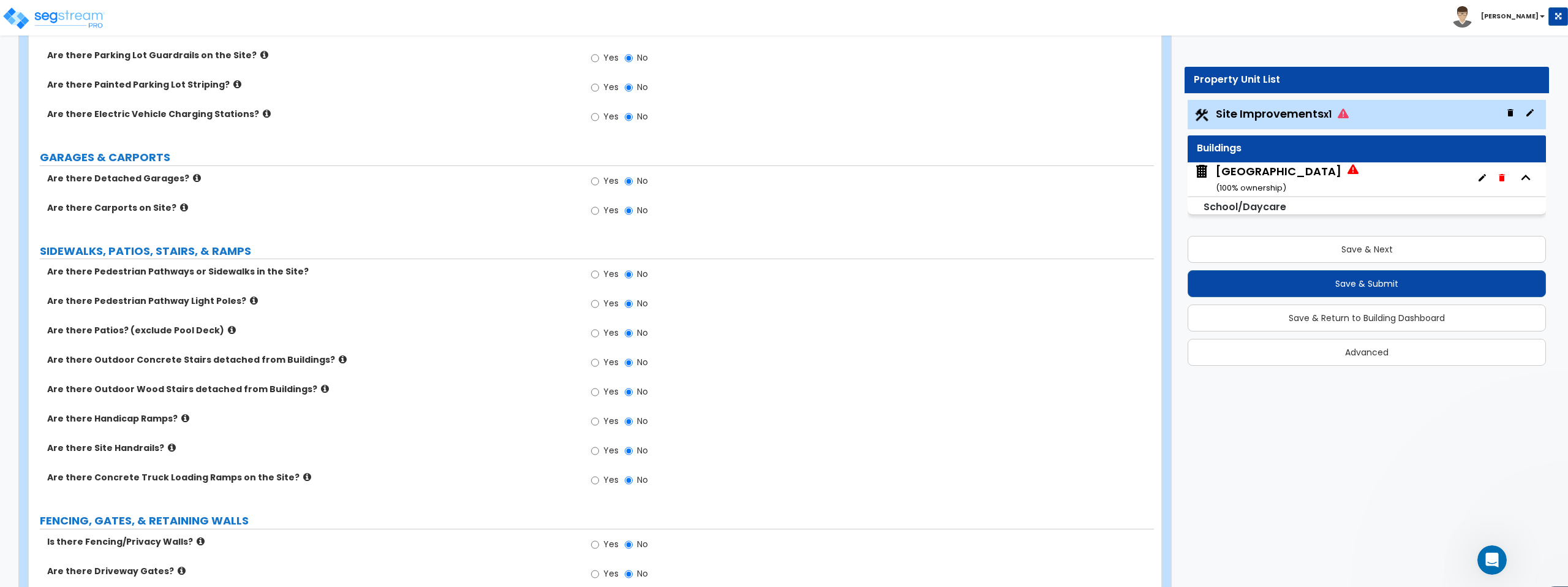scroll, scrollTop: 0, scrollLeft: 0, axis: both 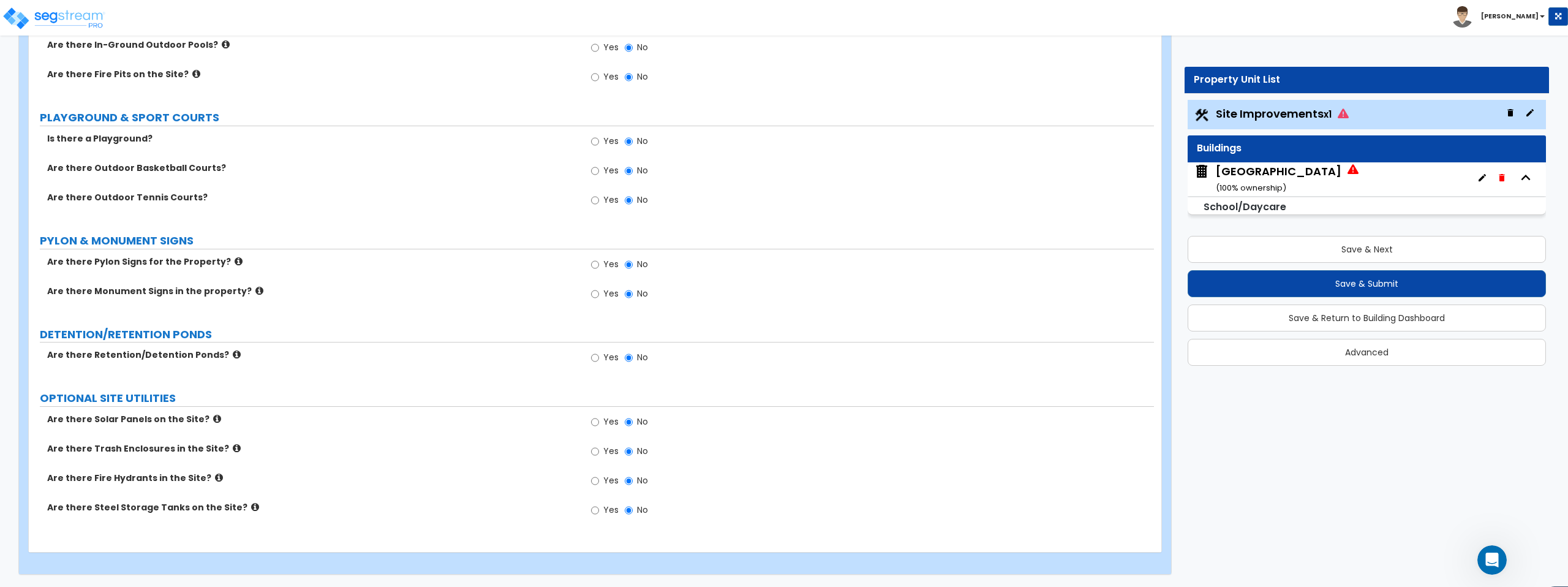 click on "Shady Acres School ( 100 % ownership)" at bounding box center (1278, 179) 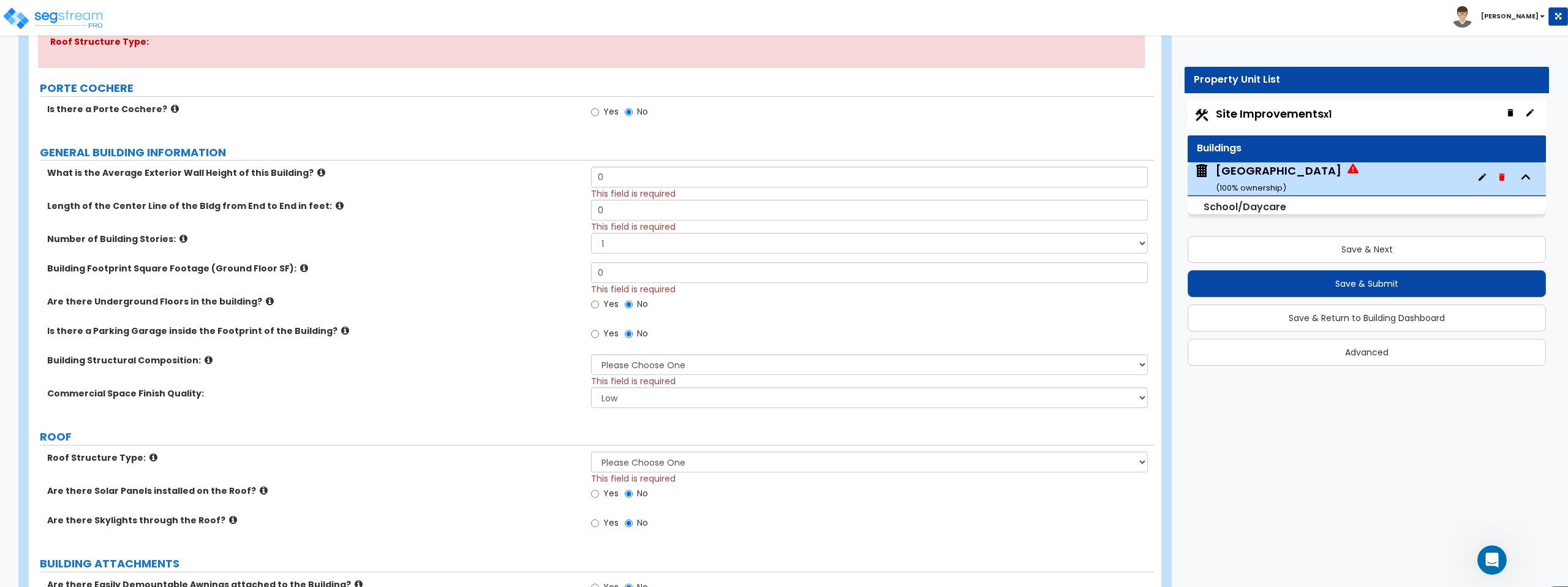 scroll, scrollTop: 258, scrollLeft: 0, axis: vertical 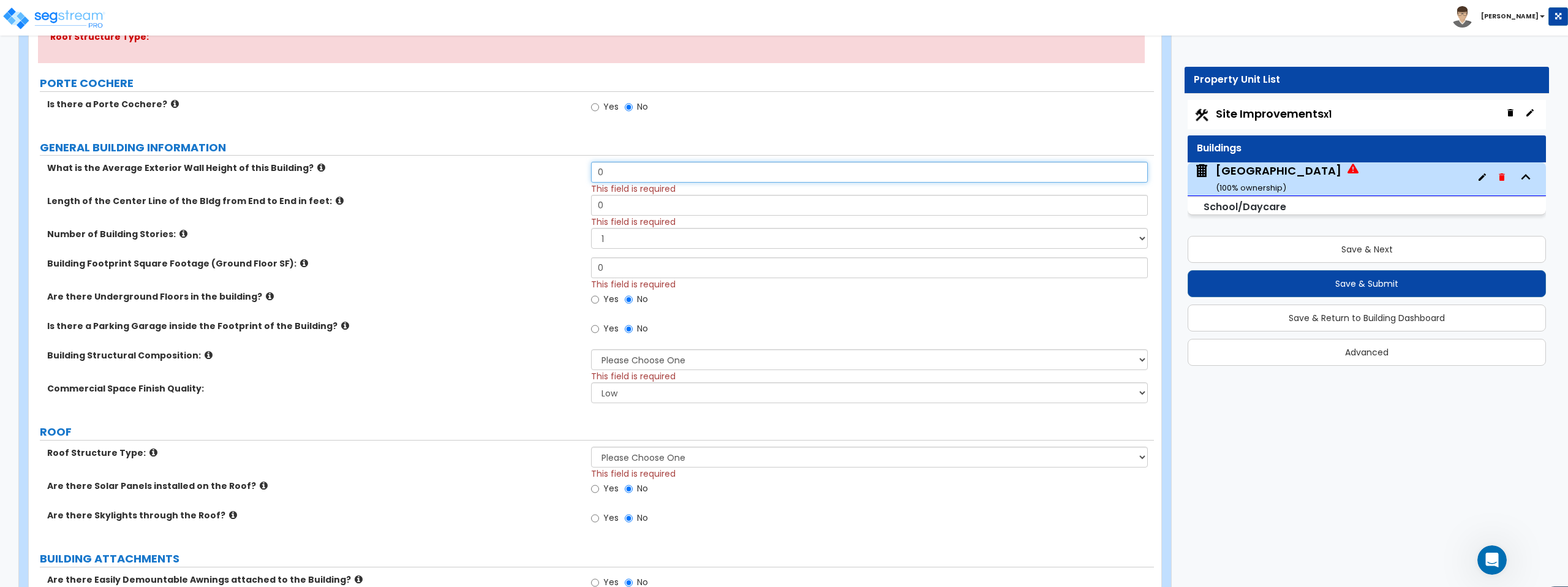 drag, startPoint x: 619, startPoint y: 175, endPoint x: 458, endPoint y: 175, distance: 161 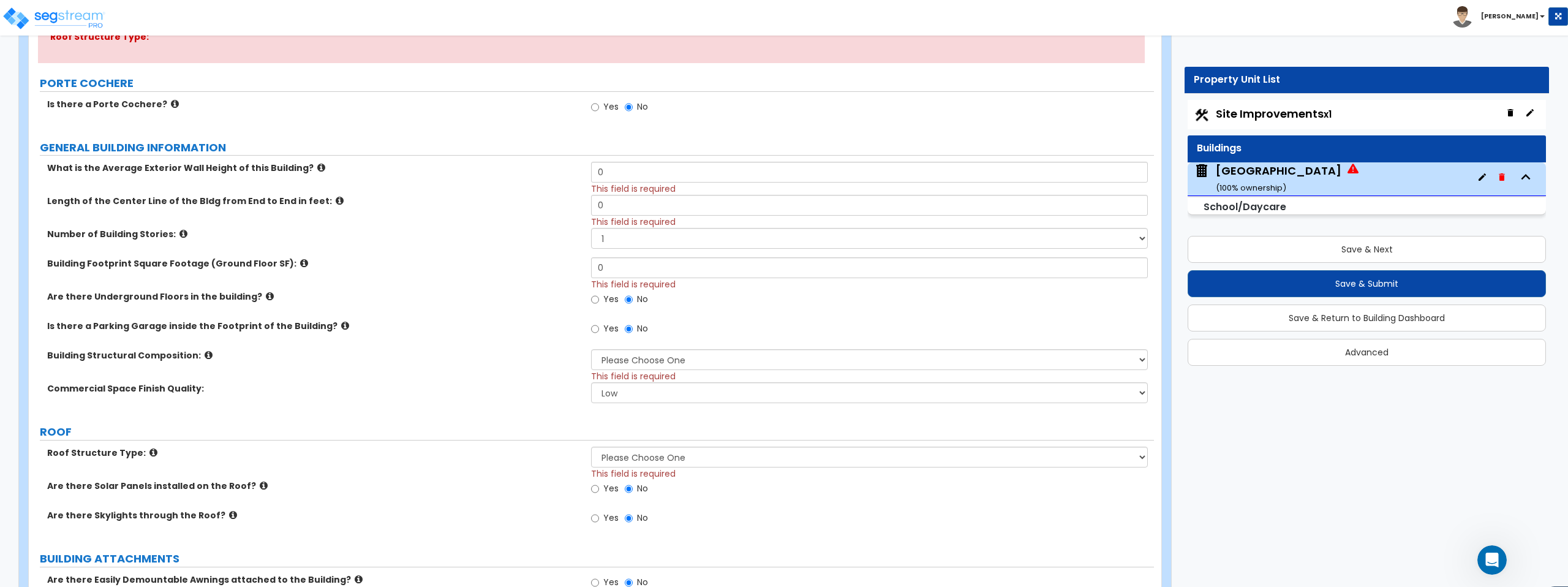 click at bounding box center (321, 167) 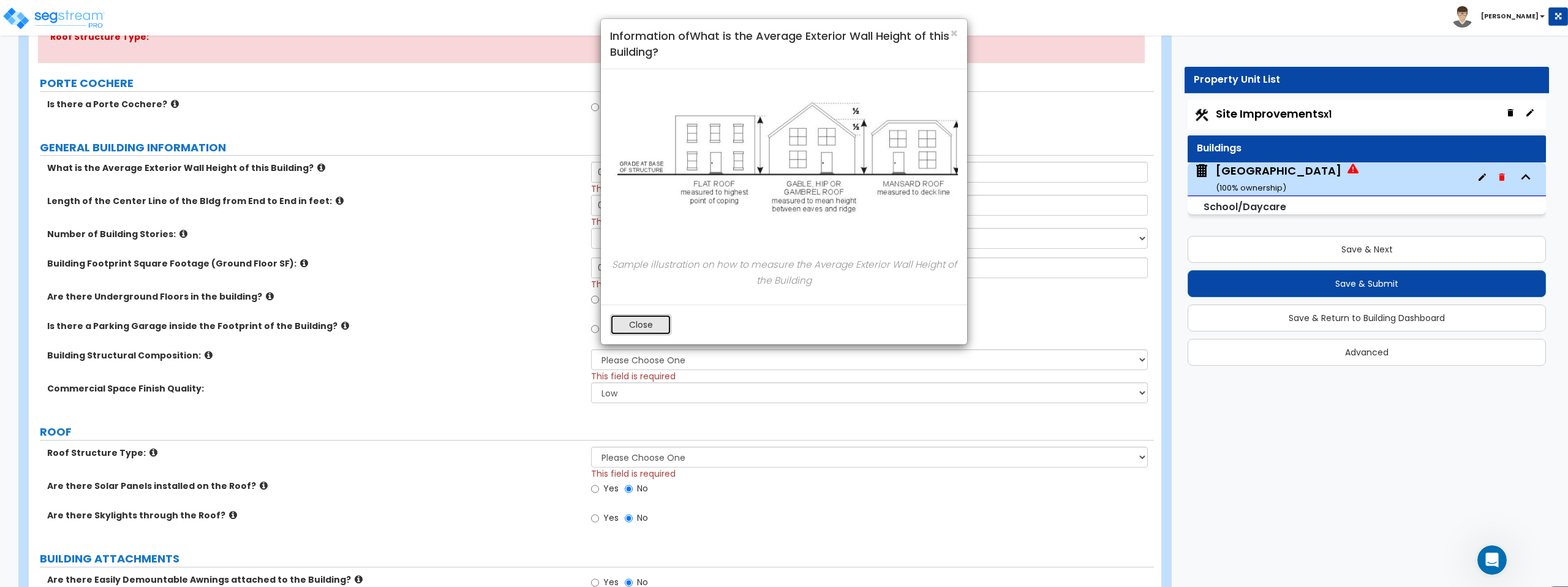 click on "Close" at bounding box center (641, 325) 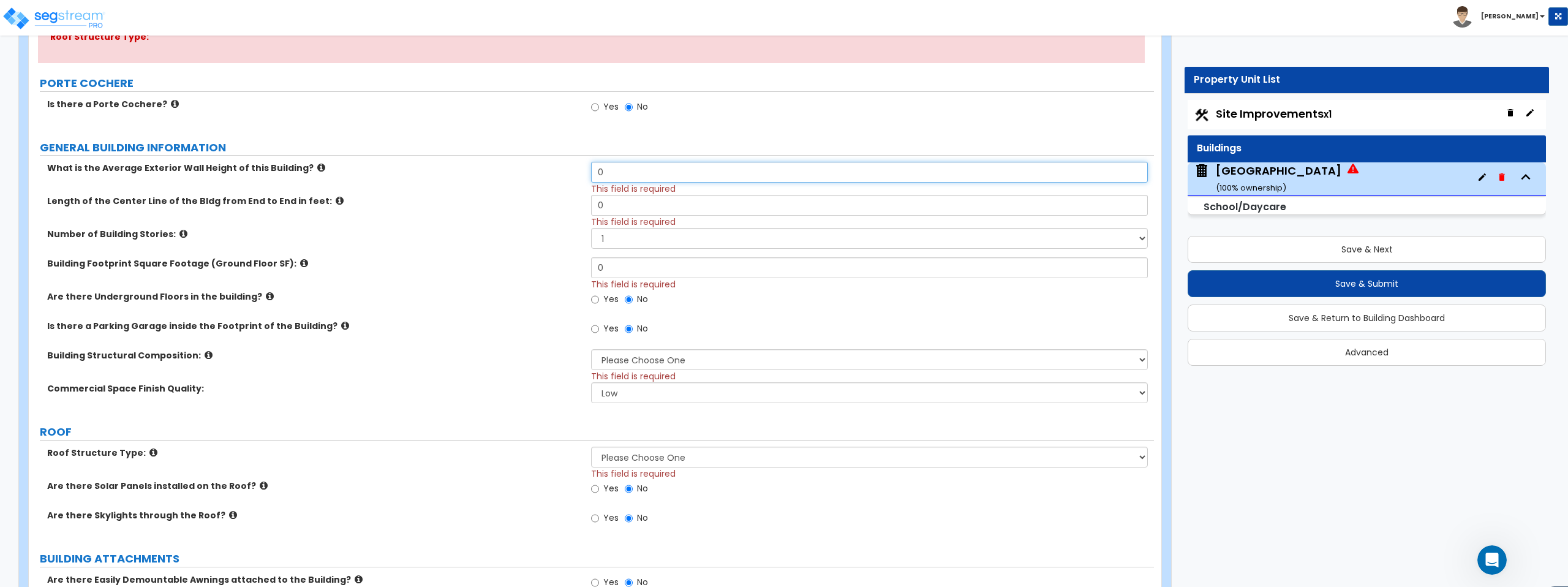 drag, startPoint x: 621, startPoint y: 174, endPoint x: 483, endPoint y: 174, distance: 138 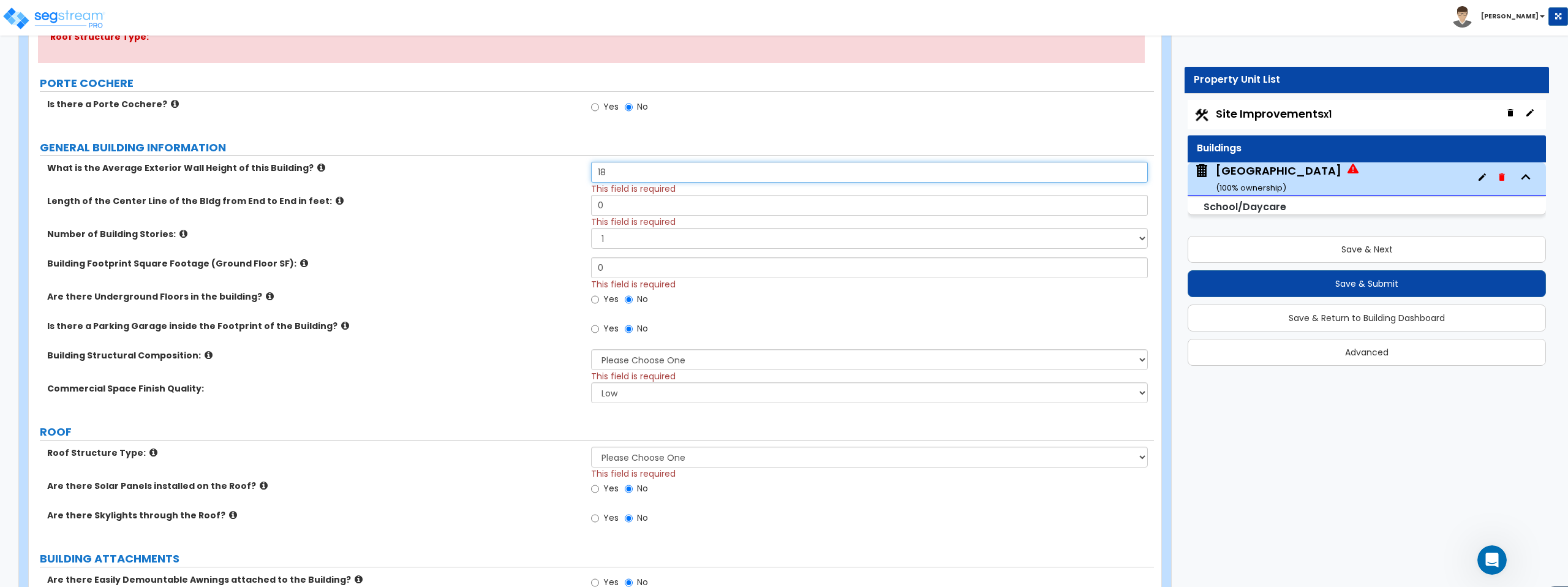 type on "18" 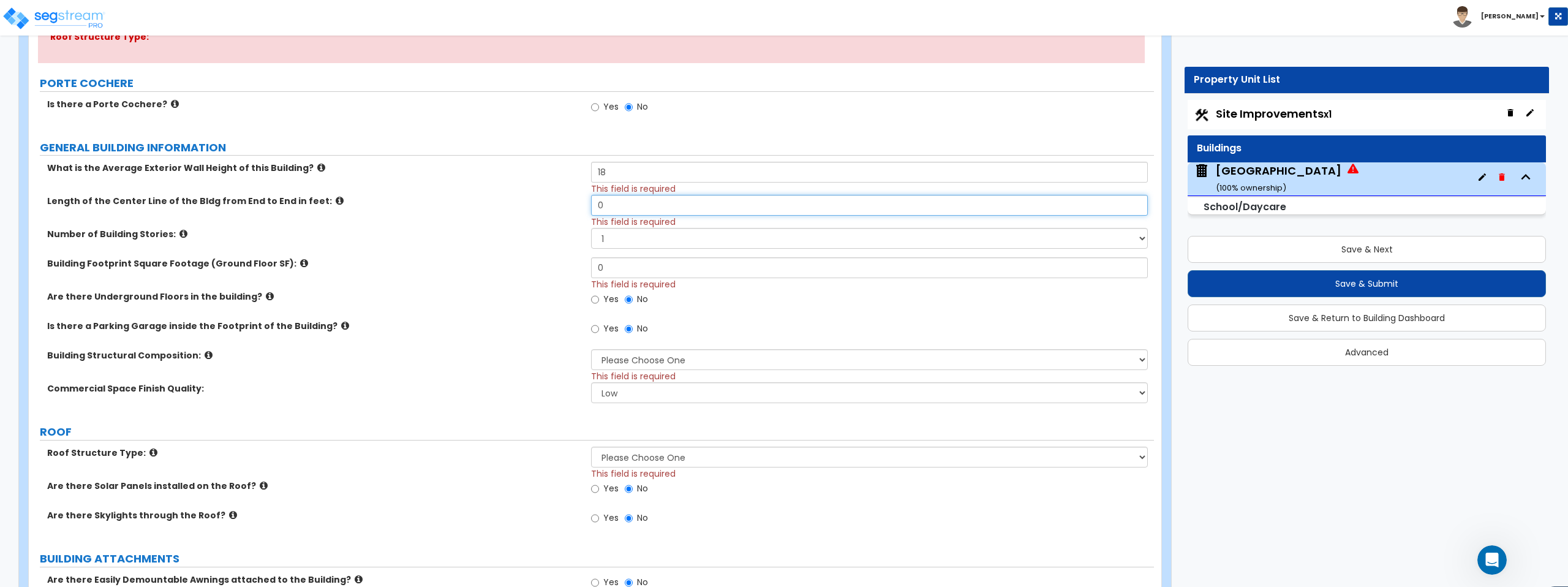drag, startPoint x: 612, startPoint y: 210, endPoint x: 355, endPoint y: 206, distance: 257.03113 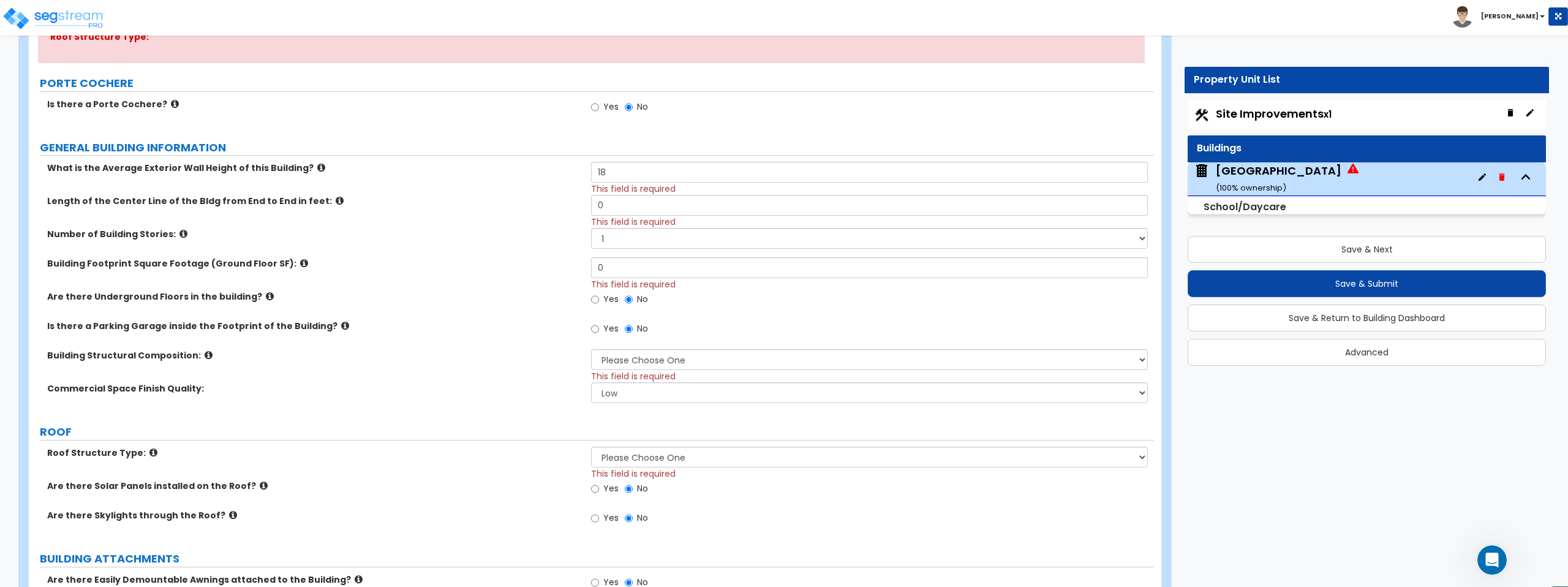 click at bounding box center (339, 200) 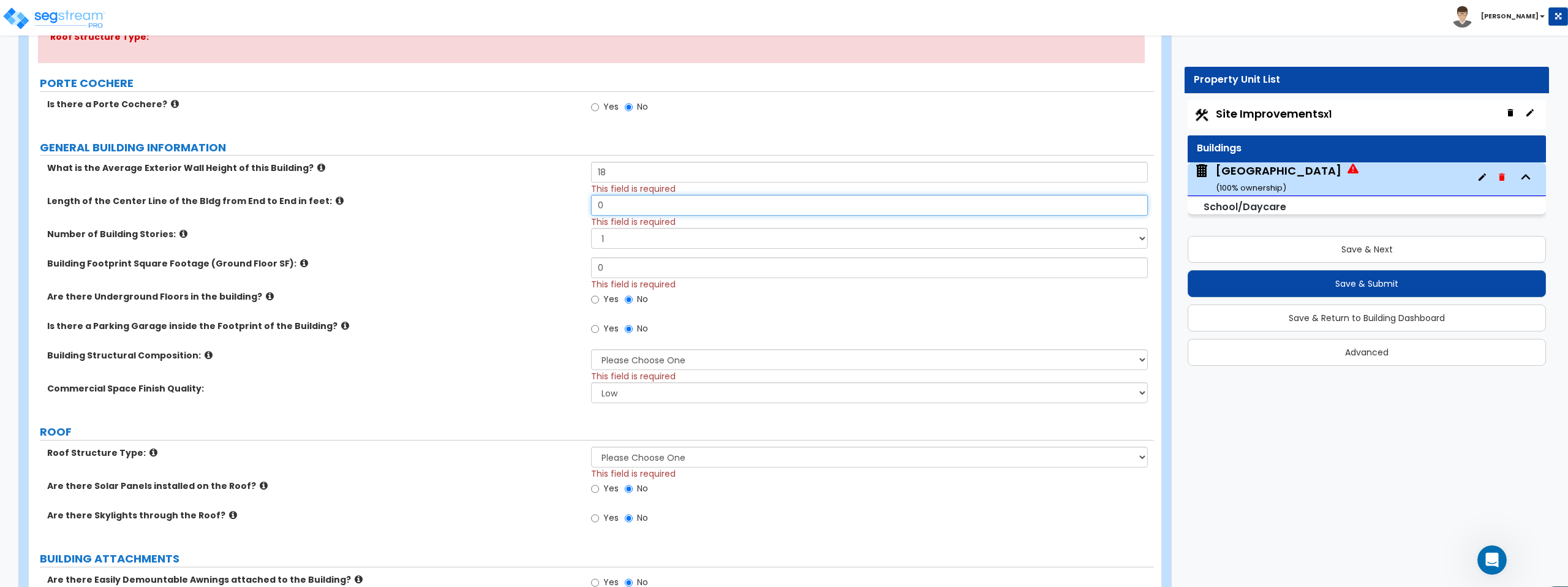 drag, startPoint x: 612, startPoint y: 204, endPoint x: 549, endPoint y: 204, distance: 63 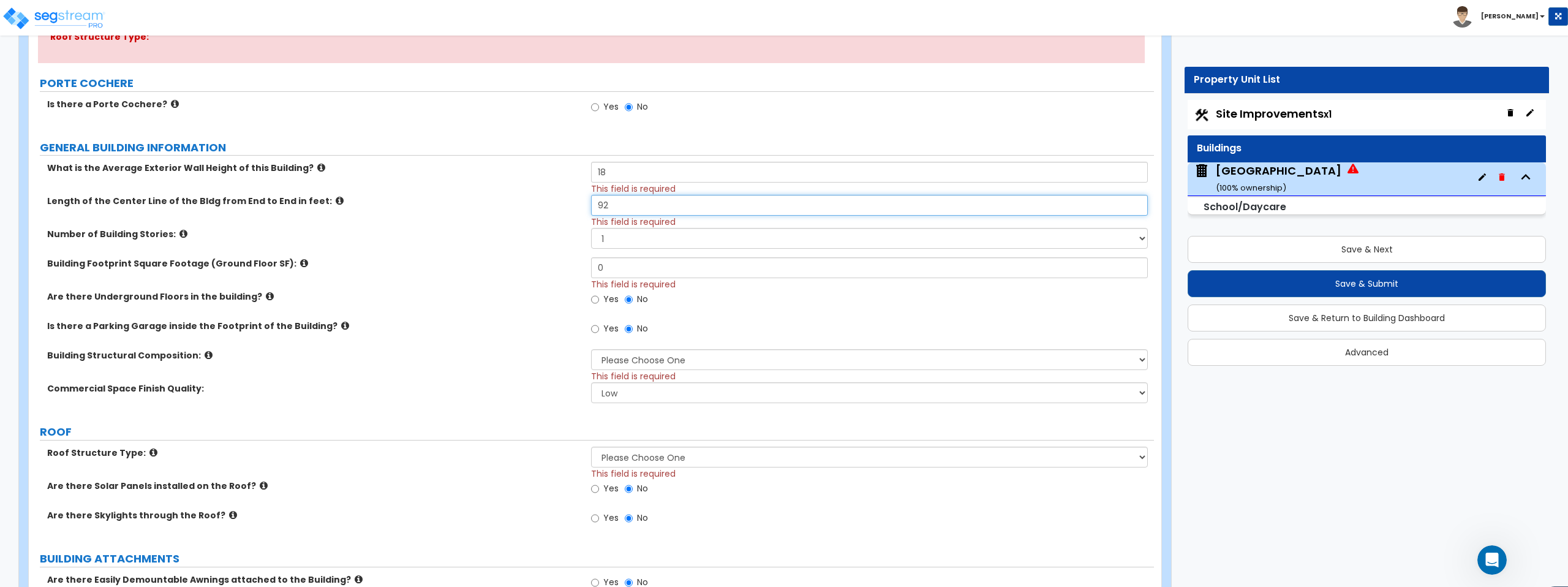 type on "92" 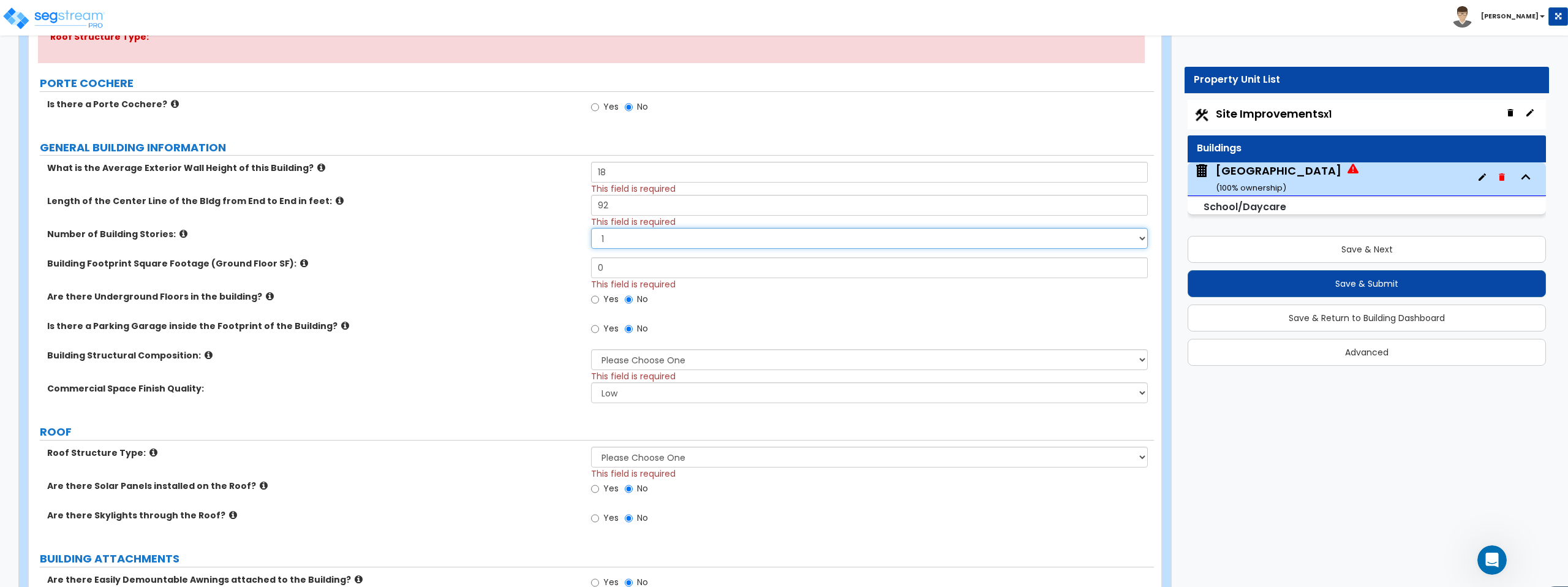 click on "1 2 3 4 5" at bounding box center [869, 238] 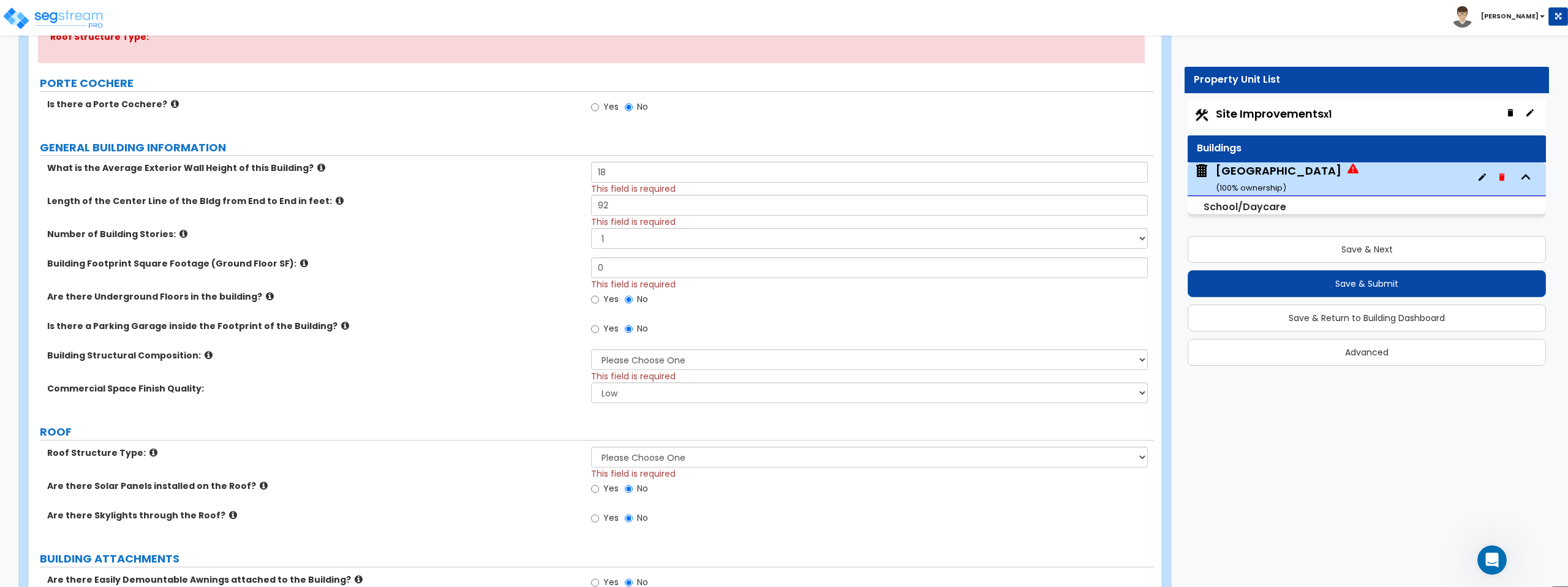 click on "Number of Building Stories: 1 2 3 4 5" at bounding box center (591, 243) 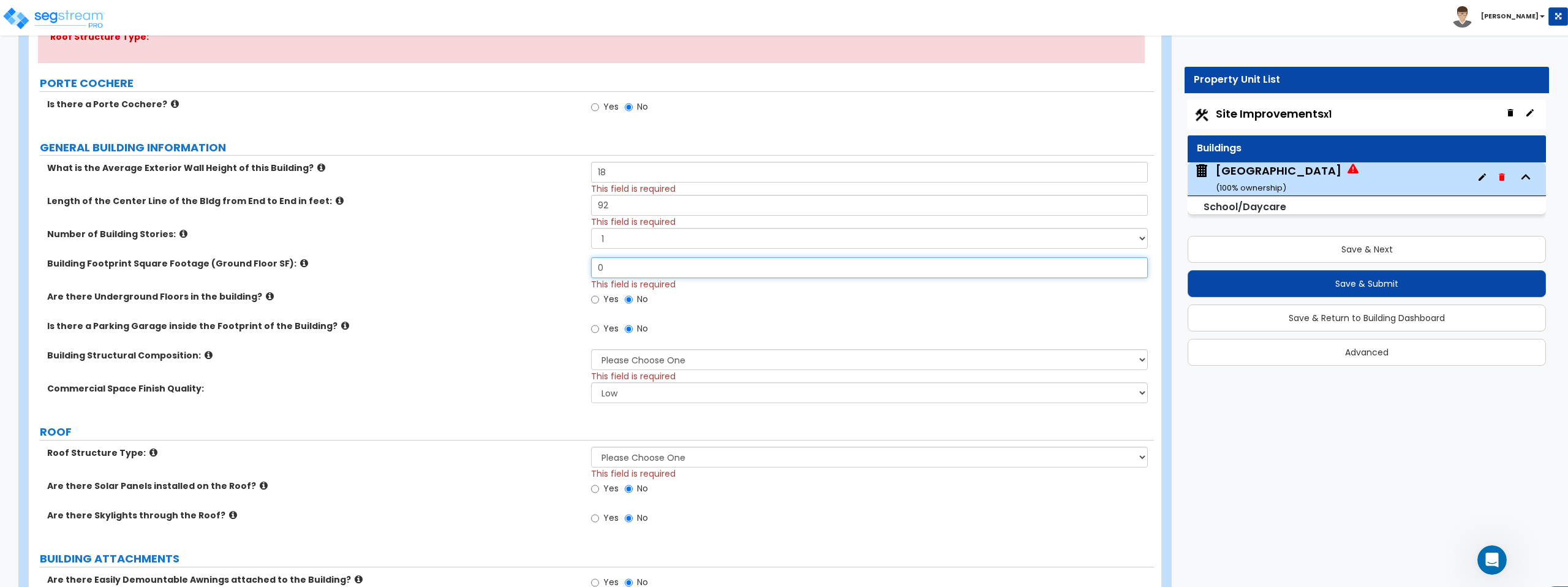 drag, startPoint x: 614, startPoint y: 261, endPoint x: 653, endPoint y: 279, distance: 42.95346 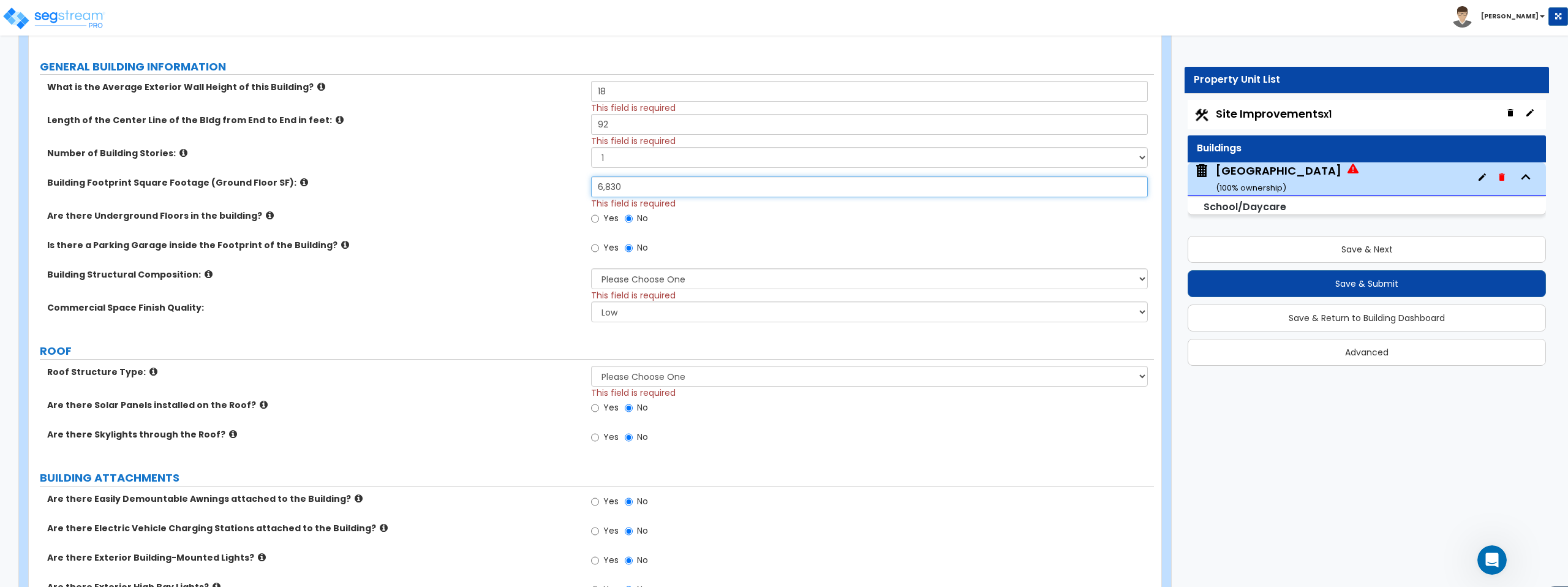 scroll, scrollTop: 343, scrollLeft: 0, axis: vertical 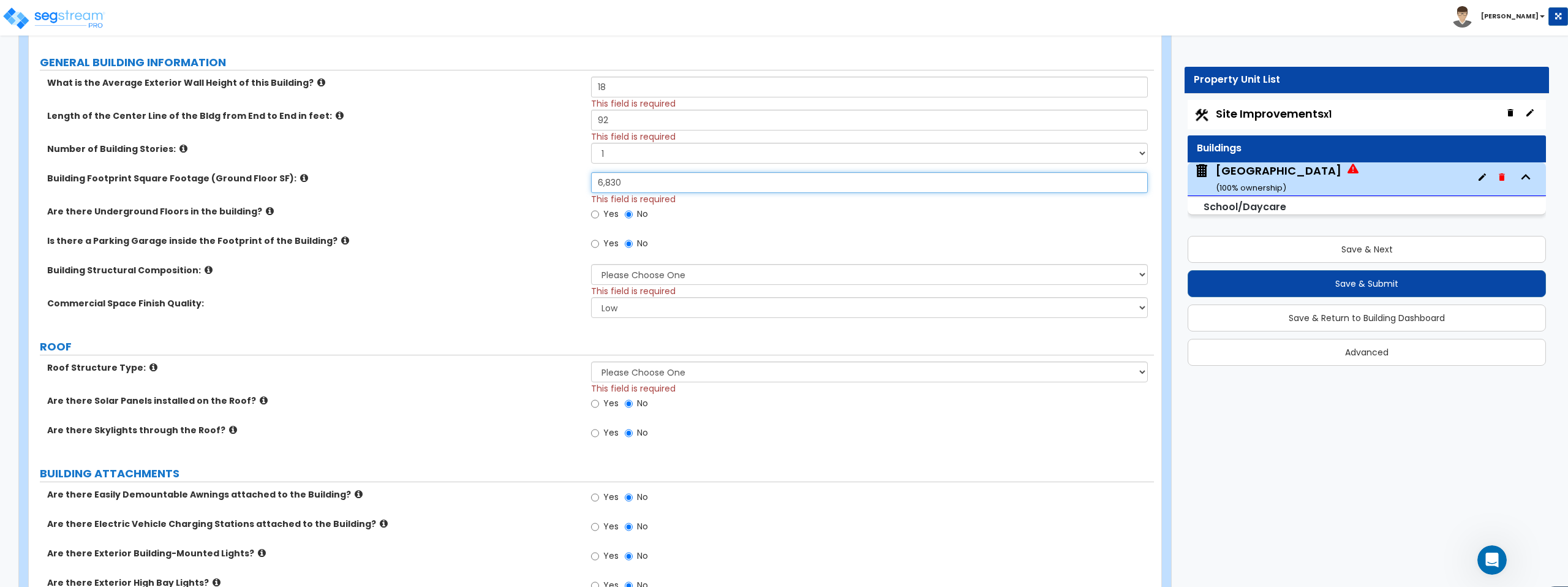 type on "6,830" 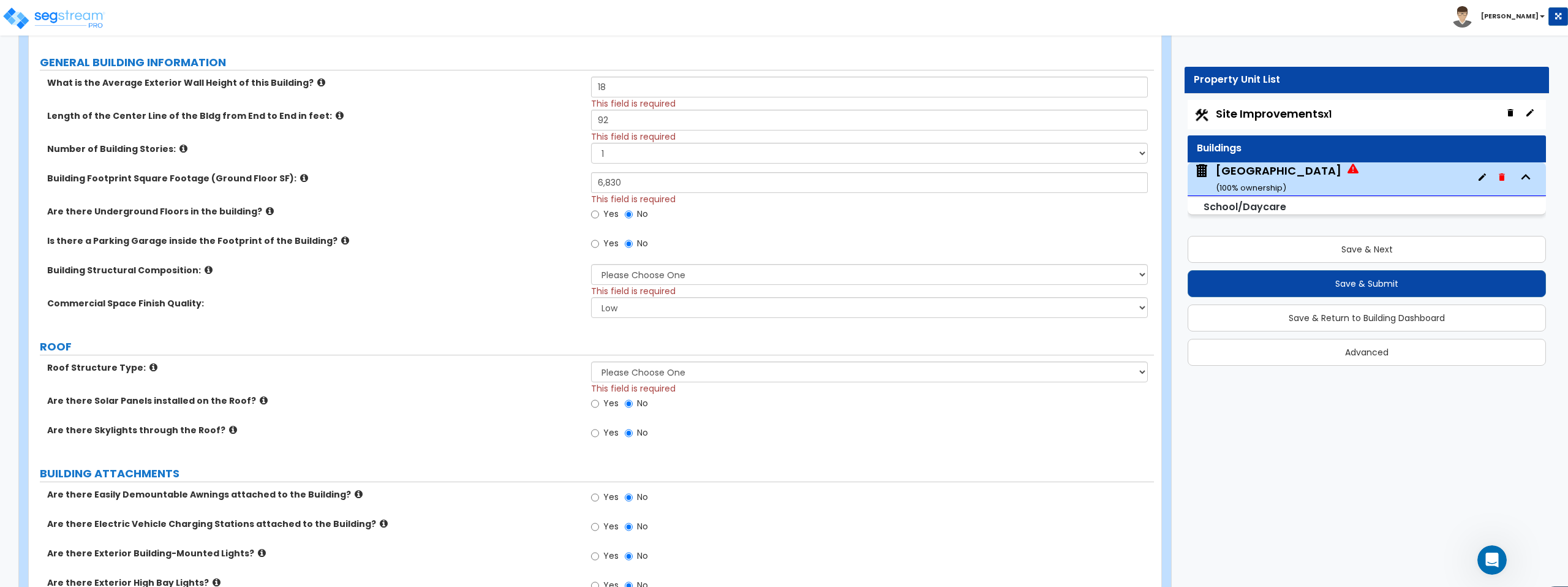 click at bounding box center [270, 211] 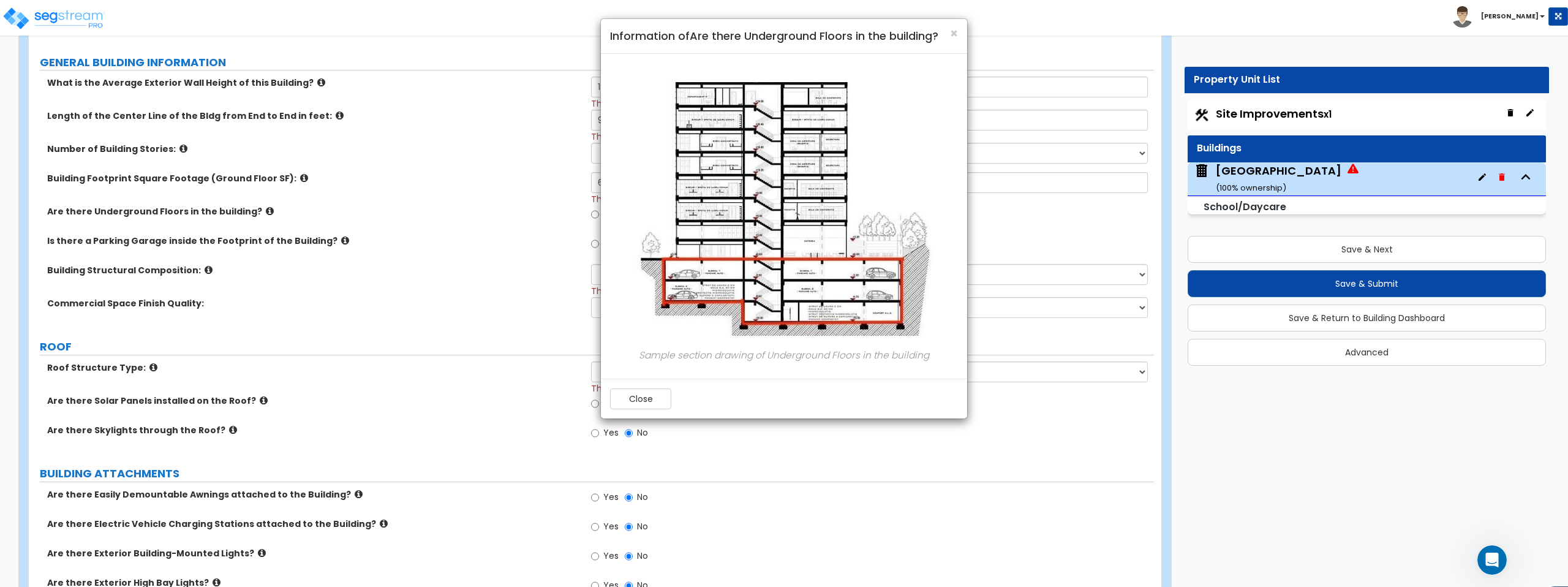 click on "× Information of  Are there Underground Floors in the building?
Sample section drawing of Underground Floors in the building Close" at bounding box center [784, 294] 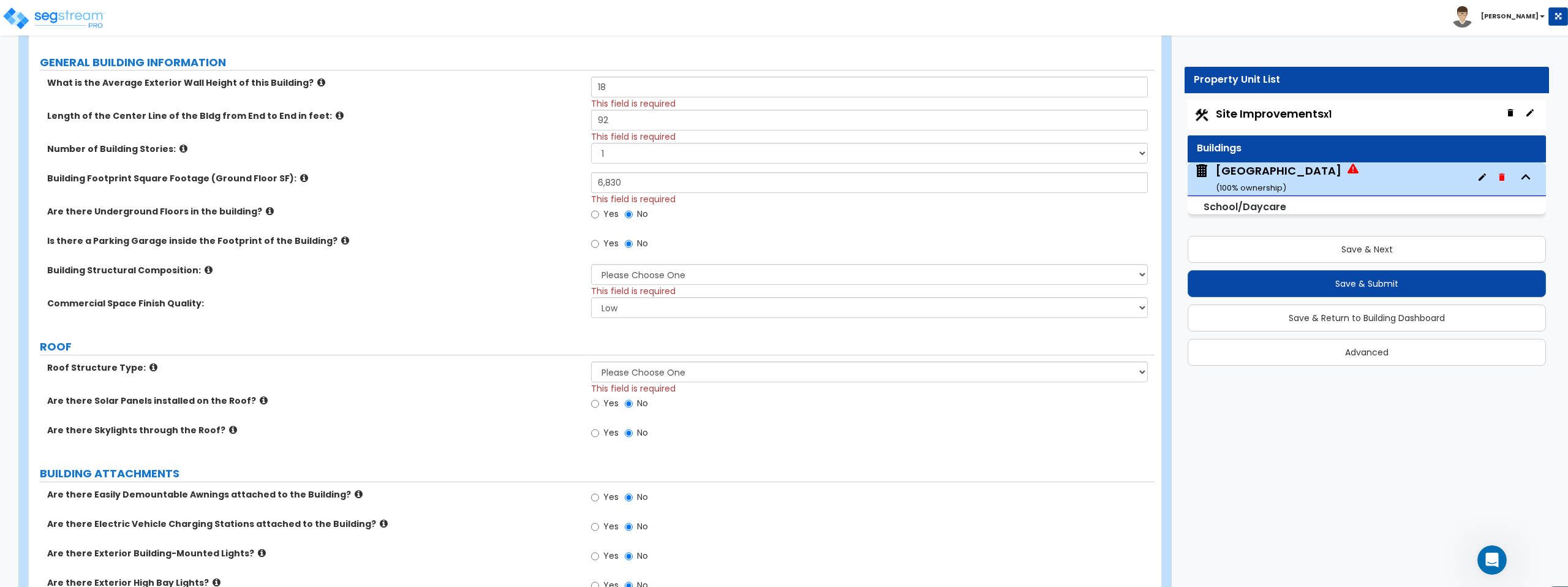 click at bounding box center [304, 178] 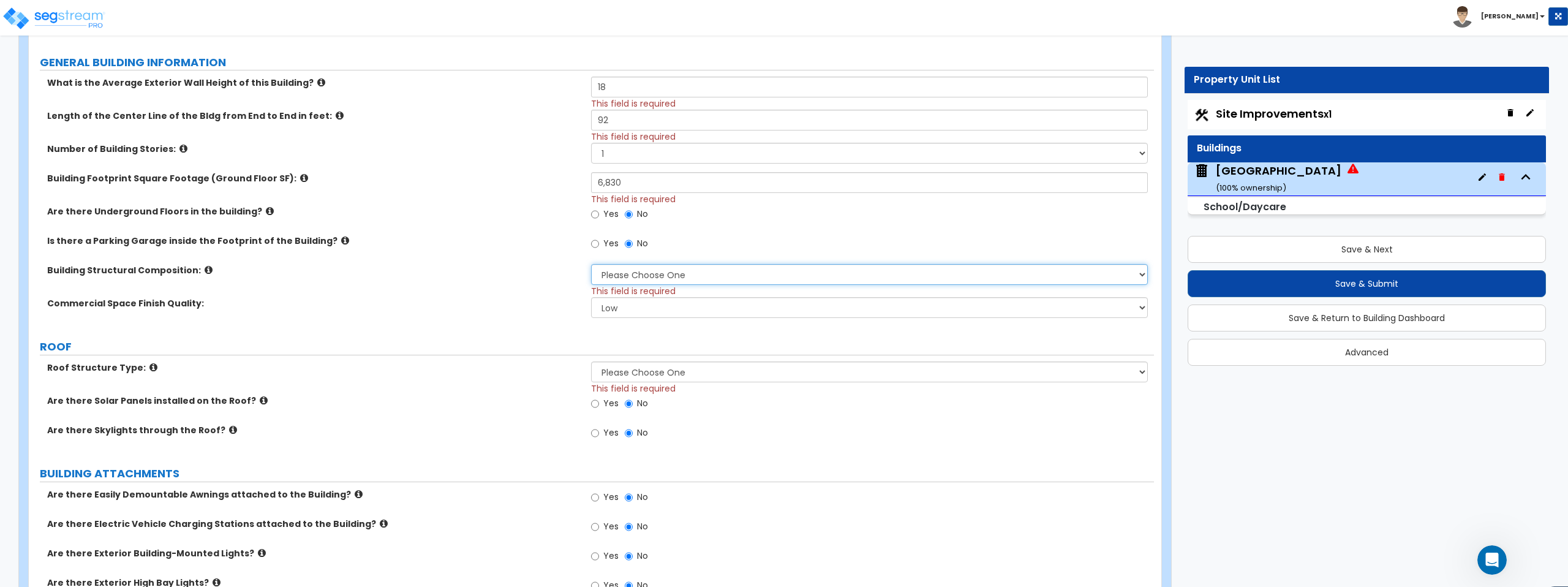 click on "Please Choose One Tilt-up Wall Construction Reinforced Concrete Structural Steel Brick Masonry CMU Masonry Wood Stud Metal Stud" at bounding box center (869, 275) 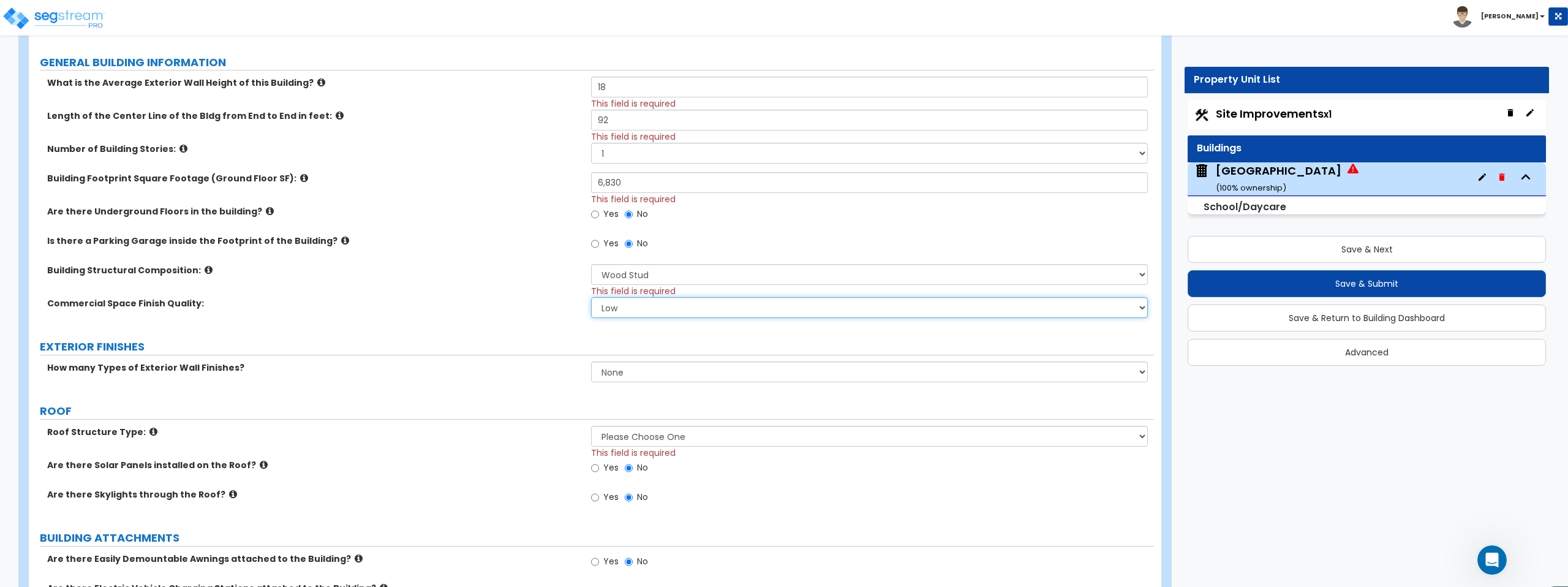 click on "Low Average High" at bounding box center (869, 308) 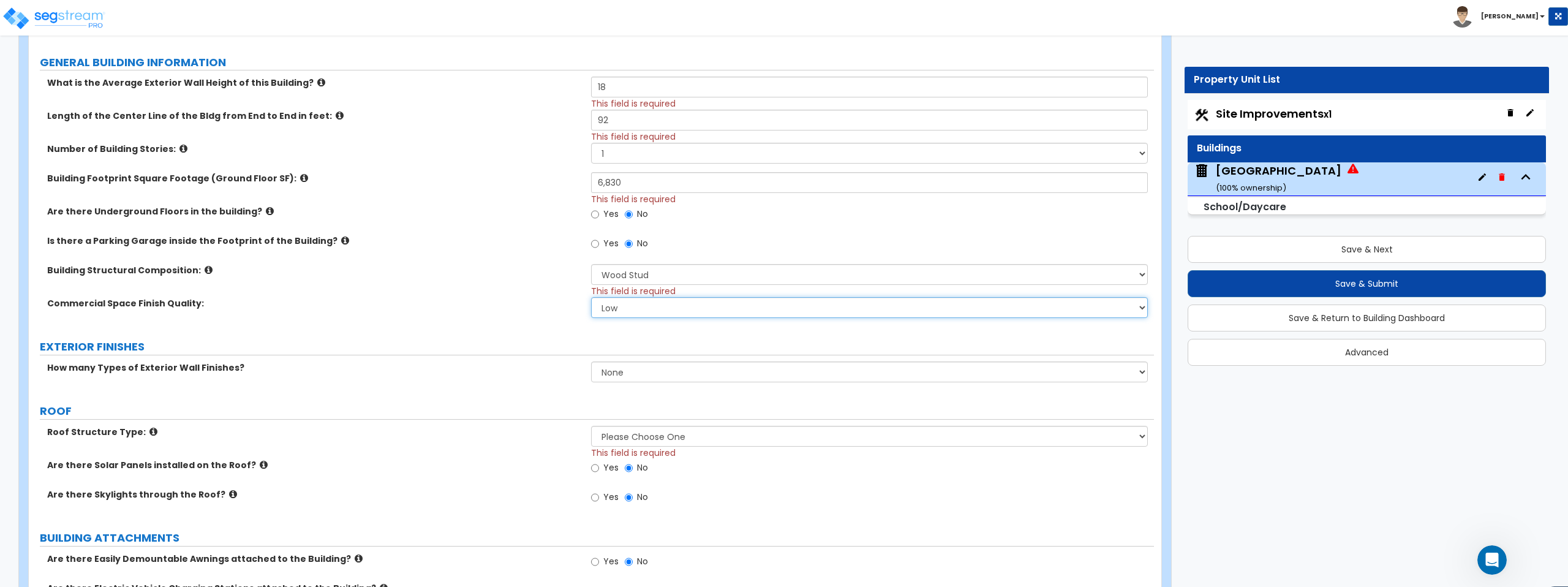 select on "1" 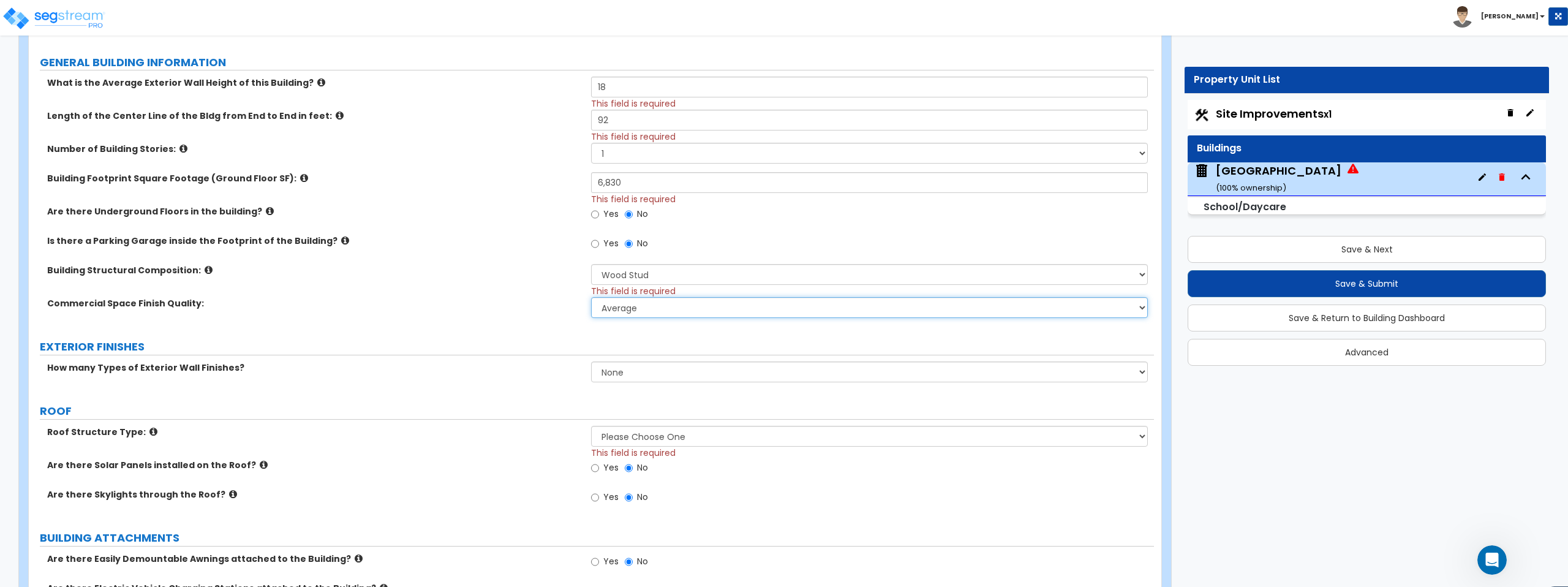 click on "Low Average High" at bounding box center [869, 308] 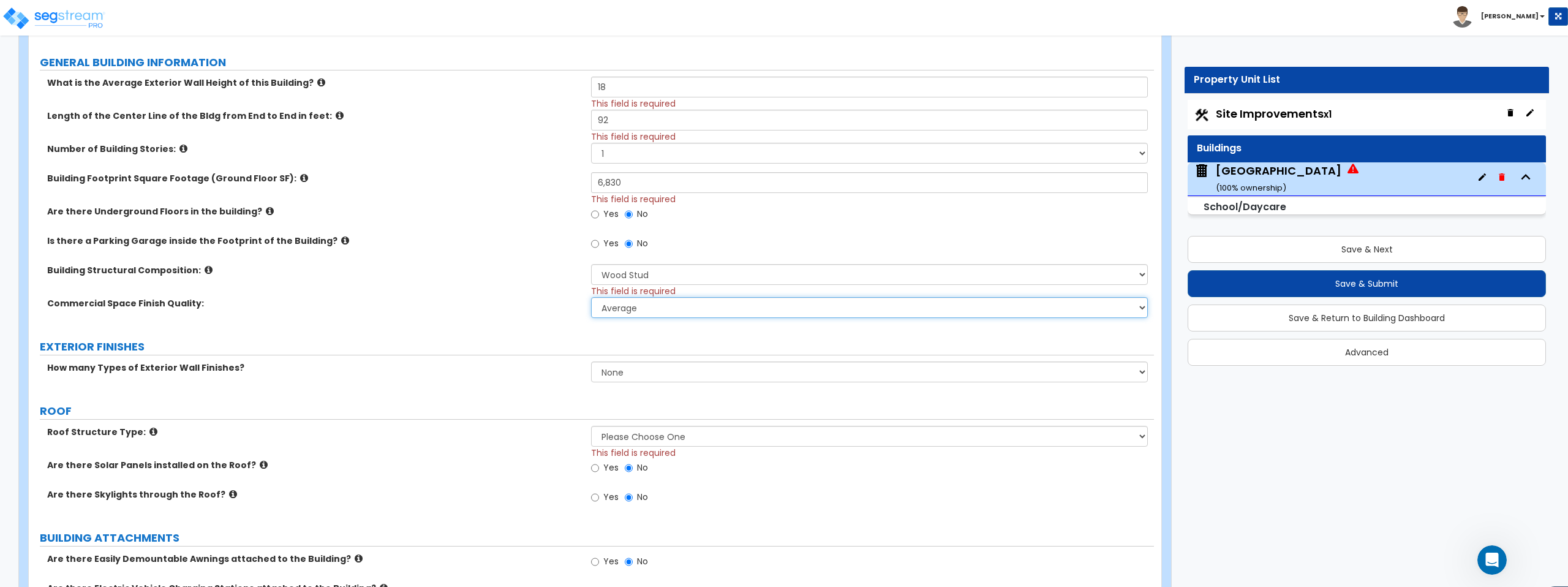 click on "Low Average High" at bounding box center [869, 308] 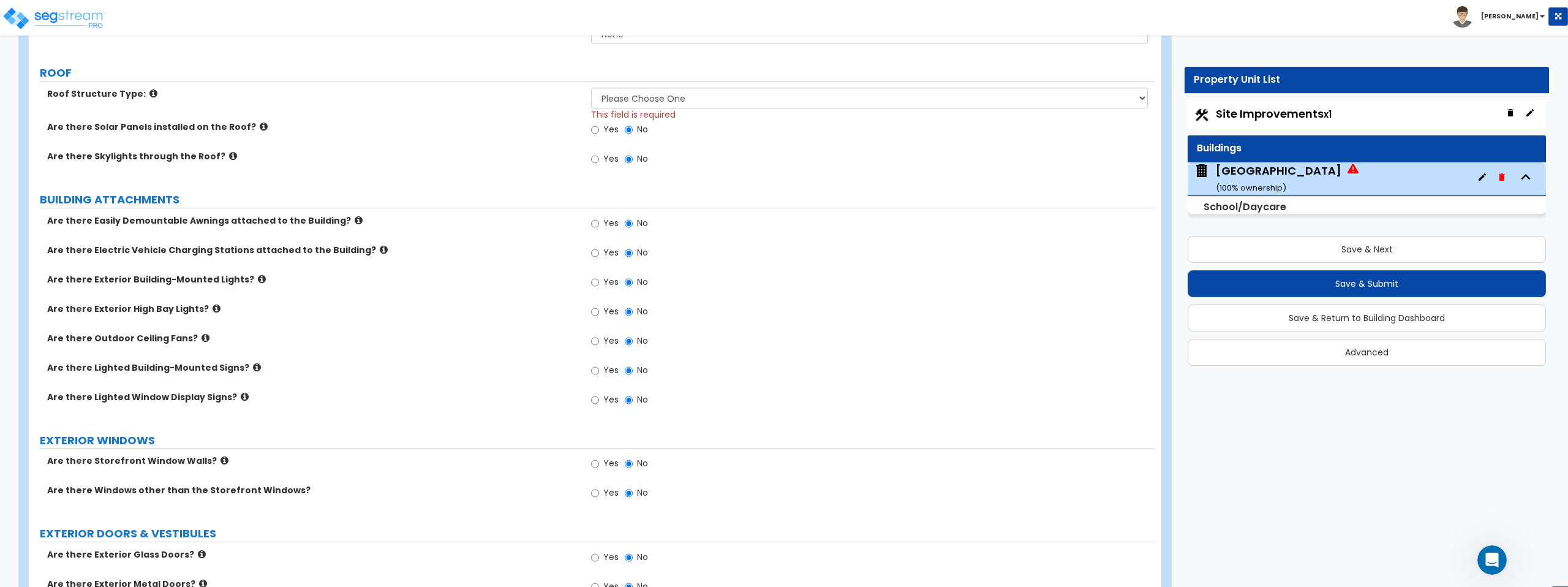 scroll, scrollTop: 687, scrollLeft: 0, axis: vertical 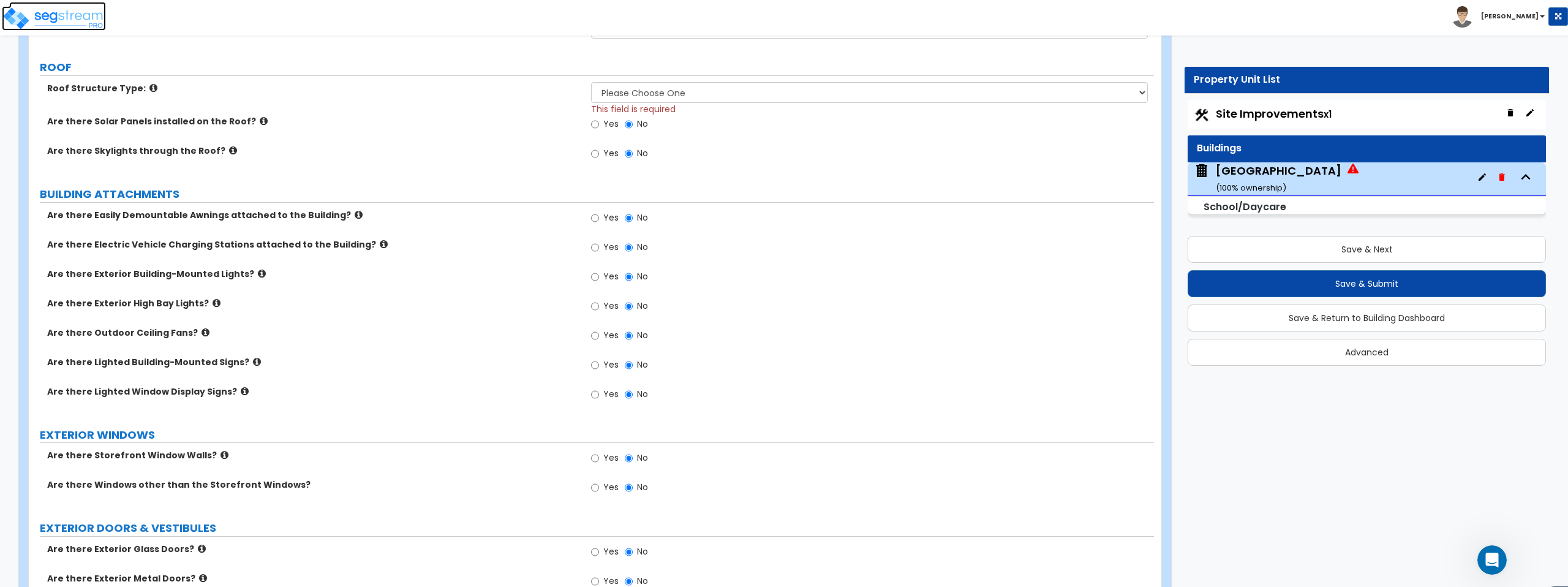 click at bounding box center [54, 18] 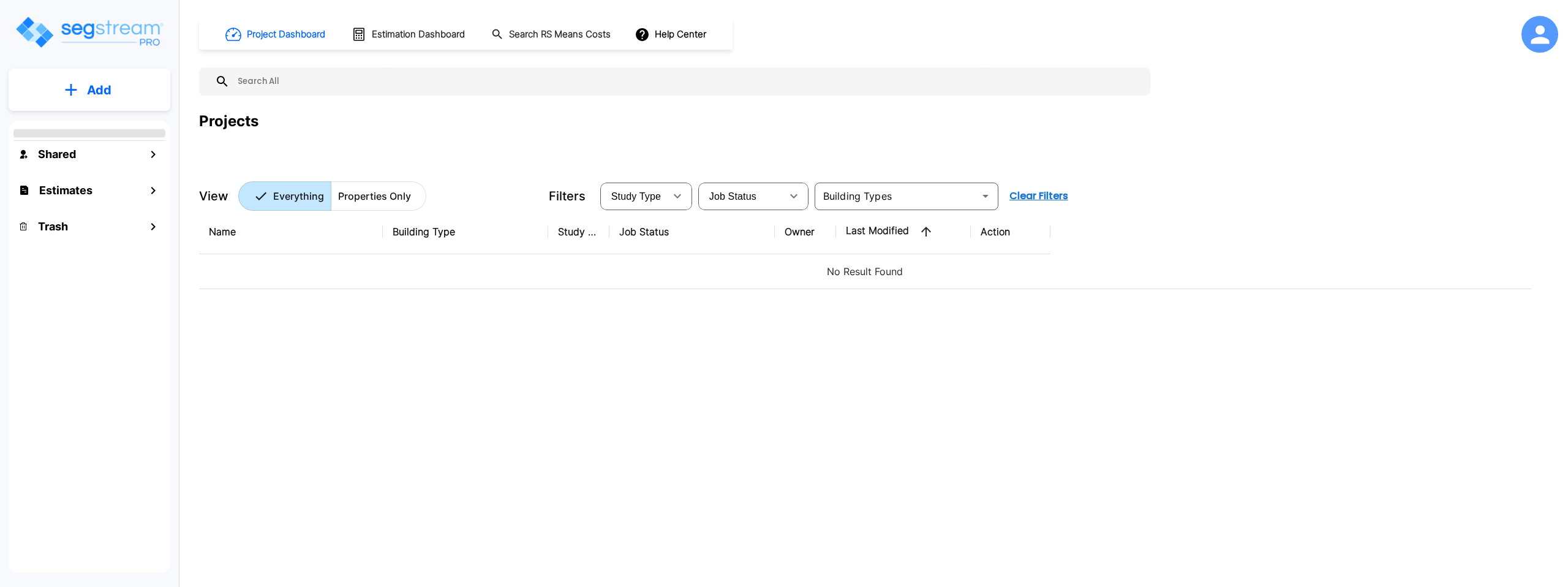 scroll, scrollTop: 0, scrollLeft: 0, axis: both 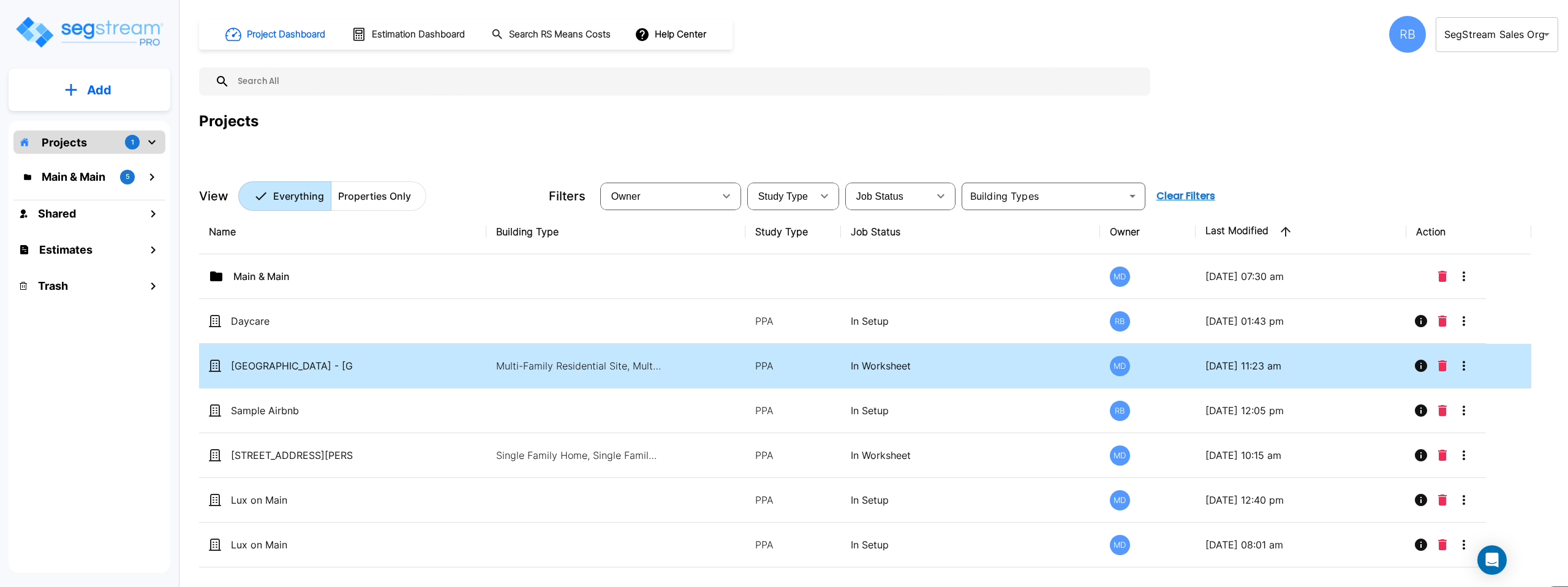 click on "[GEOGRAPHIC_DATA] - [GEOGRAPHIC_DATA] (Read Only)" at bounding box center [301, 366] 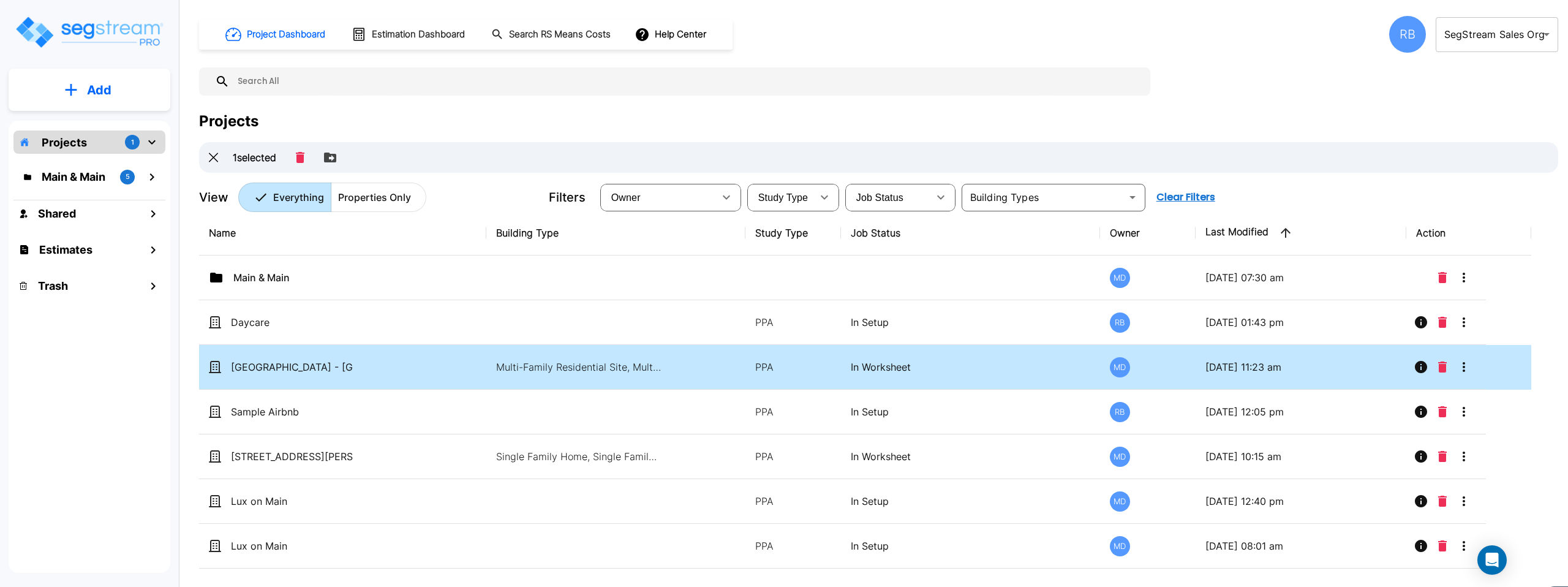 click on "[GEOGRAPHIC_DATA] - [GEOGRAPHIC_DATA] (Read Only)" at bounding box center (301, 367) 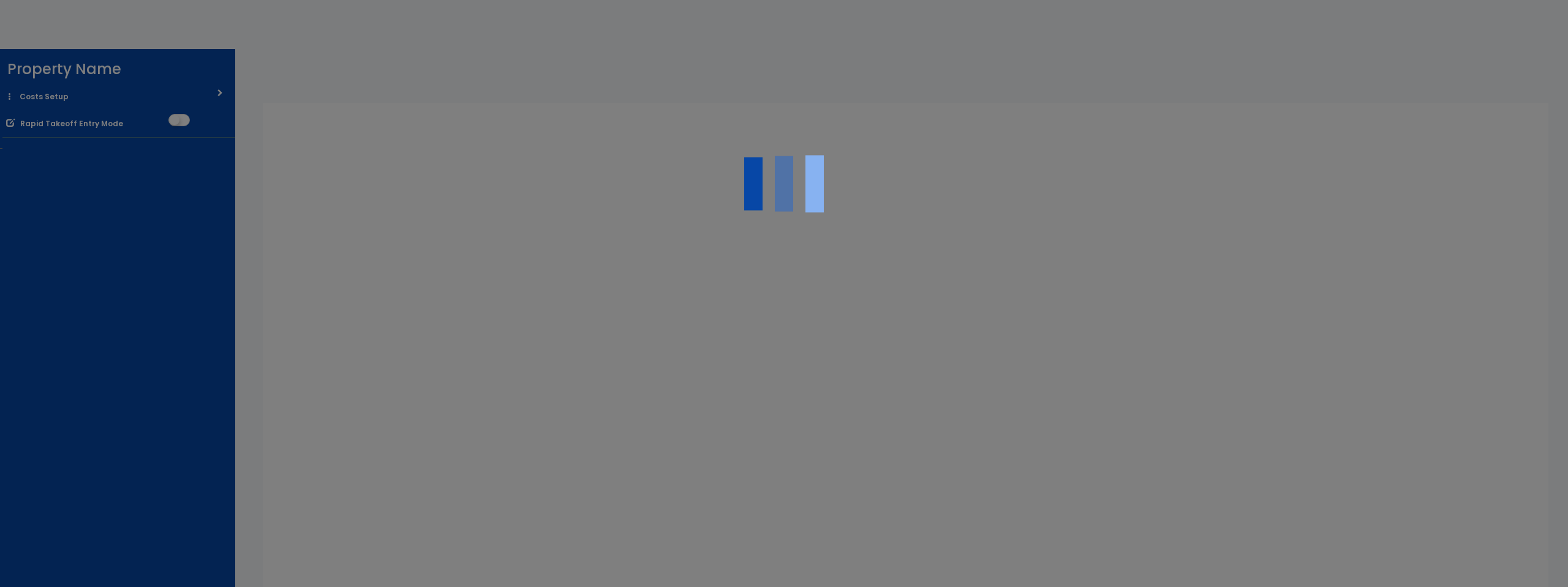 scroll, scrollTop: 0, scrollLeft: 0, axis: both 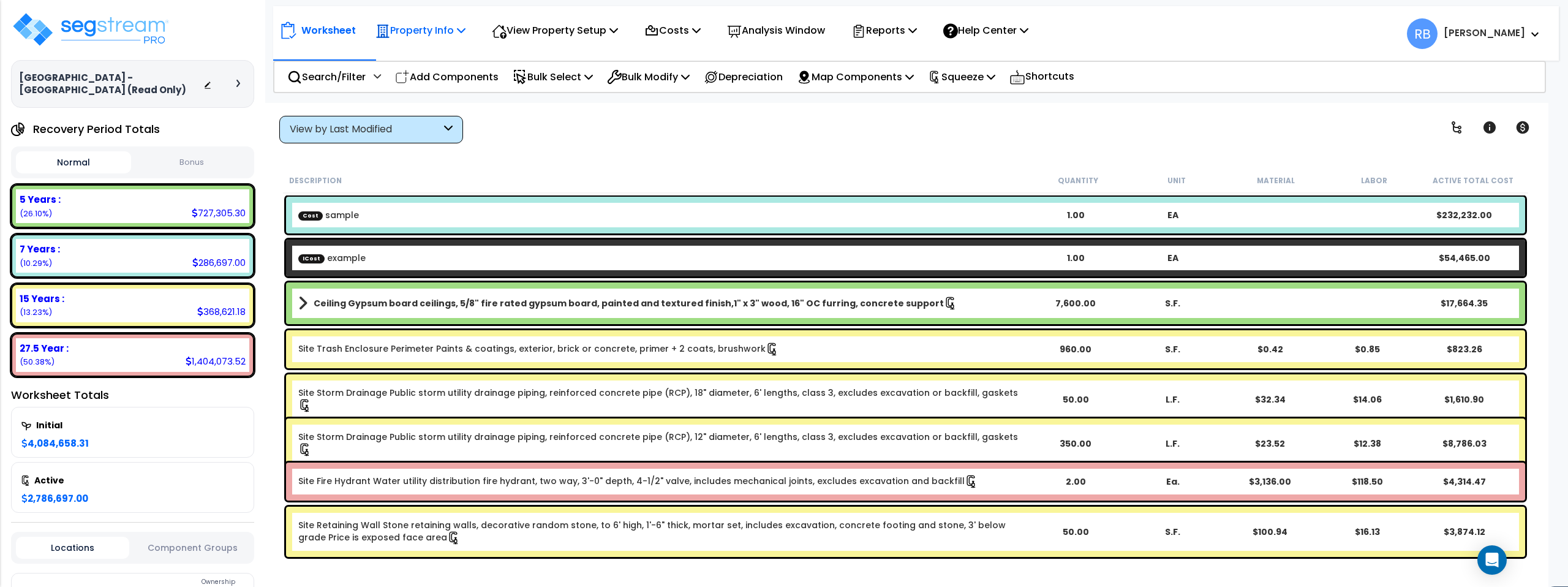 click on "Property Info" at bounding box center [420, 30] 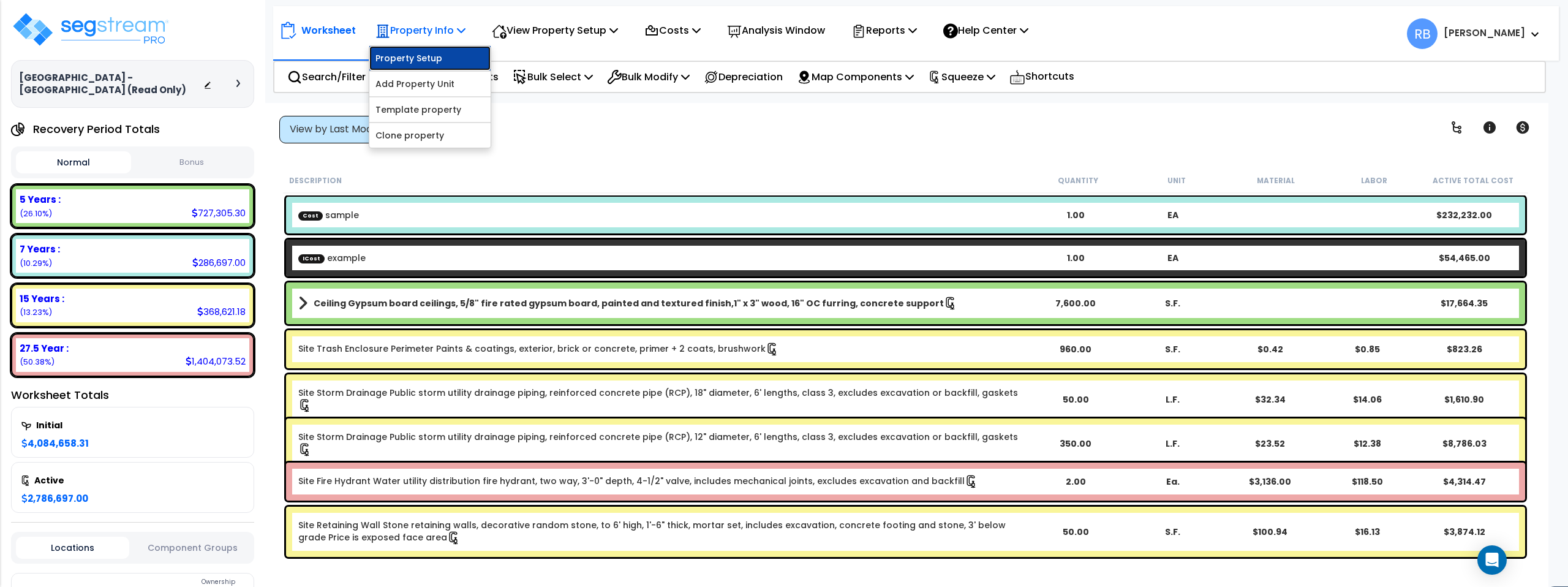 click on "Property Setup" at bounding box center [430, 58] 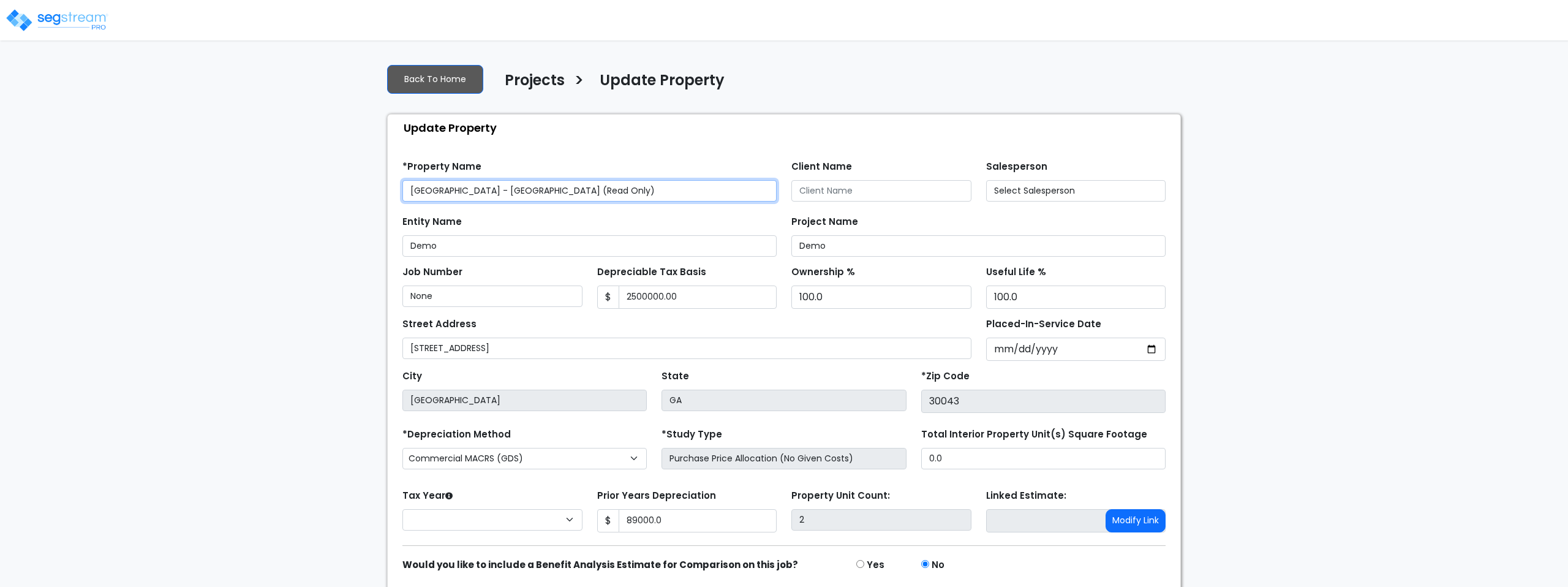 type on "2,500,000.00" 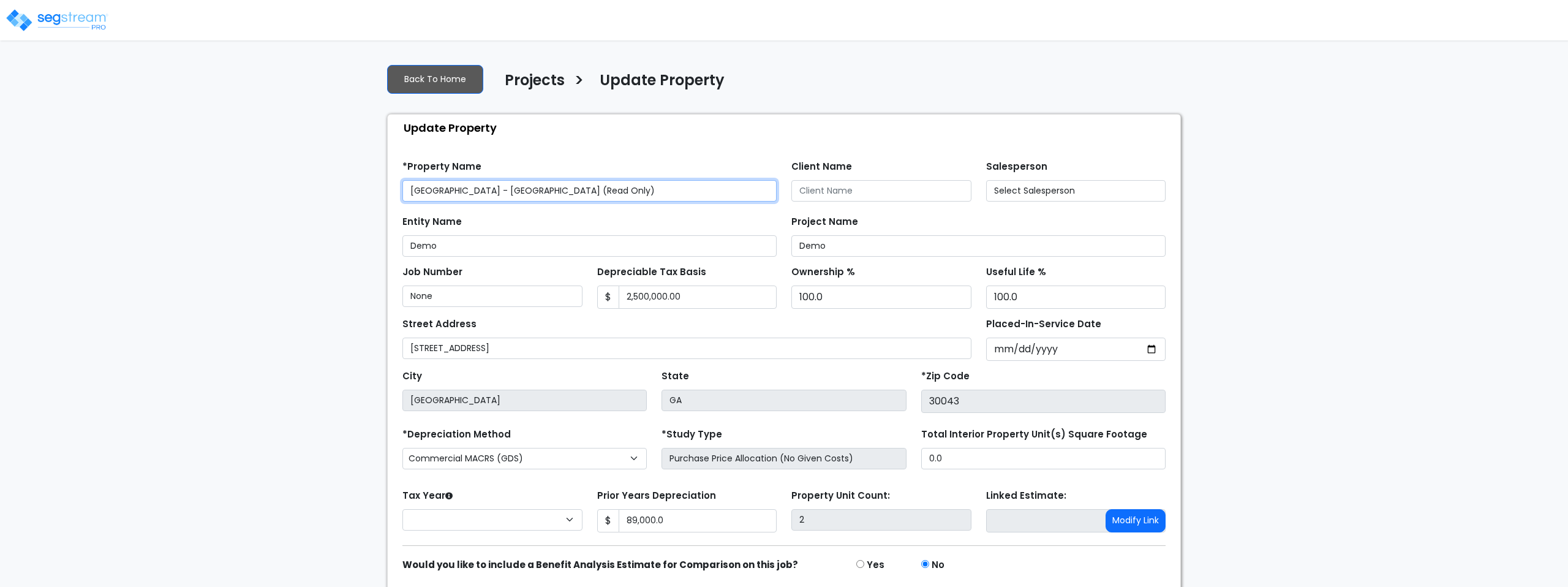 scroll, scrollTop: 0, scrollLeft: 0, axis: both 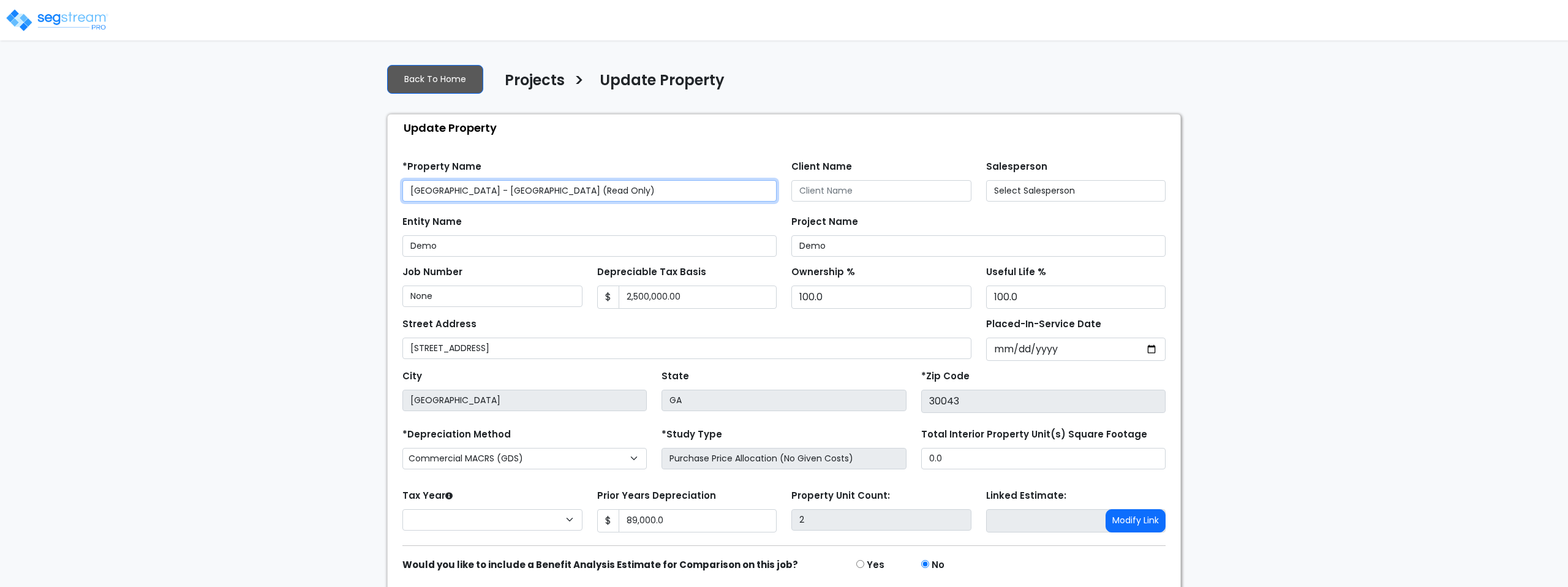 select on "2023" 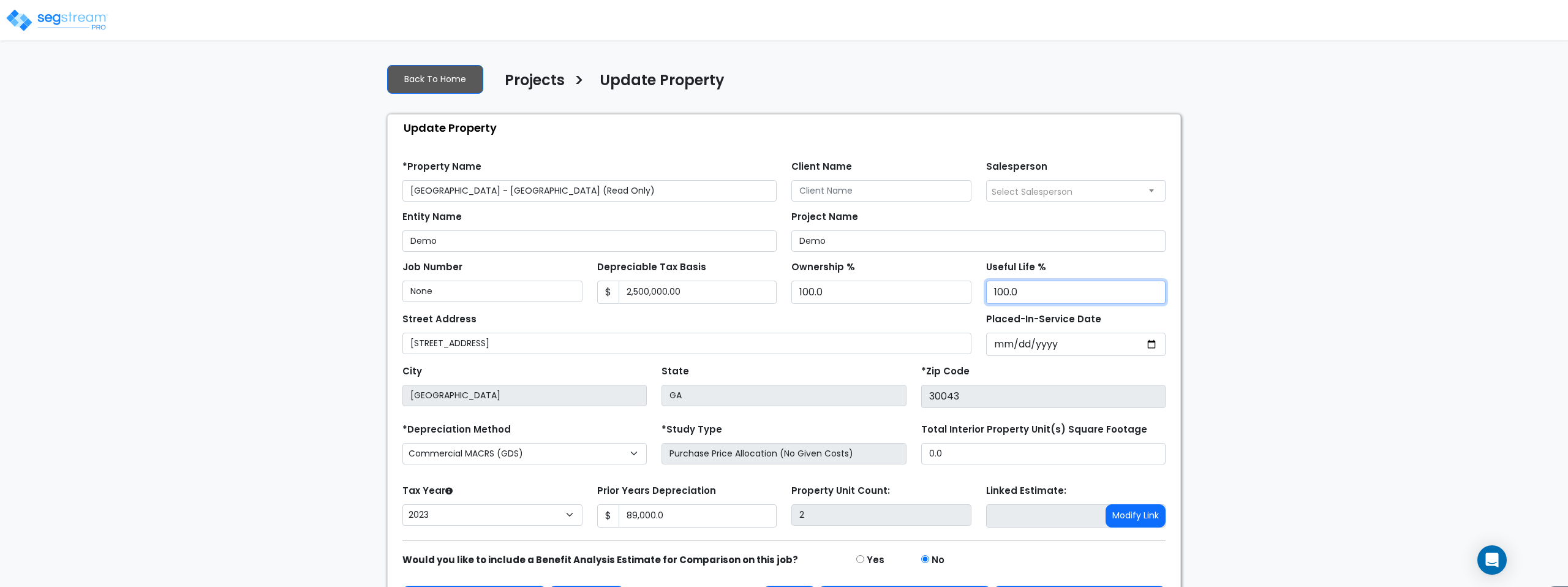 drag, startPoint x: 1041, startPoint y: 292, endPoint x: 909, endPoint y: 289, distance: 132.03409 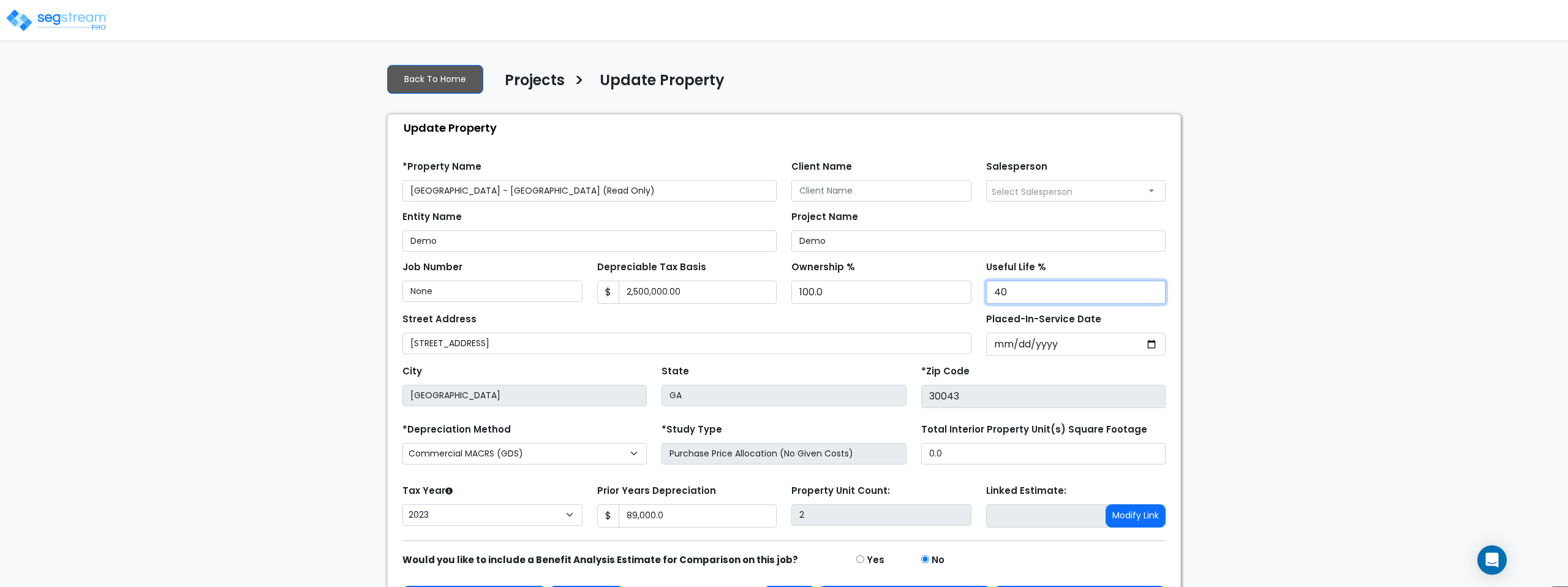 drag, startPoint x: 1012, startPoint y: 290, endPoint x: 969, endPoint y: 290, distance: 43 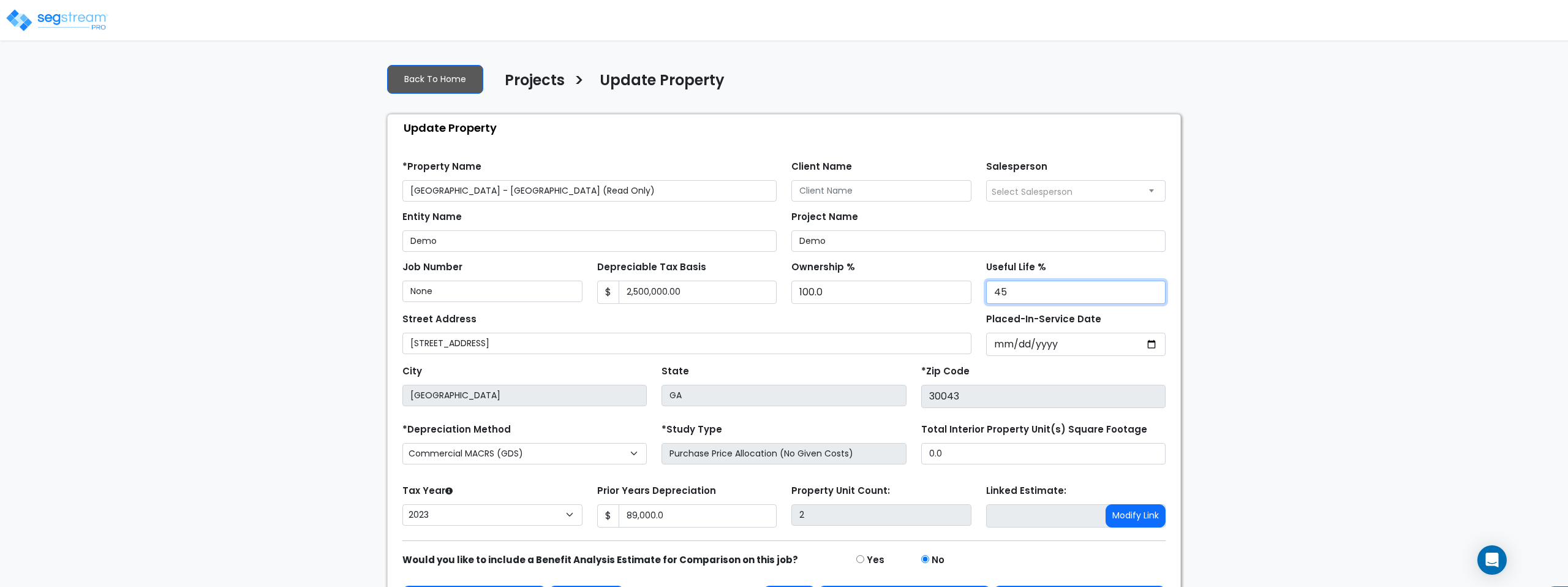 scroll, scrollTop: 40, scrollLeft: 0, axis: vertical 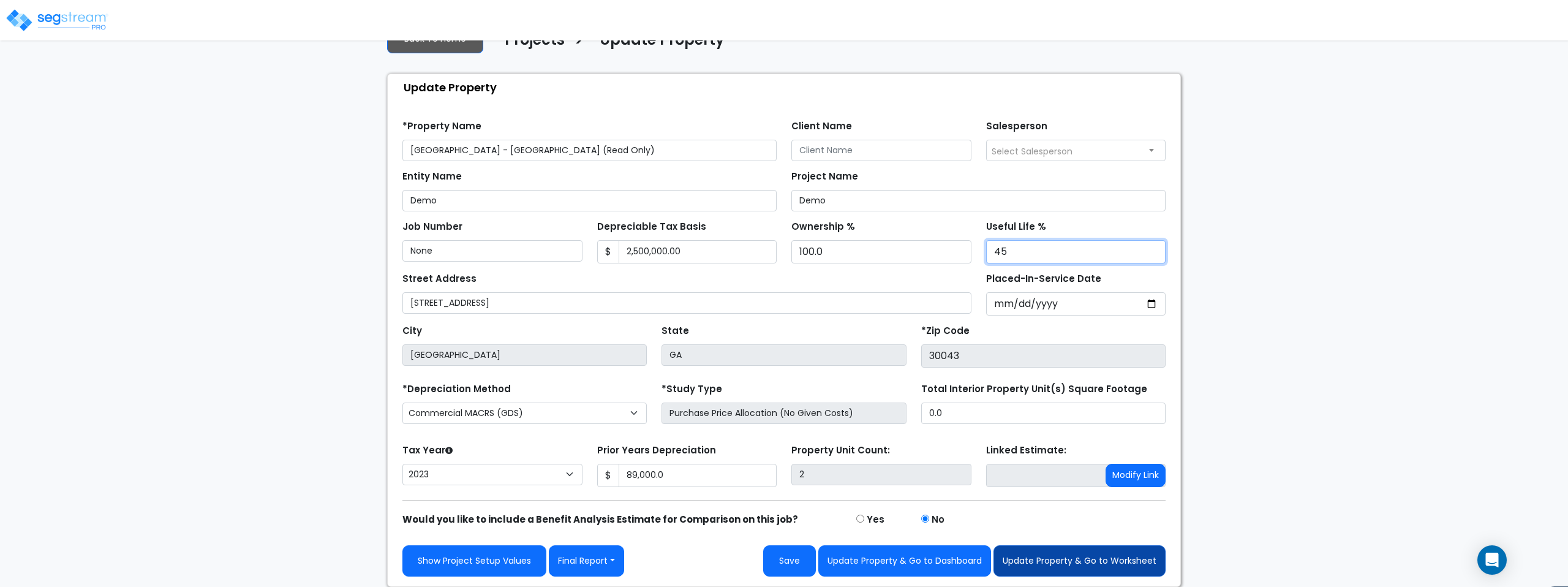 type on "45" 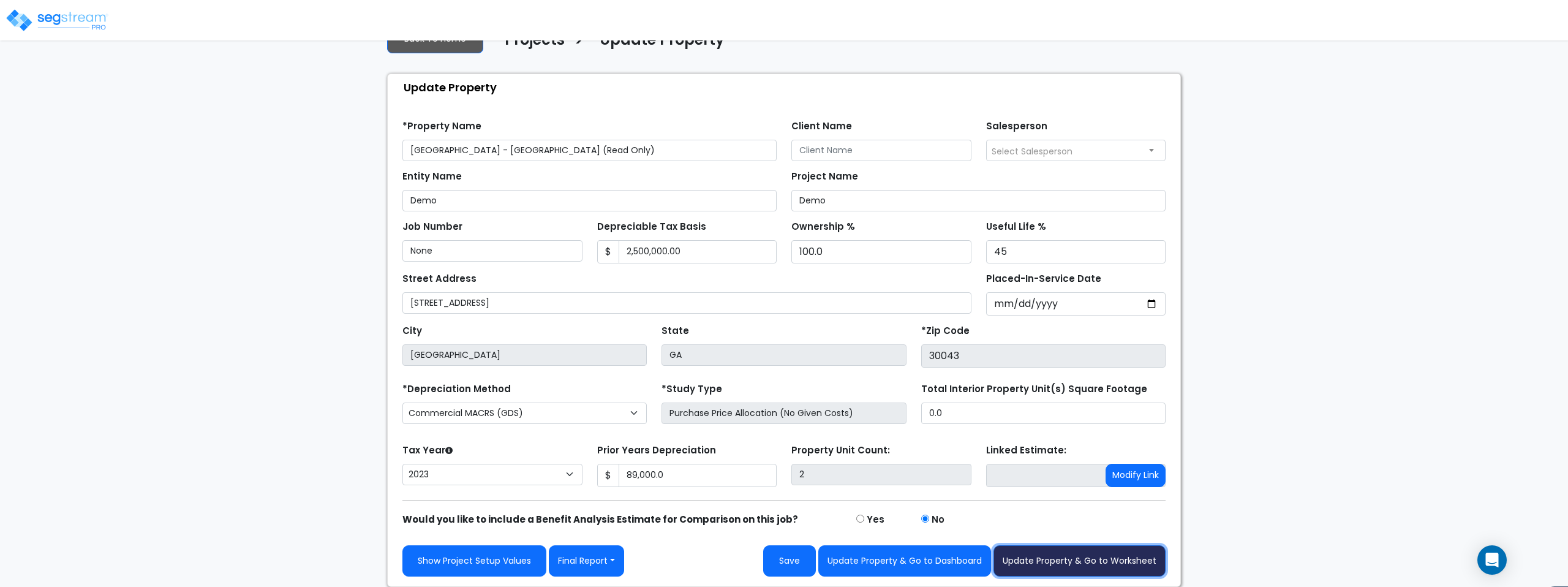 click on "Update Property & Go to Worksheet" at bounding box center (1079, 561) 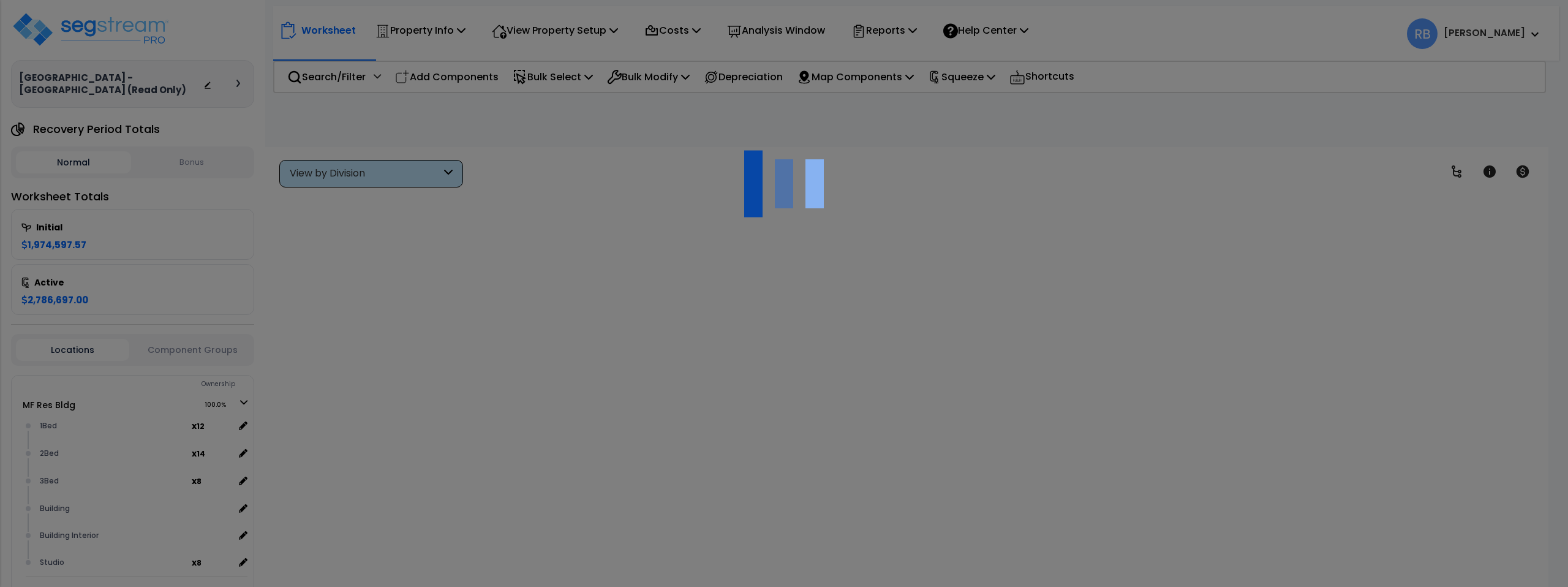 scroll, scrollTop: 0, scrollLeft: 0, axis: both 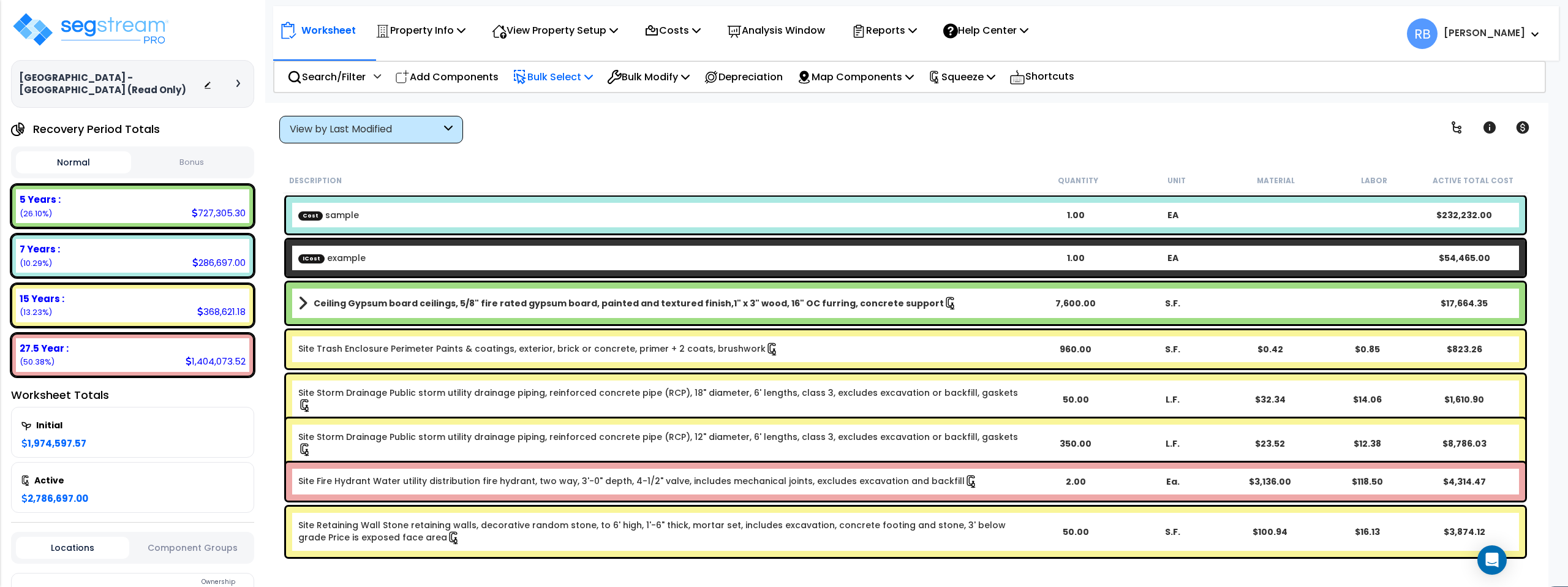 click on "Bulk Select" at bounding box center [552, 77] 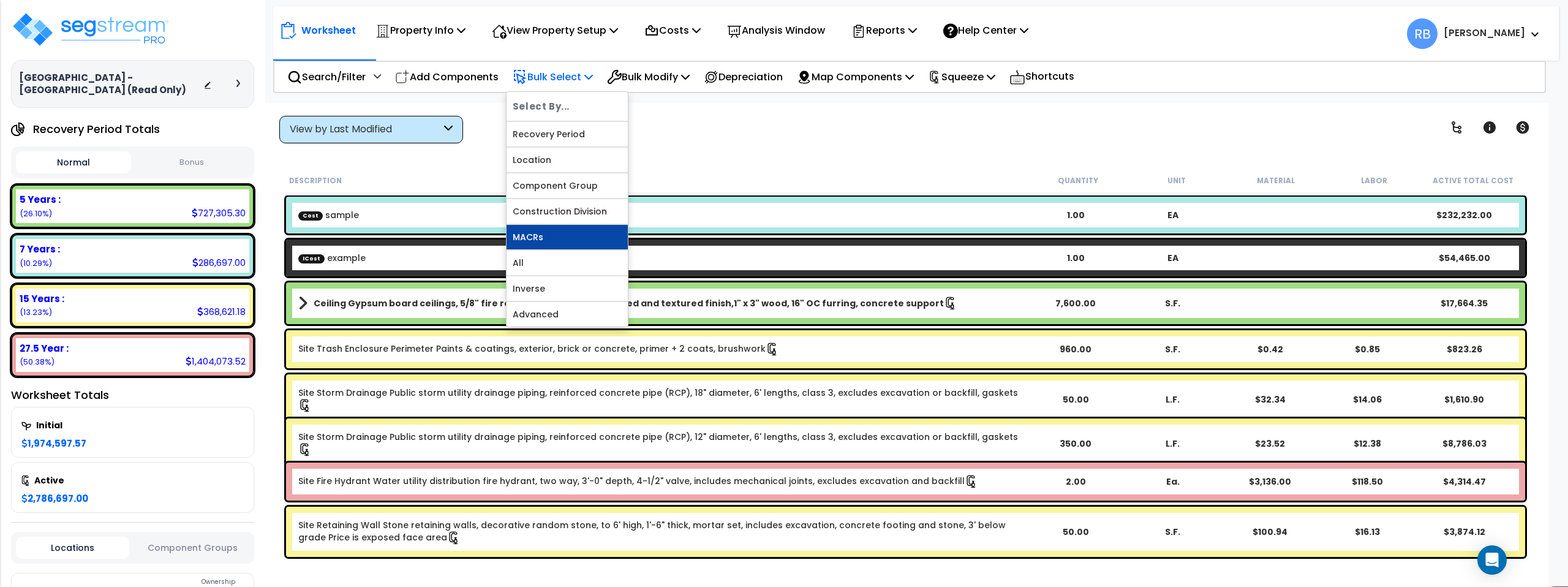 scroll, scrollTop: 54, scrollLeft: 0, axis: vertical 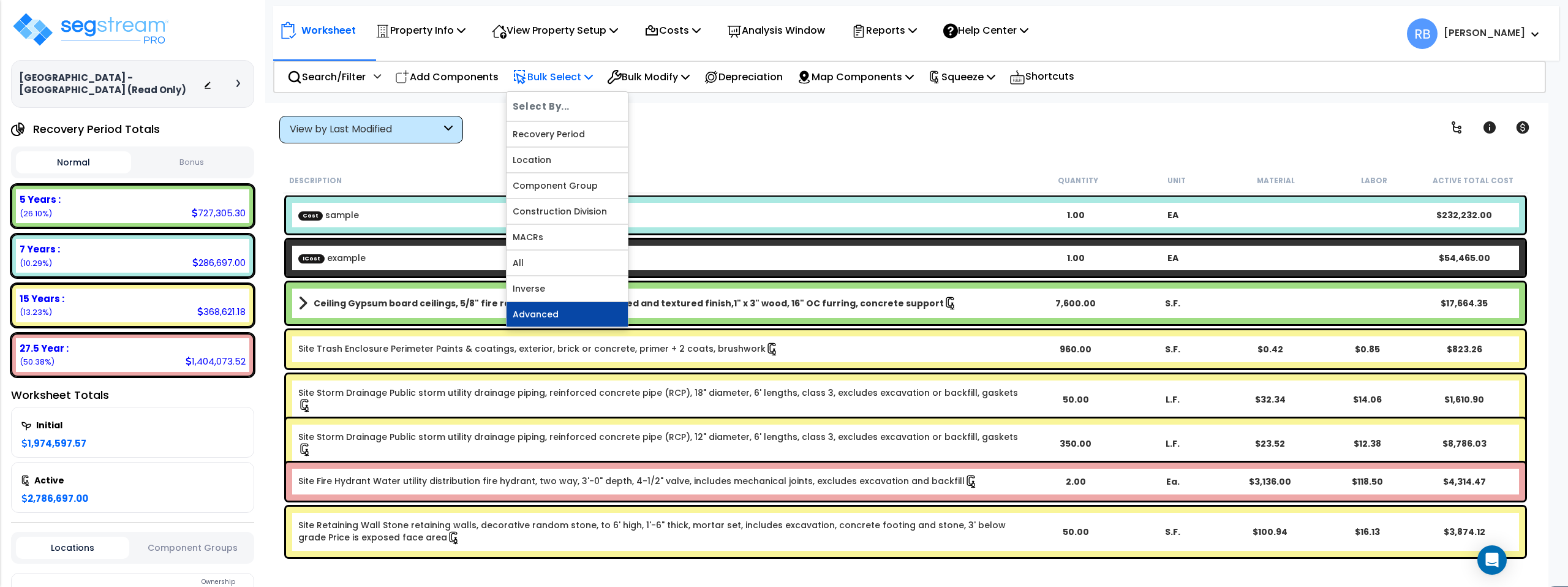 click on "Advanced" at bounding box center (567, 314) 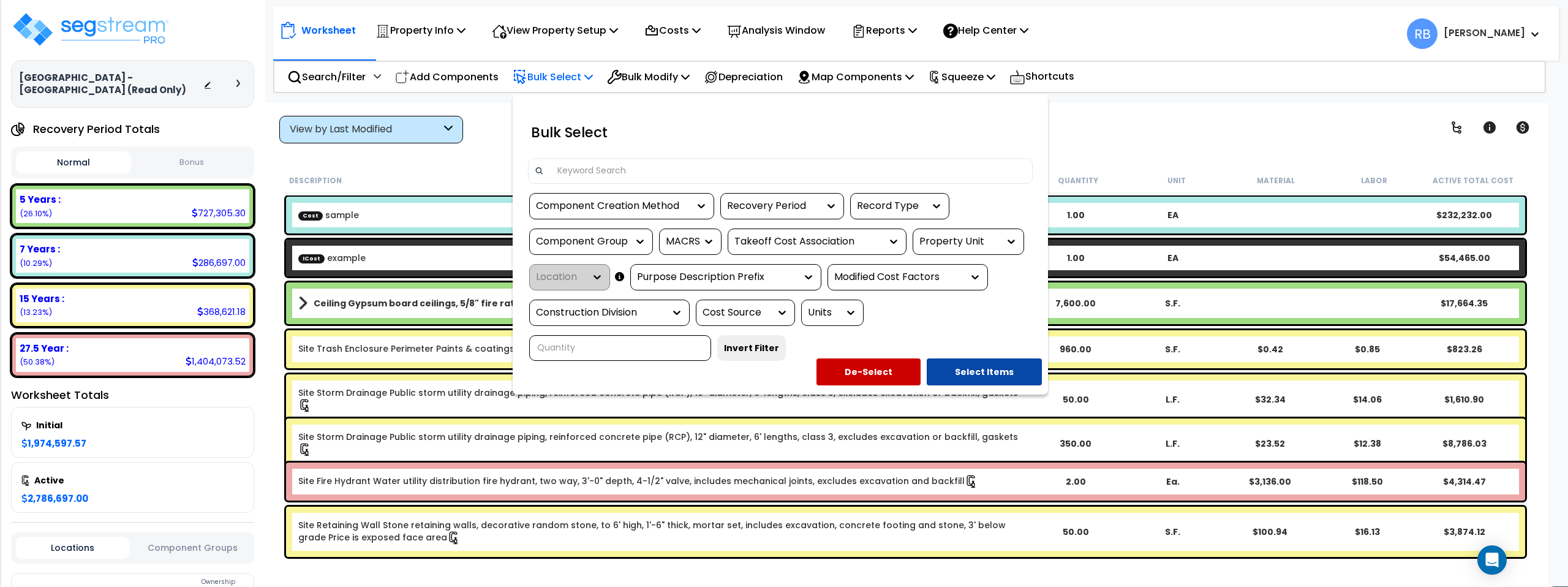 click at bounding box center [788, 171] 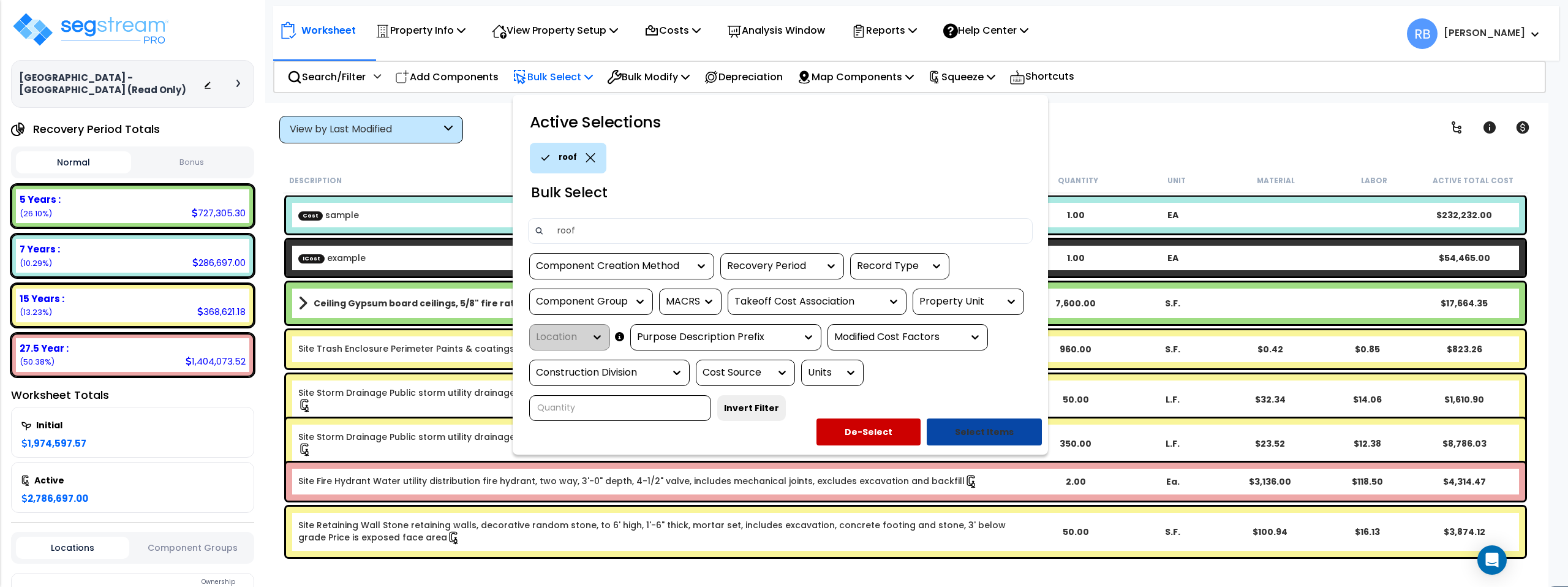 type on "roof" 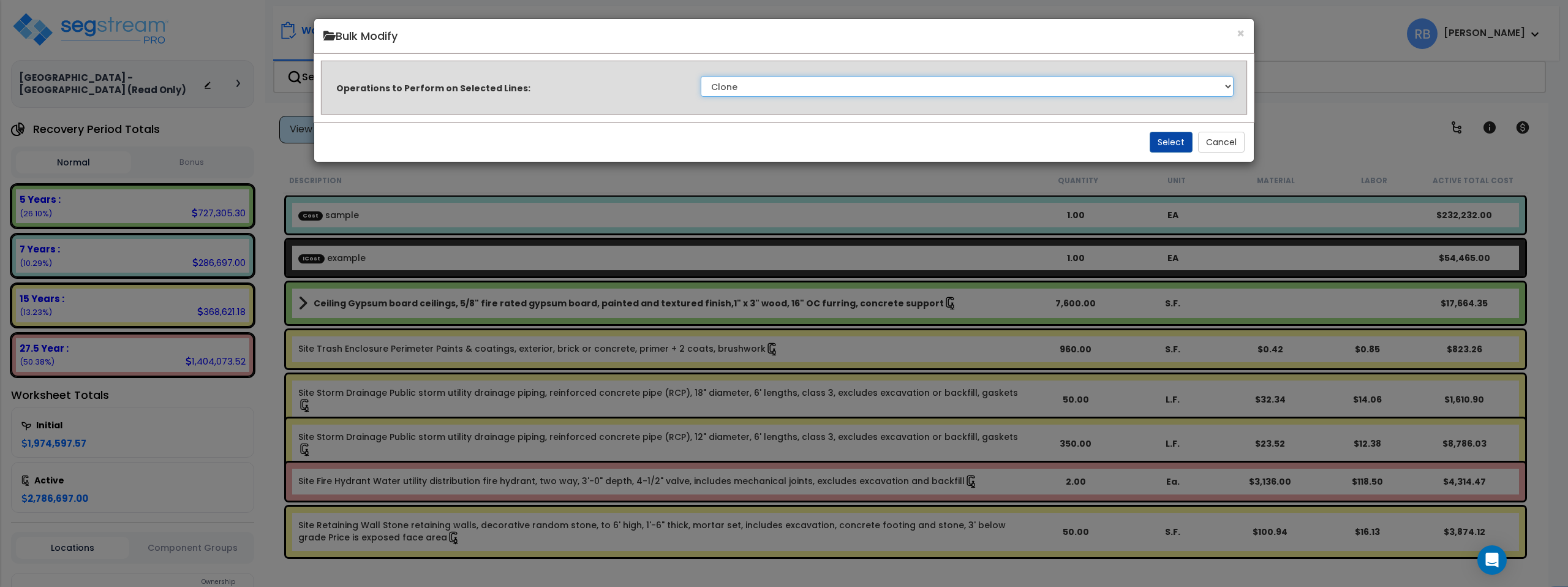 click on "Clone
Delete
Delete Zero Quantities
Modify Component Group
Modify Cost Sources
Modify Cost Units
Modify Equipment Cost Factors
Modify Total Cost Factors
Modify Quantity Factor
Modify Labor Cost Factors
Modify Locations
Modify Material Cost Factors
Modify Purpose Description Prefixes
Modify Recovery Period Modify Quantities" at bounding box center (967, 86) 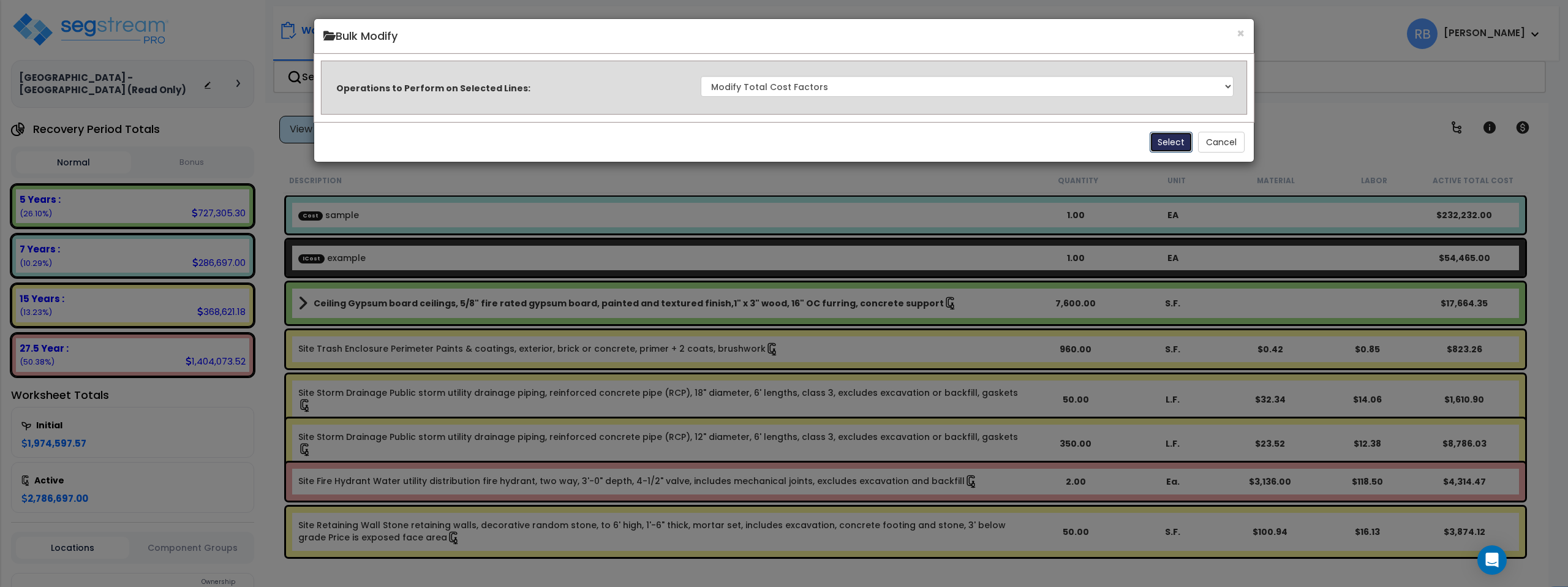 click on "Select" at bounding box center [1171, 142] 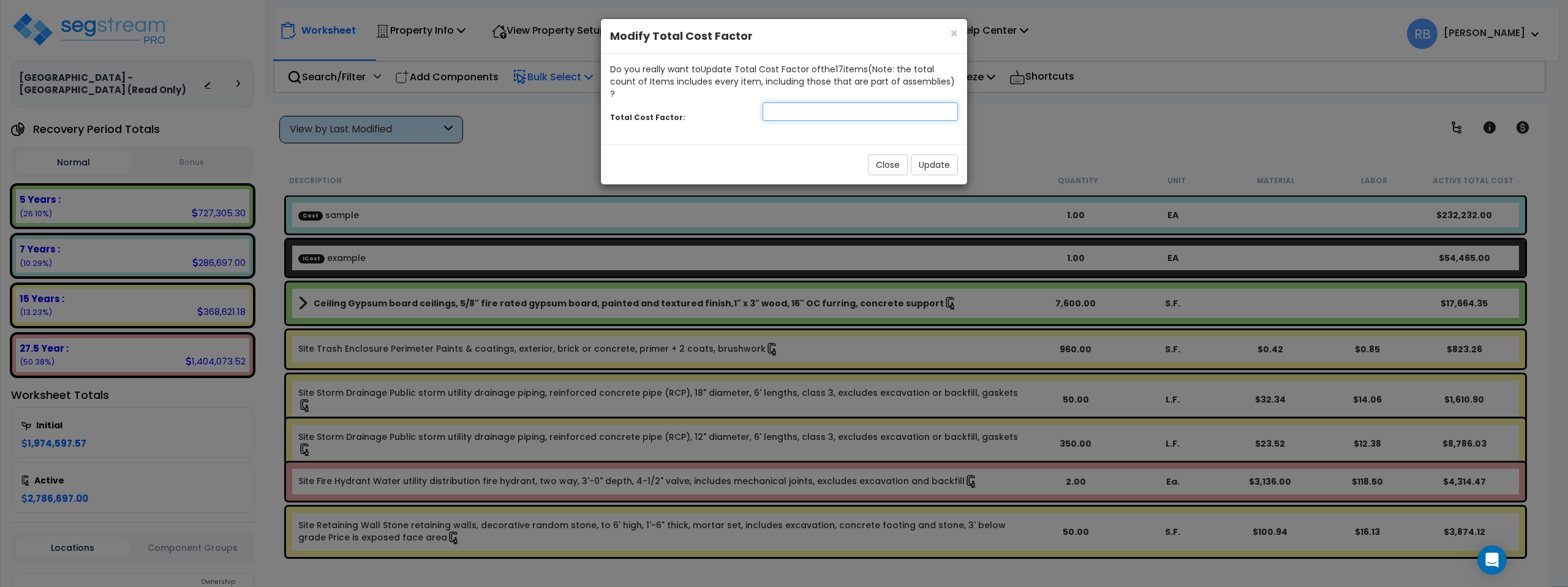 click at bounding box center [860, 112] 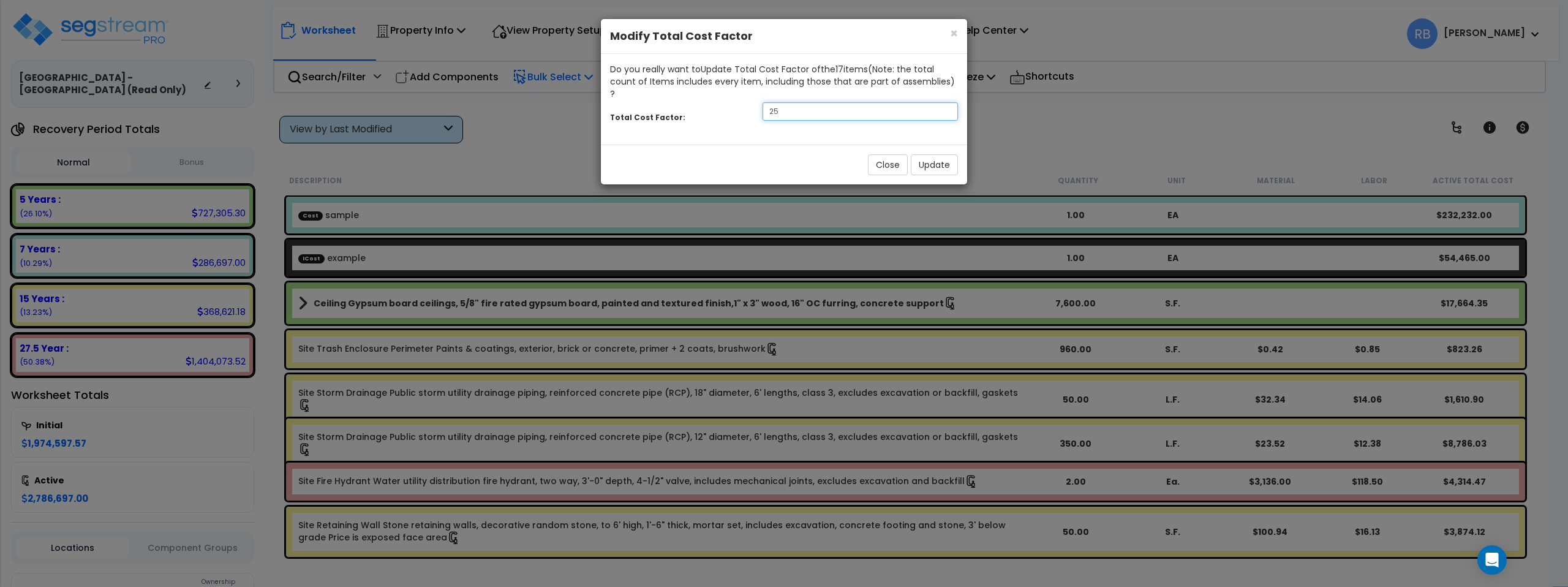 type on "2" 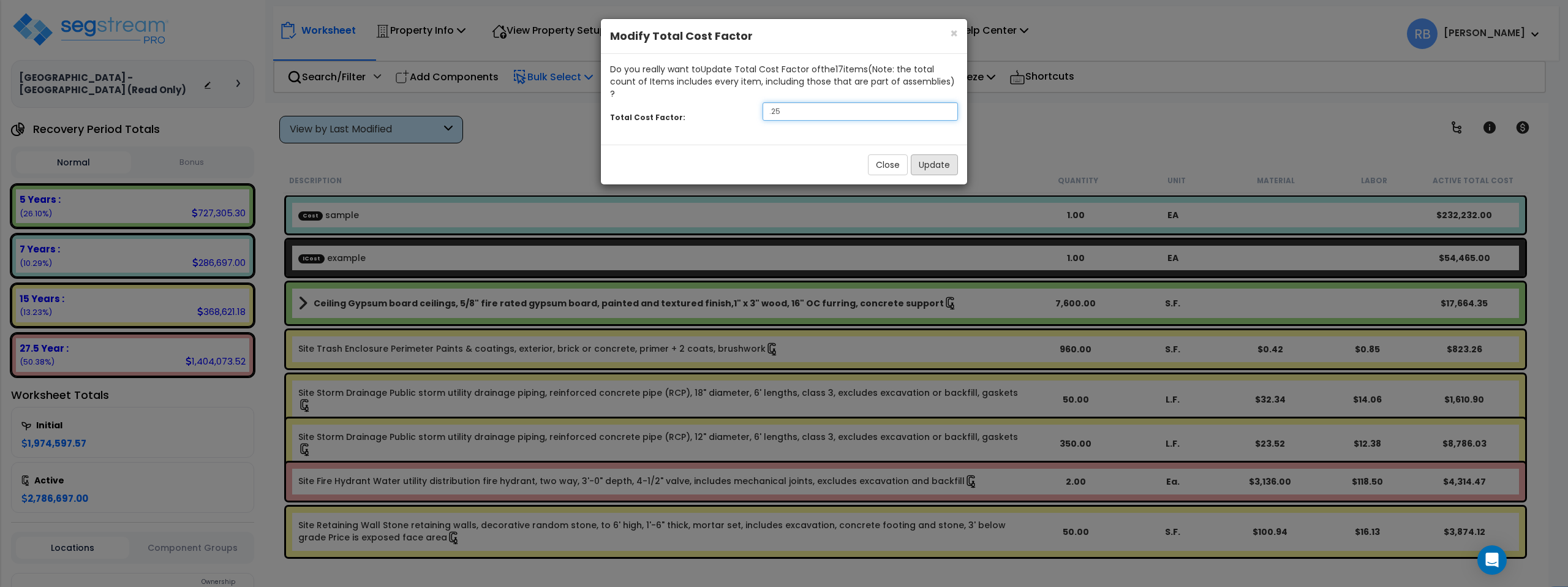 type on ".25" 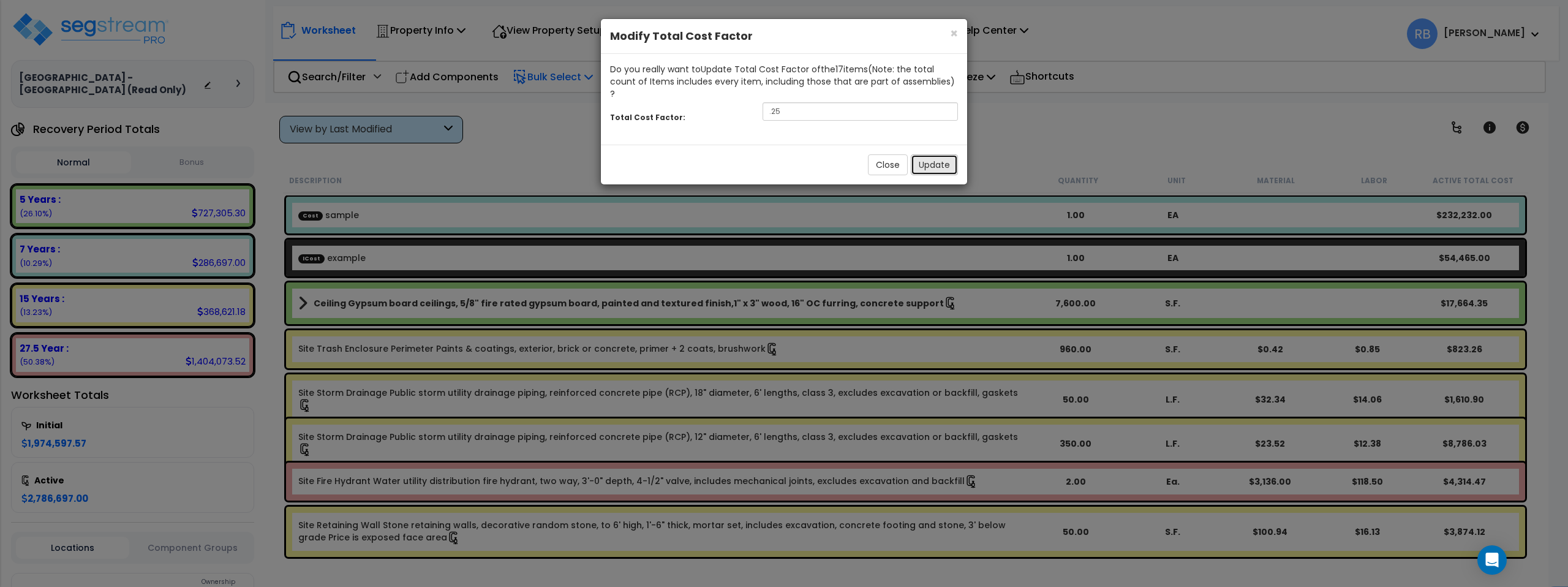 click on "Update" at bounding box center (934, 165) 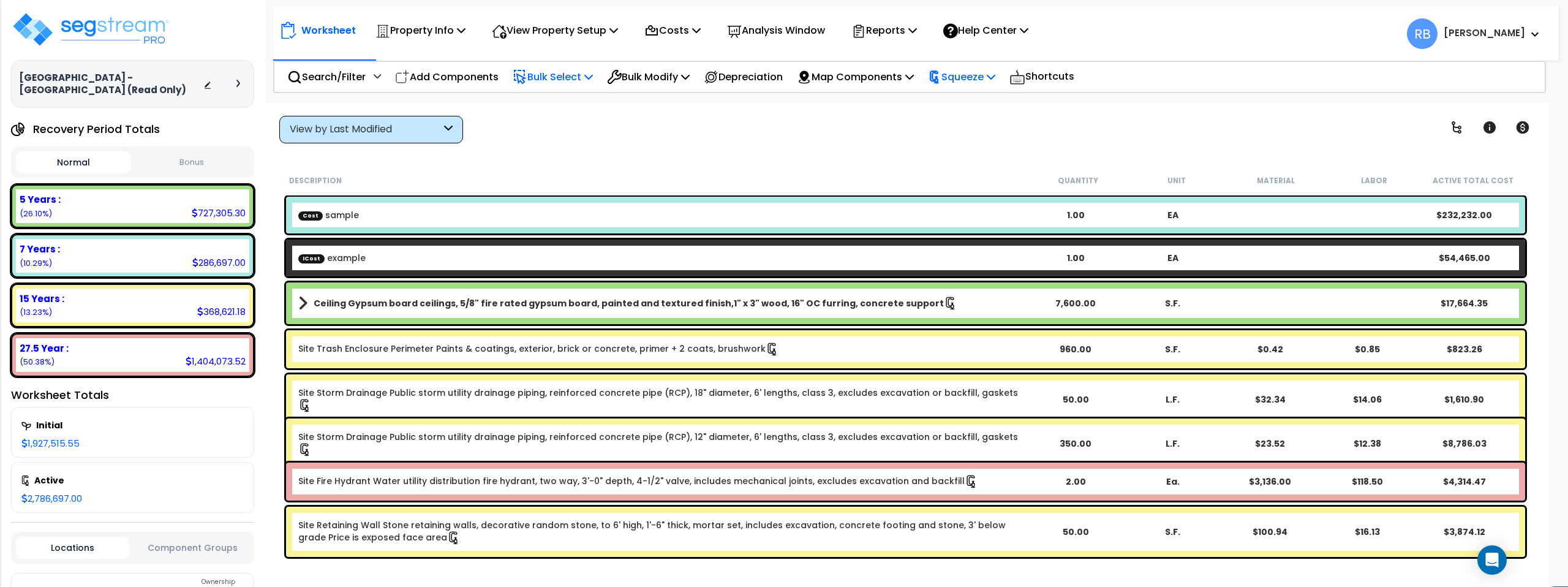 click on "Squeeze" at bounding box center [962, 77] 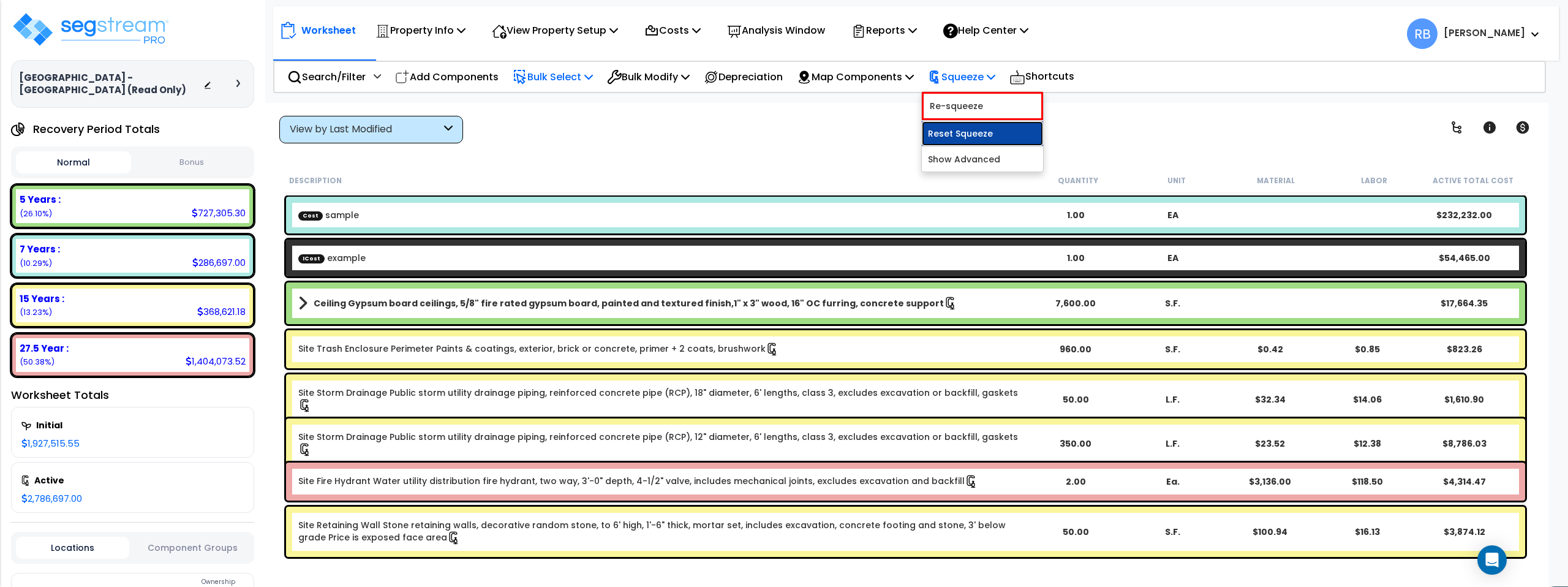 click on "Reset Squeeze" at bounding box center [982, 134] 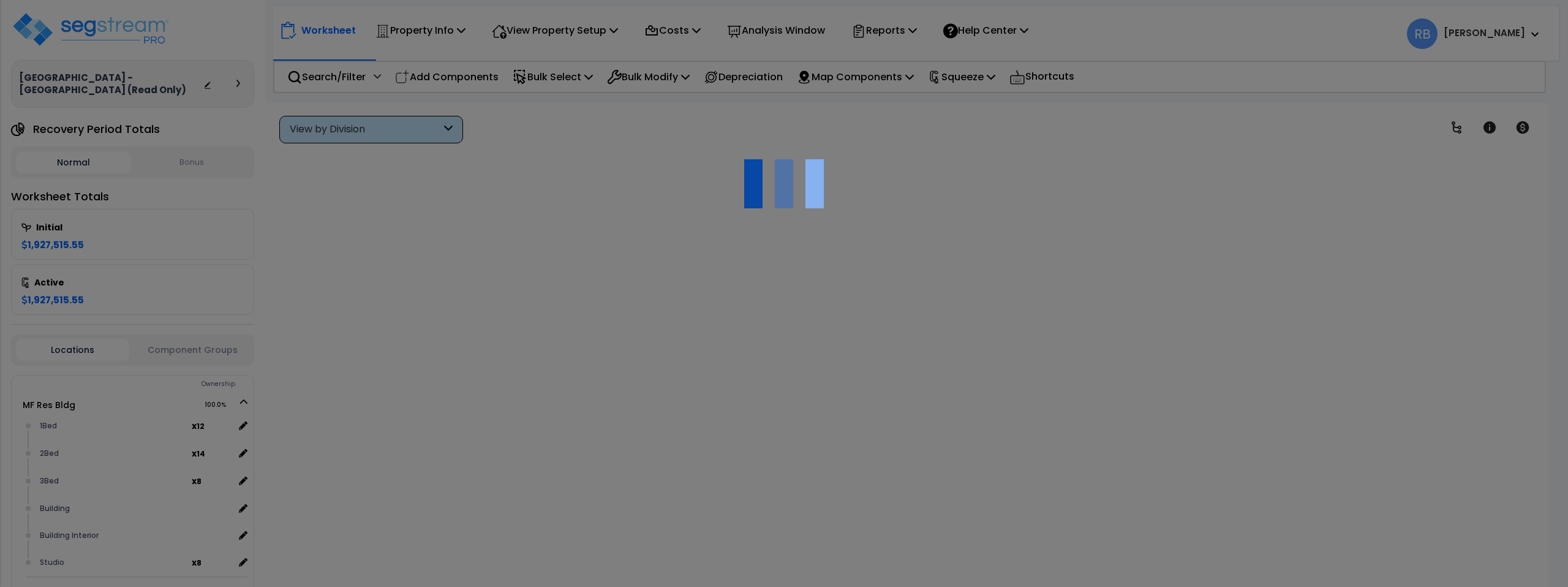scroll, scrollTop: 0, scrollLeft: 0, axis: both 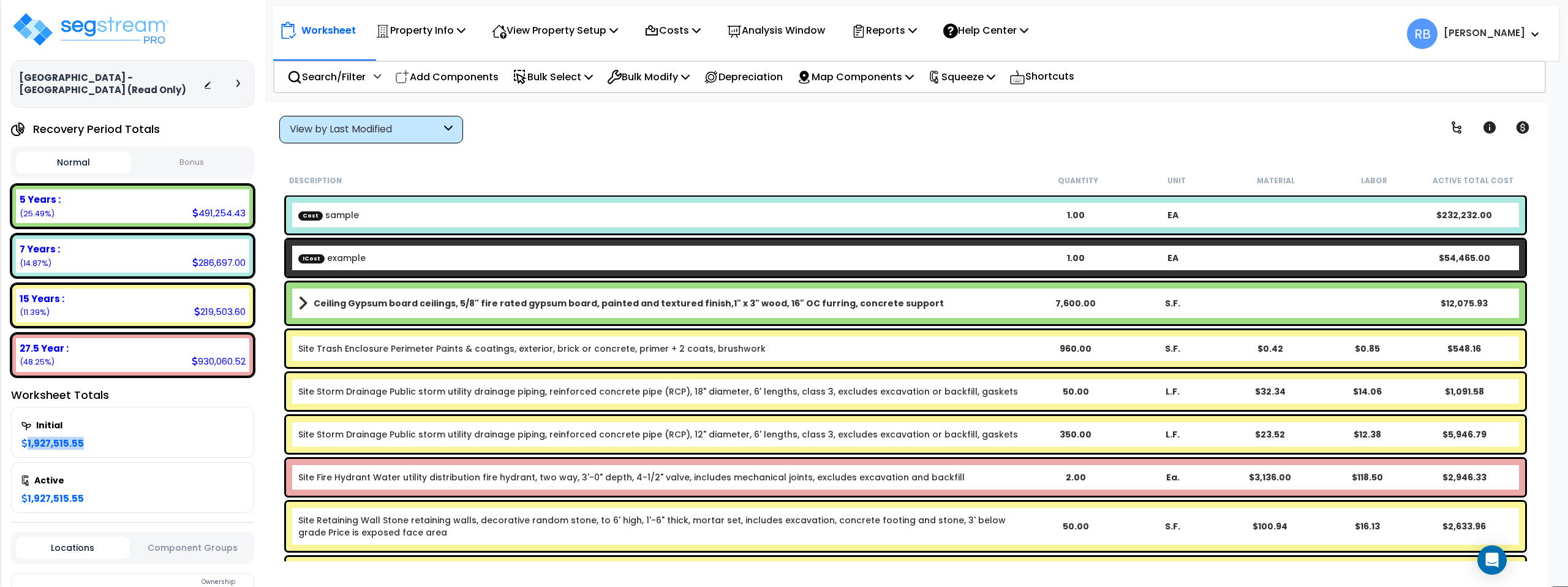 drag, startPoint x: 88, startPoint y: 443, endPoint x: 20, endPoint y: 443, distance: 68 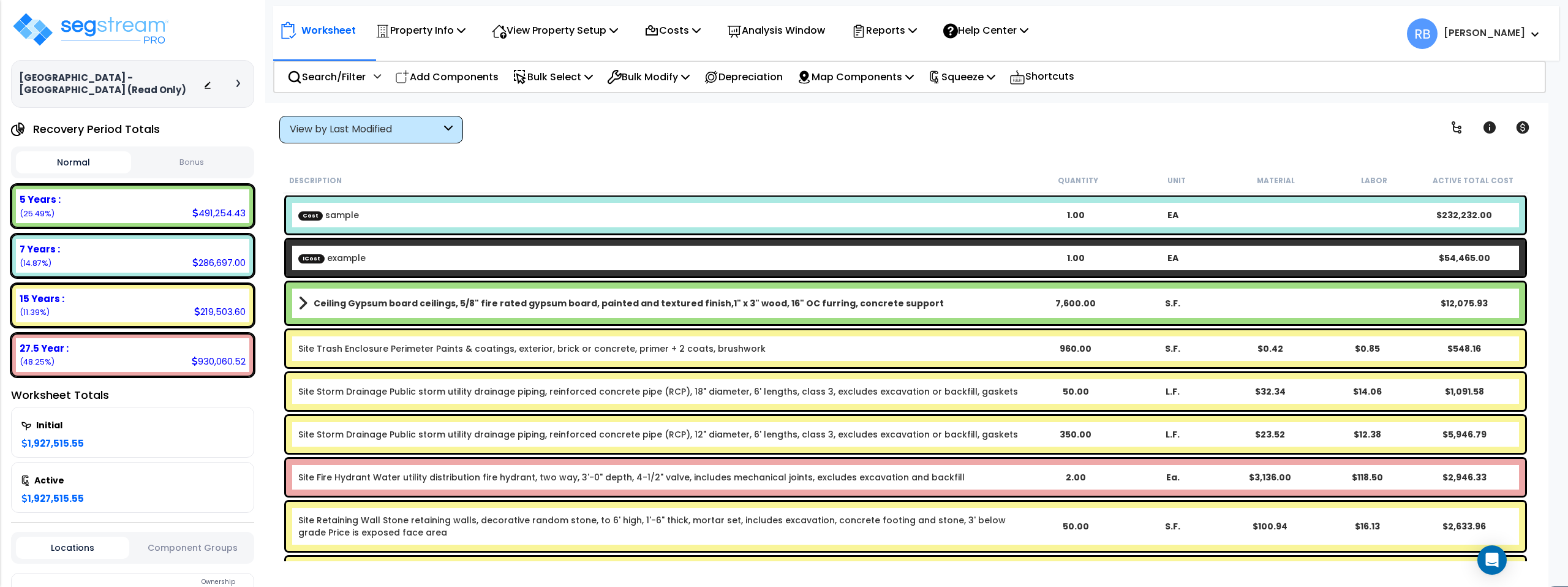 click on "1,927,515.55" at bounding box center [53, 498] 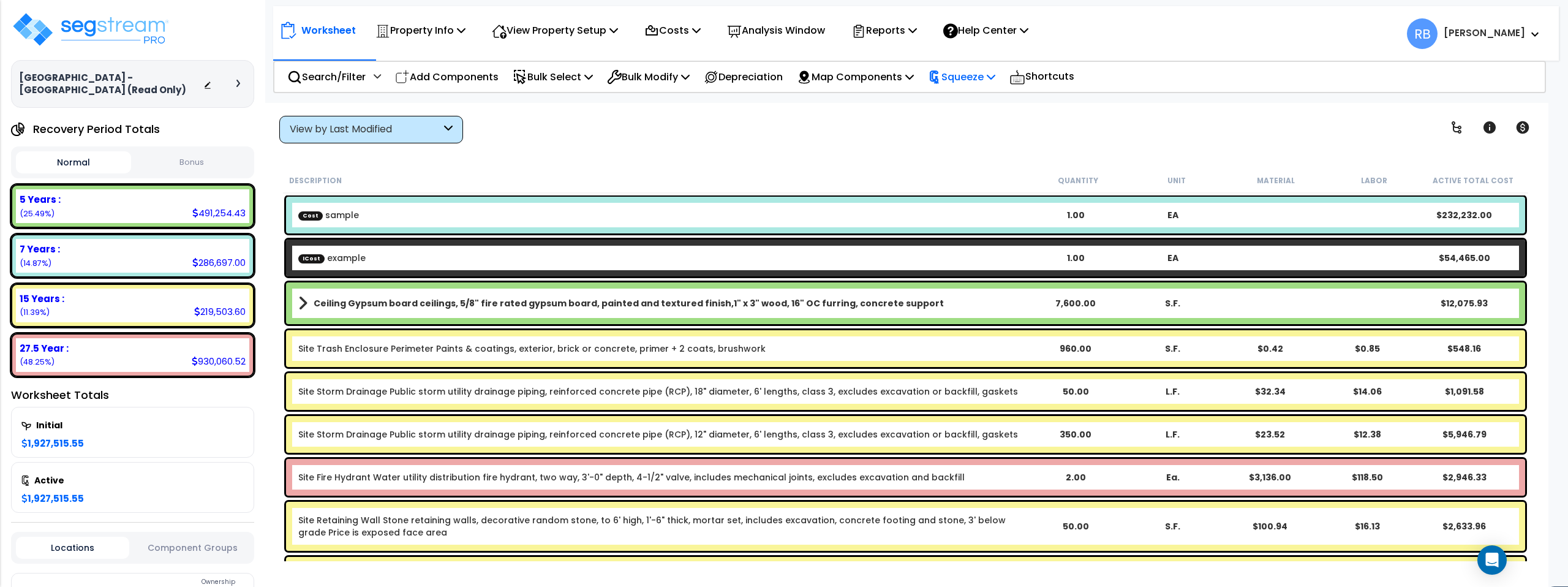click on "Squeeze" at bounding box center [962, 77] 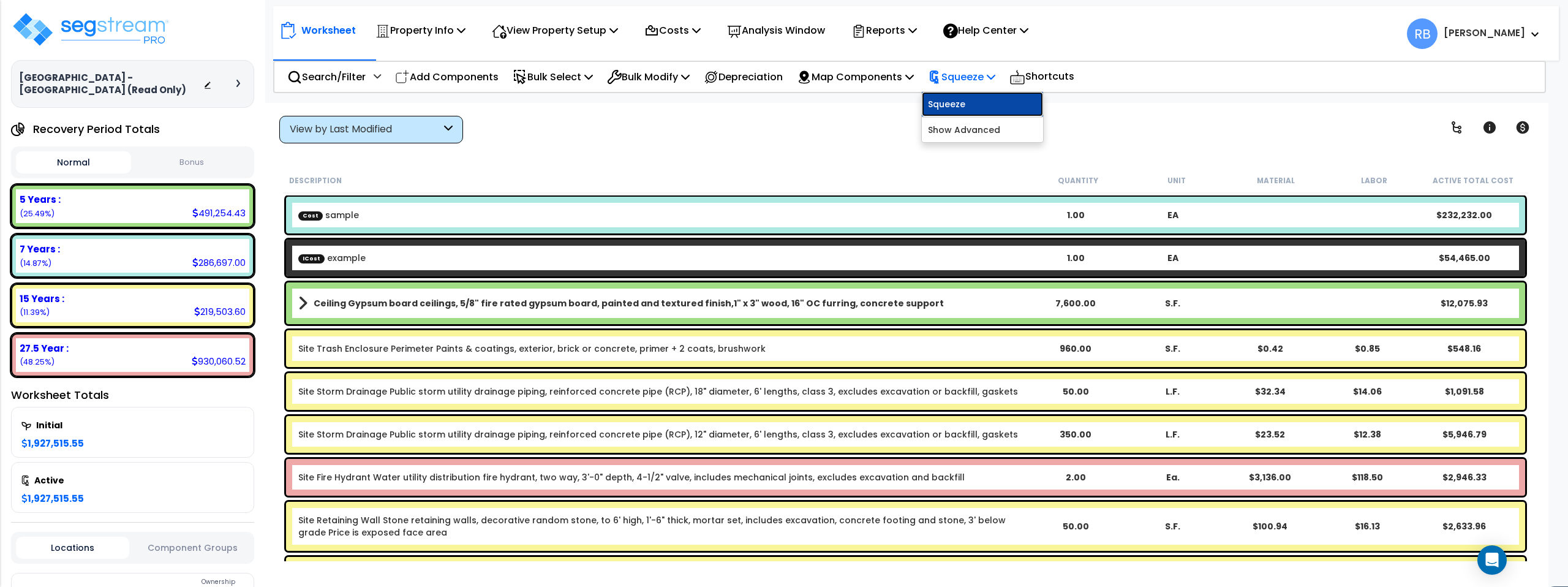 click on "Squeeze" at bounding box center (982, 104) 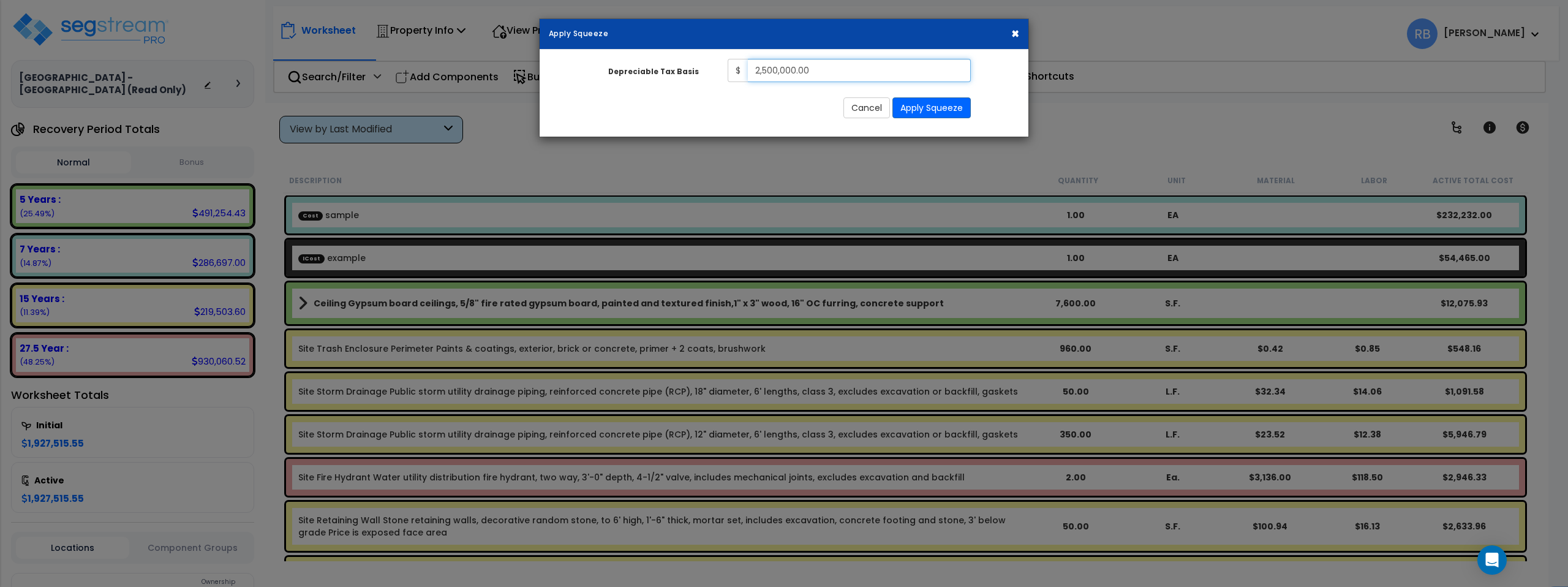 drag, startPoint x: 827, startPoint y: 72, endPoint x: 641, endPoint y: 77, distance: 186.06719 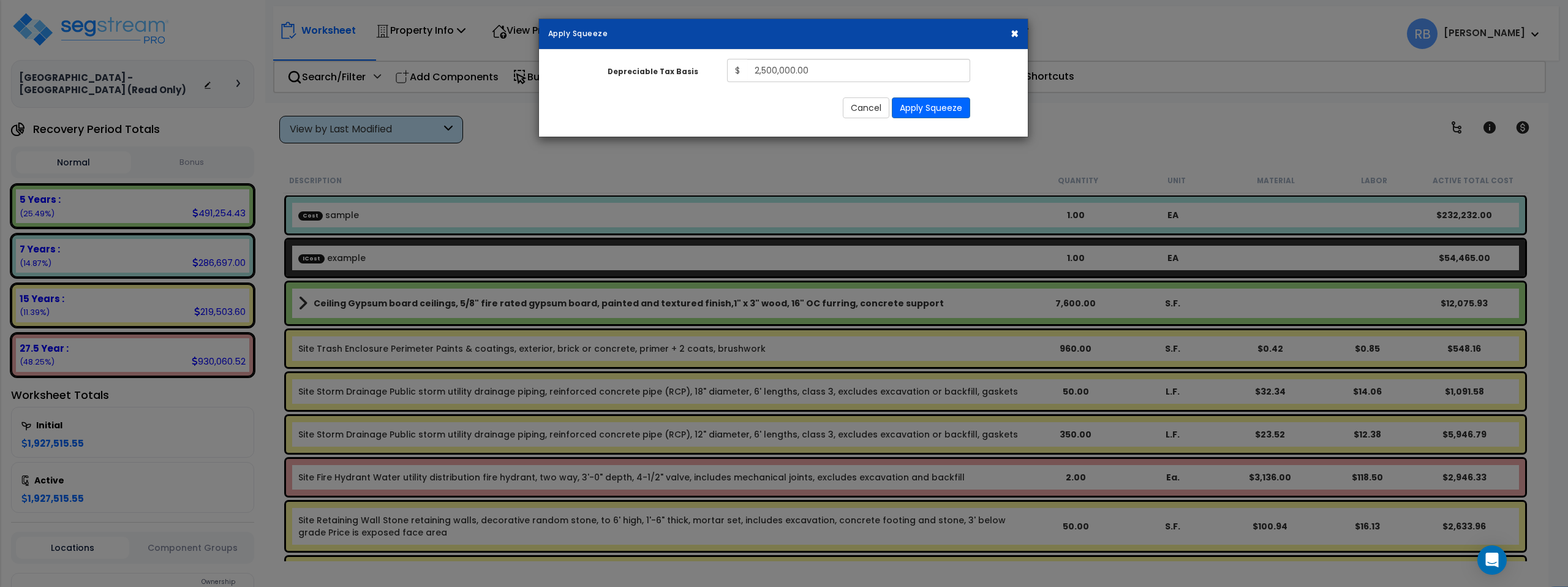 click on "Squeeze Type
Select
1. Squeeze Entire Worksheet
2. Squeeze by [PERSON_NAME] Cost
3. Squeeze by Uniformat/Assembly Group
Total Building Square Footage
0.0 $ 2,500,000.00" at bounding box center [783, 93] 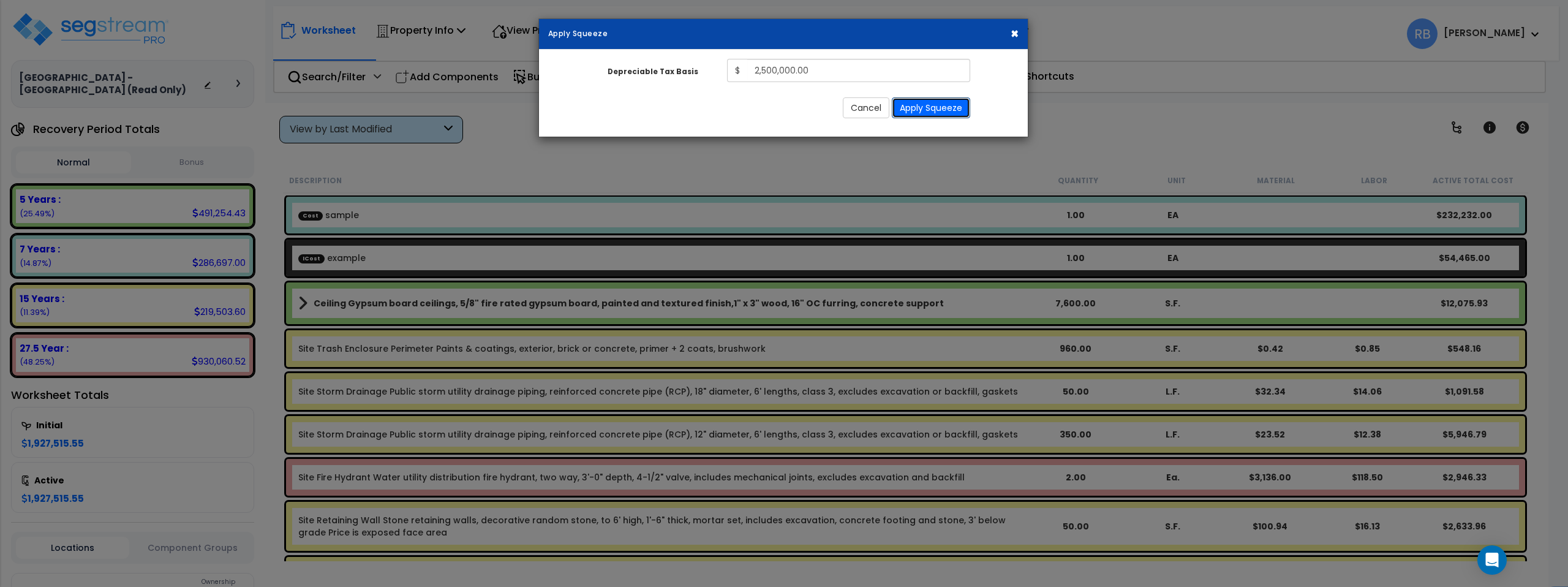 click on "Apply Squeeze" at bounding box center [931, 108] 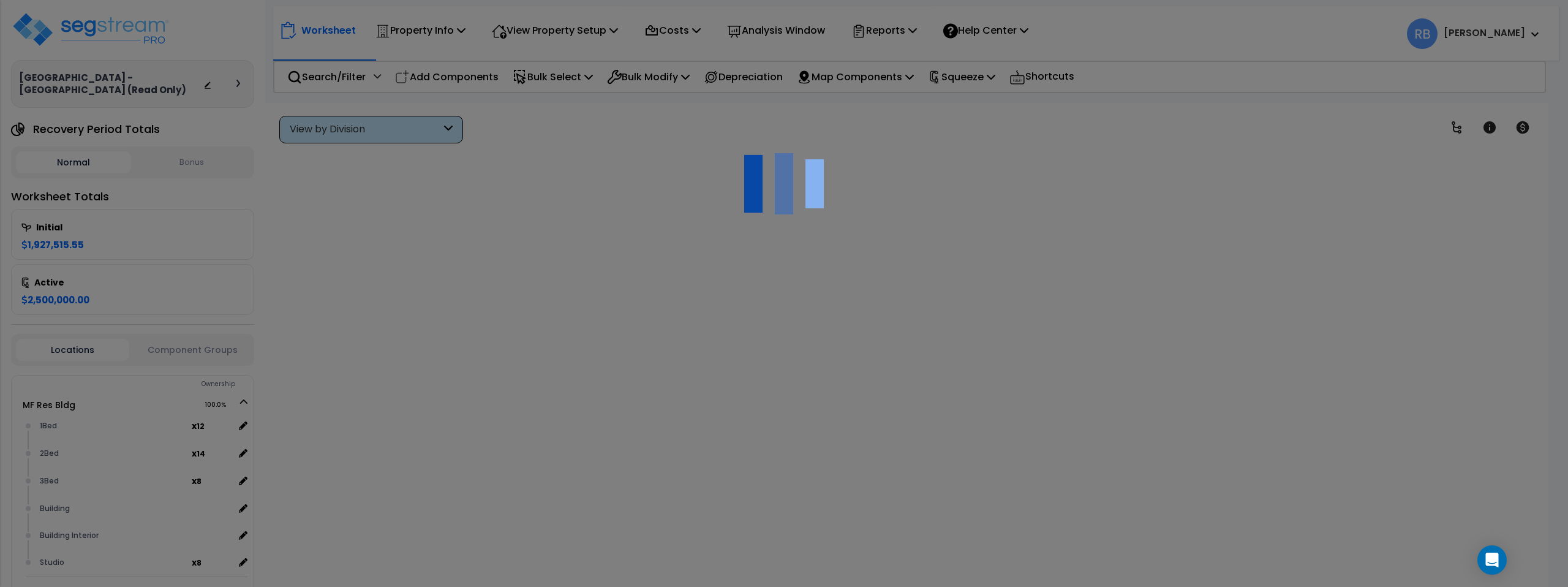scroll, scrollTop: 0, scrollLeft: 0, axis: both 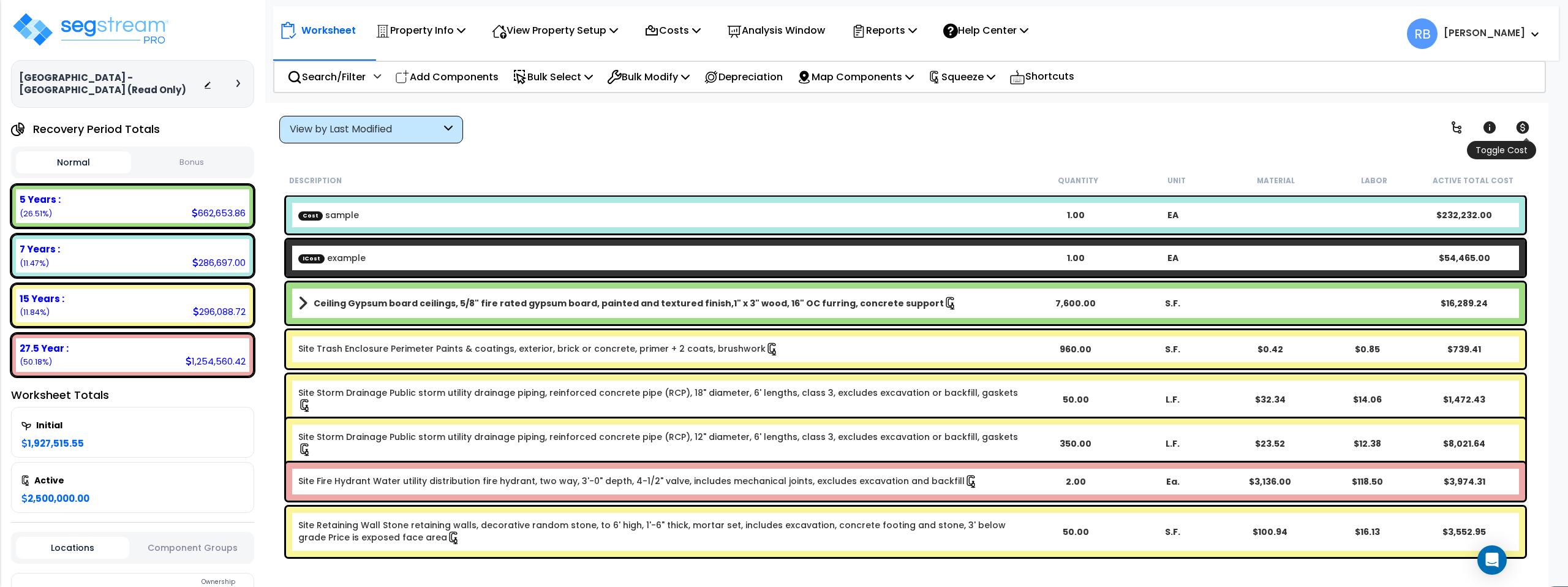 click 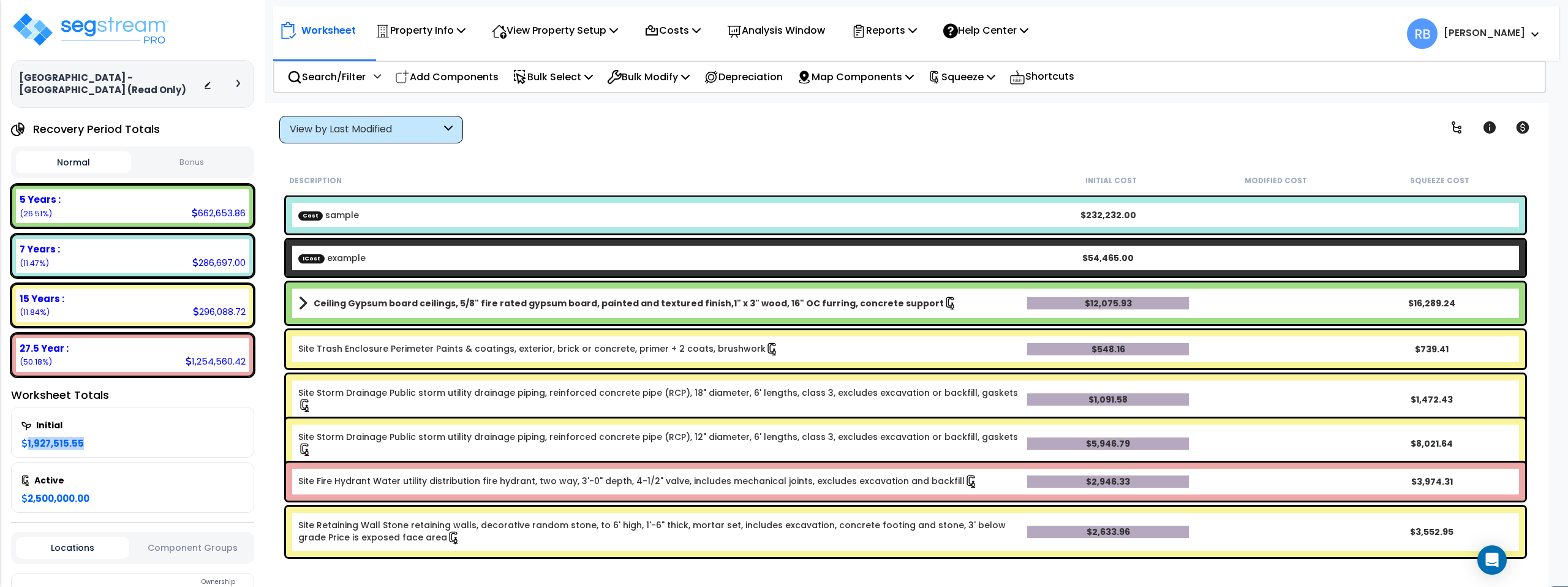 drag, startPoint x: 26, startPoint y: 444, endPoint x: 91, endPoint y: 445, distance: 65.007692 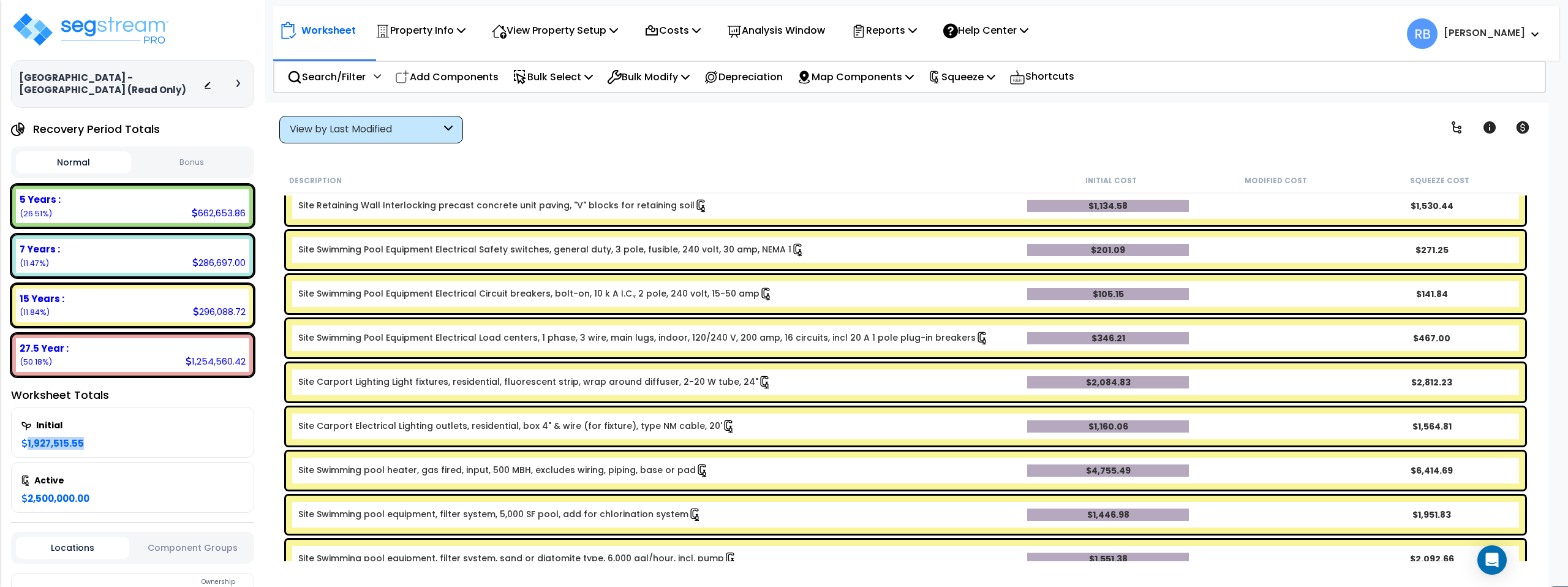 scroll, scrollTop: 659, scrollLeft: 0, axis: vertical 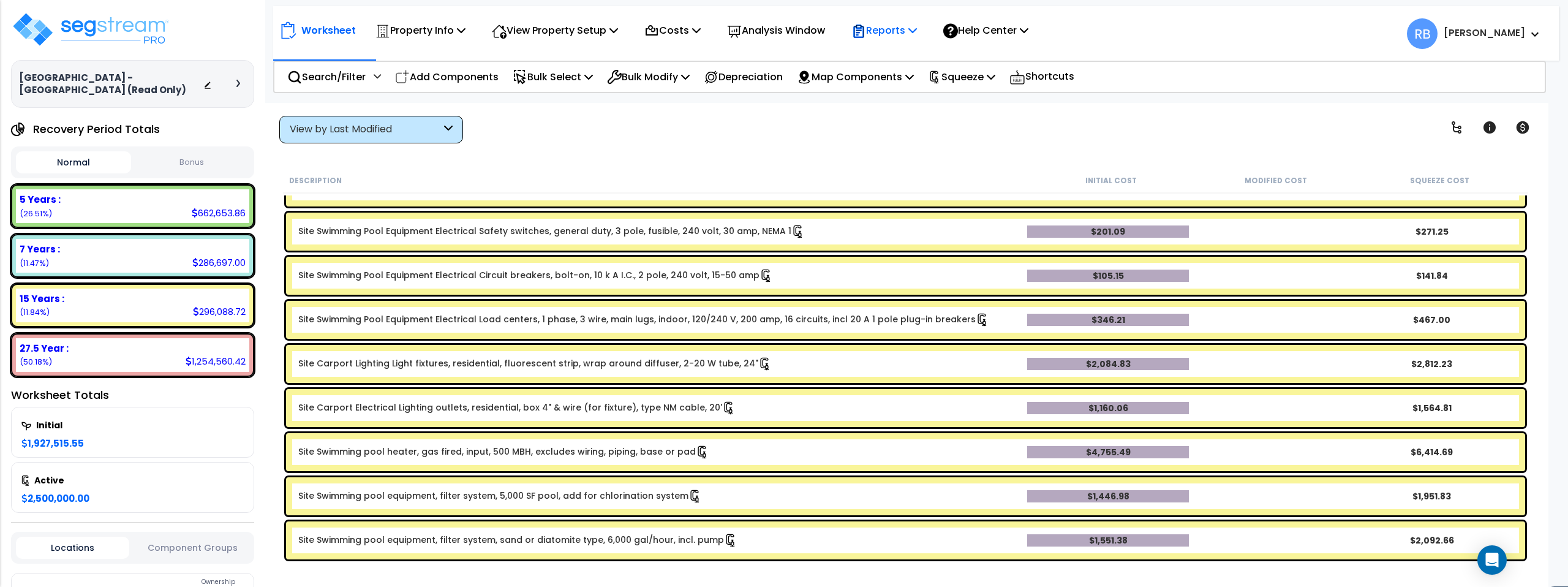 click on "Reports" at bounding box center [884, 30] 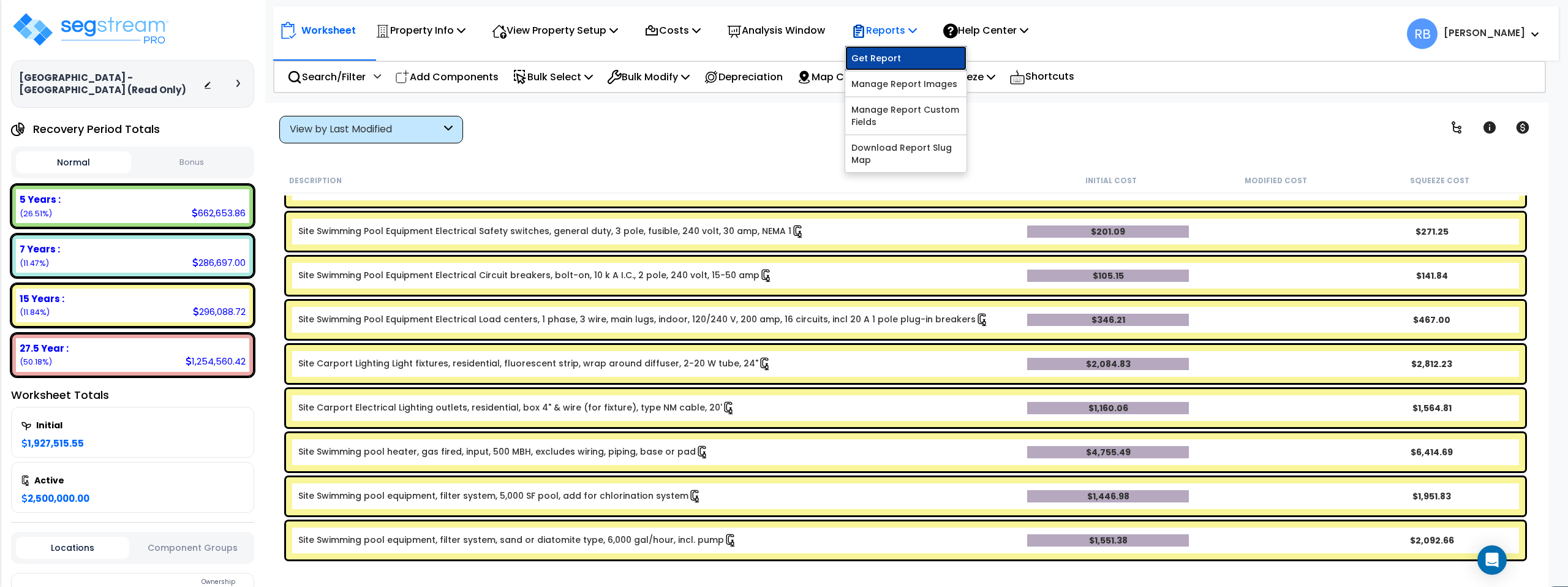 click on "Get Report" at bounding box center (906, 58) 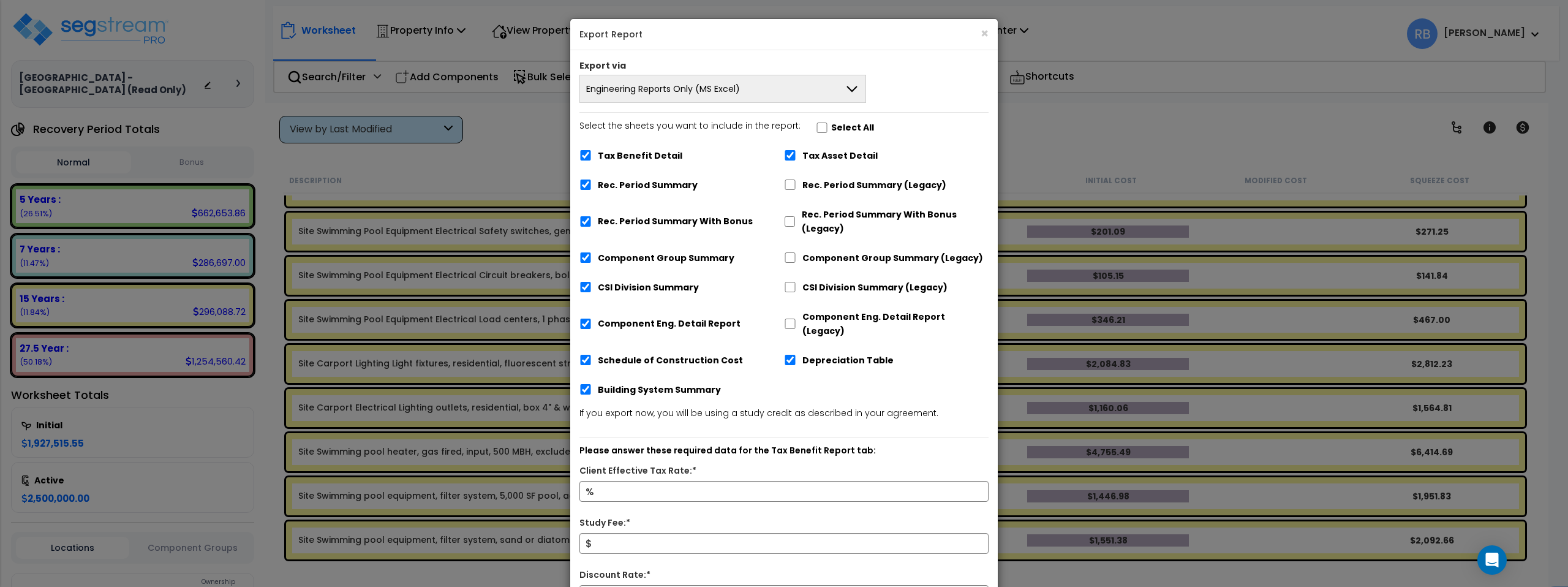click 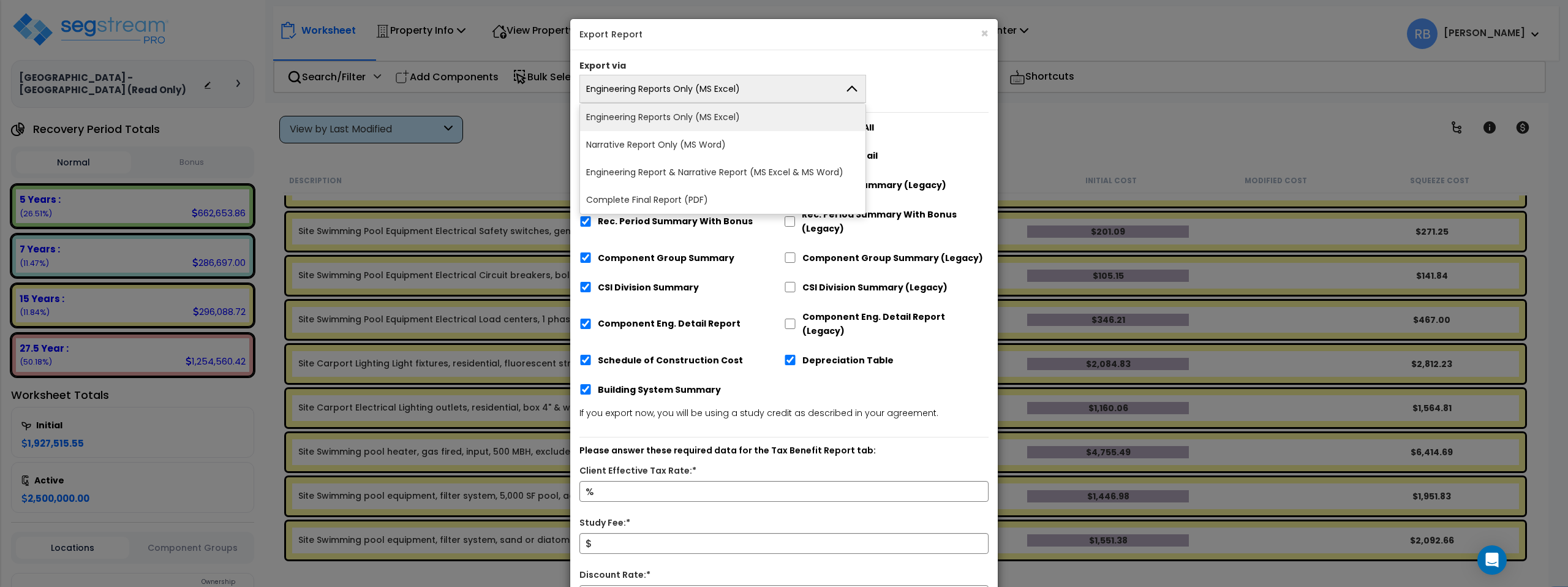 type 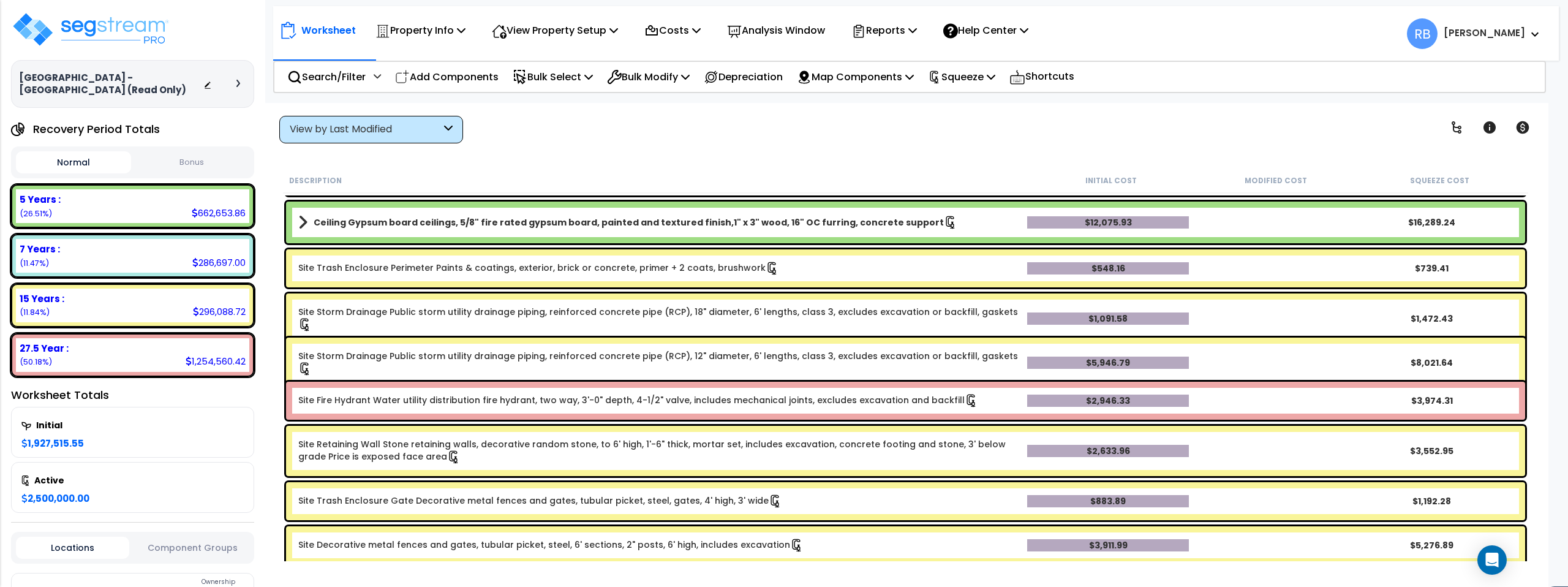 scroll, scrollTop: 0, scrollLeft: 0, axis: both 